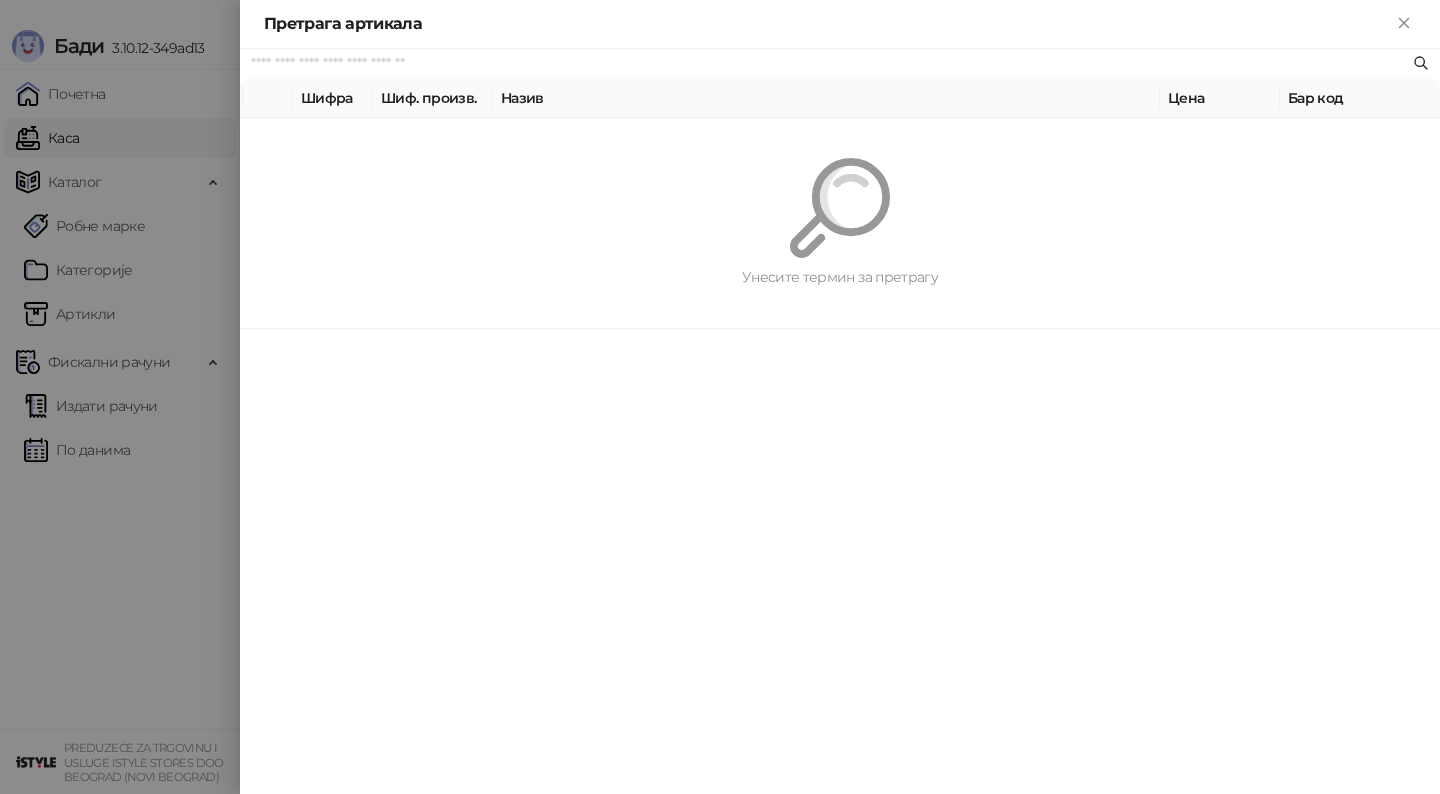 scroll, scrollTop: 0, scrollLeft: 0, axis: both 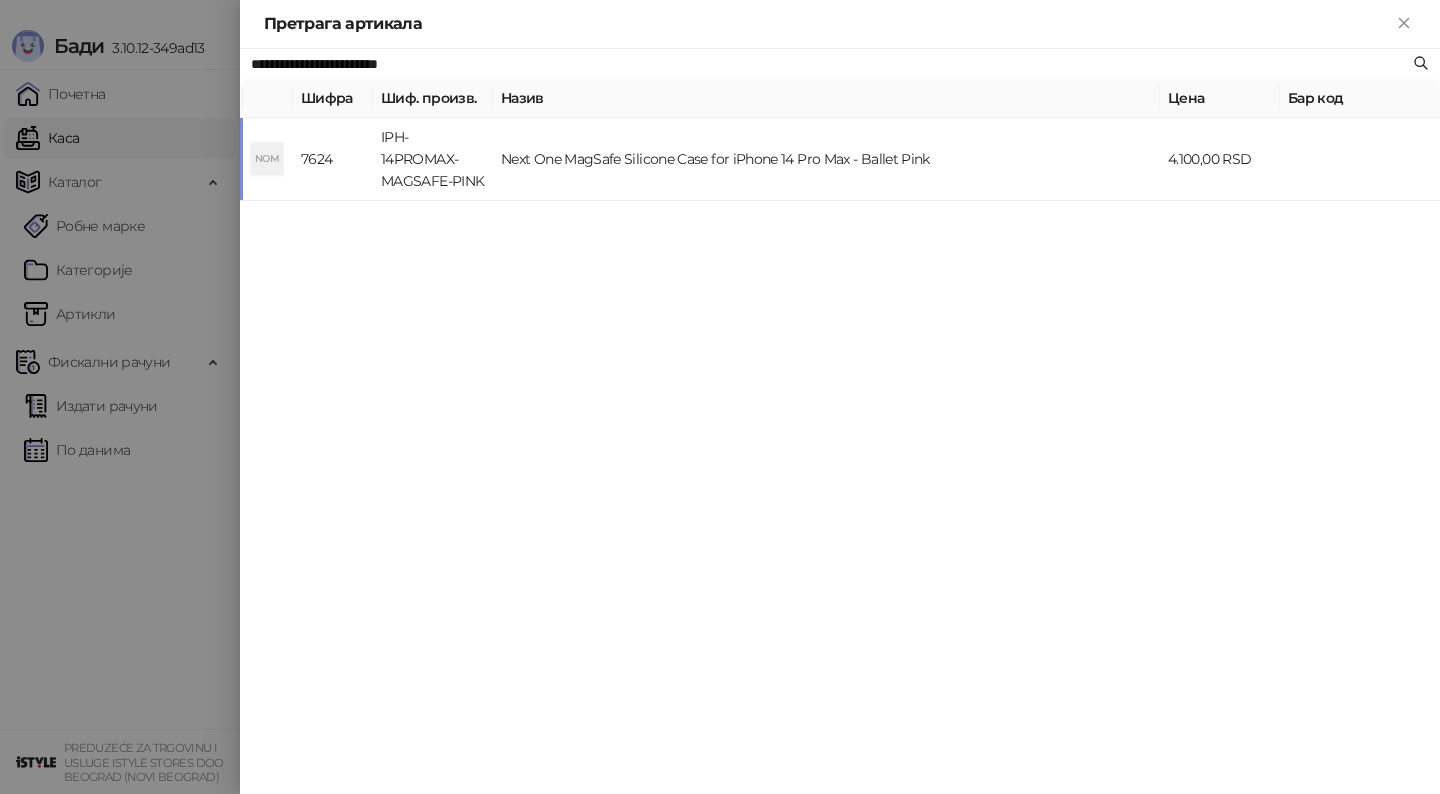 type on "**********" 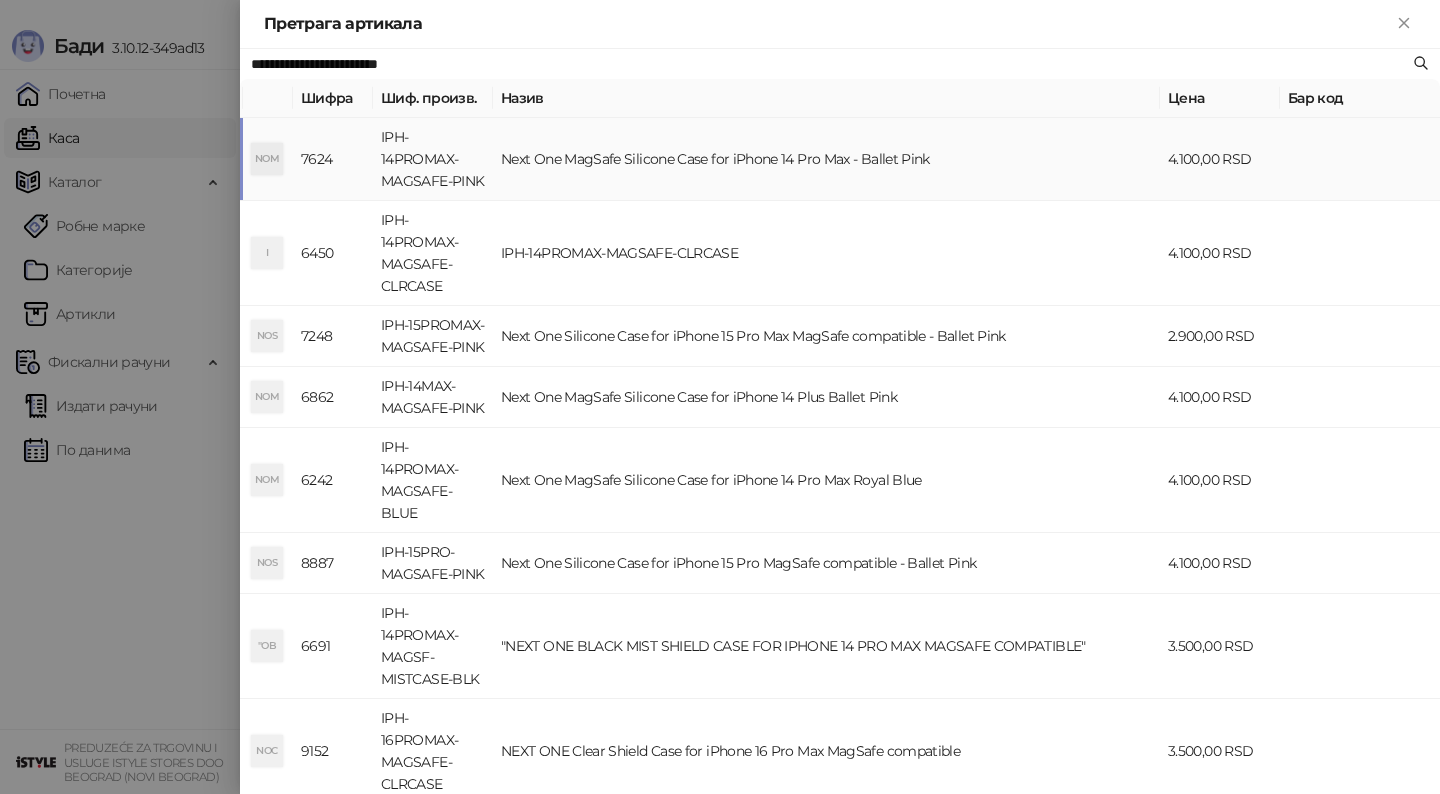 click on "Next One MagSafe Silicone Case for iPhone 14 Pro Max - Ballet Pink" at bounding box center (826, 159) 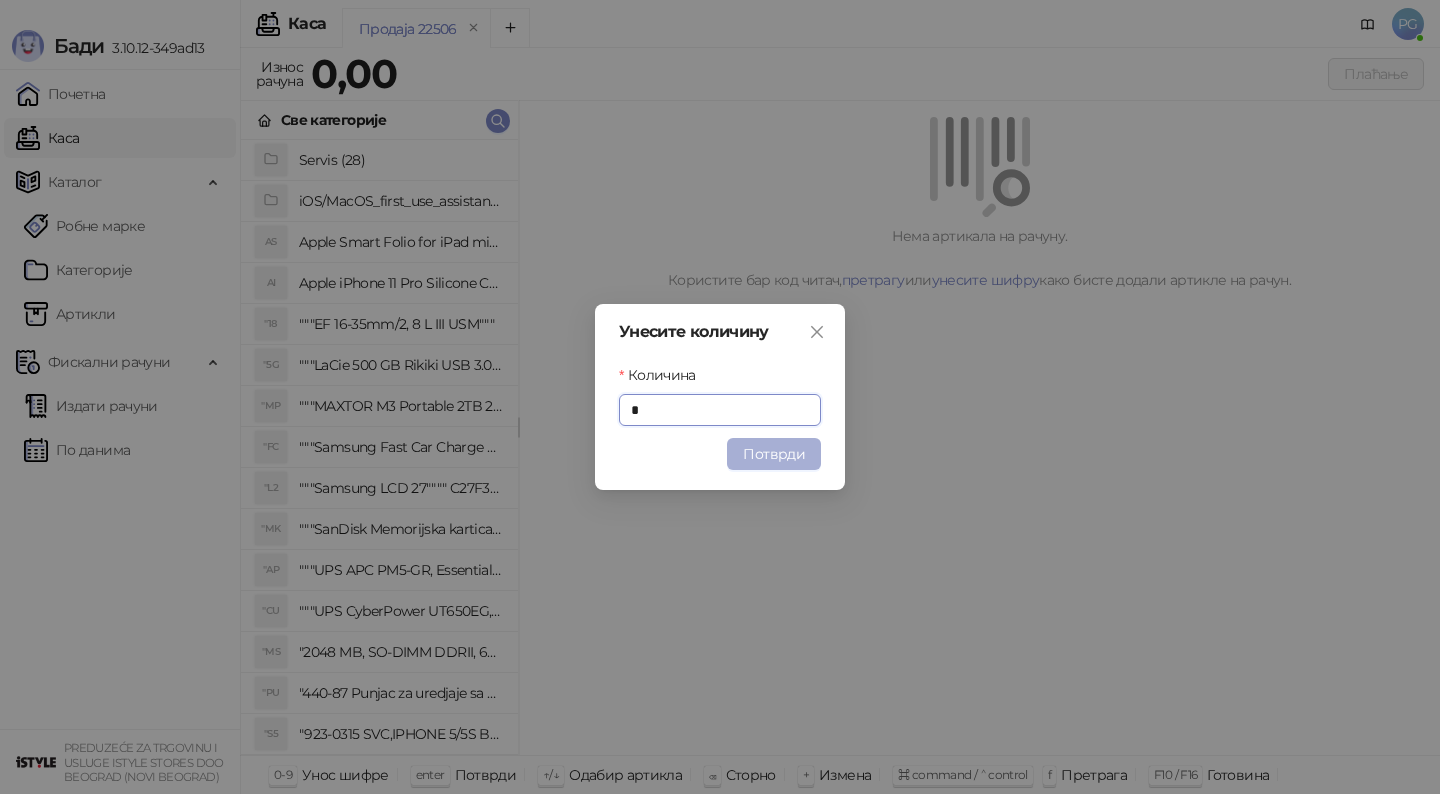 click on "Потврди" at bounding box center [774, 454] 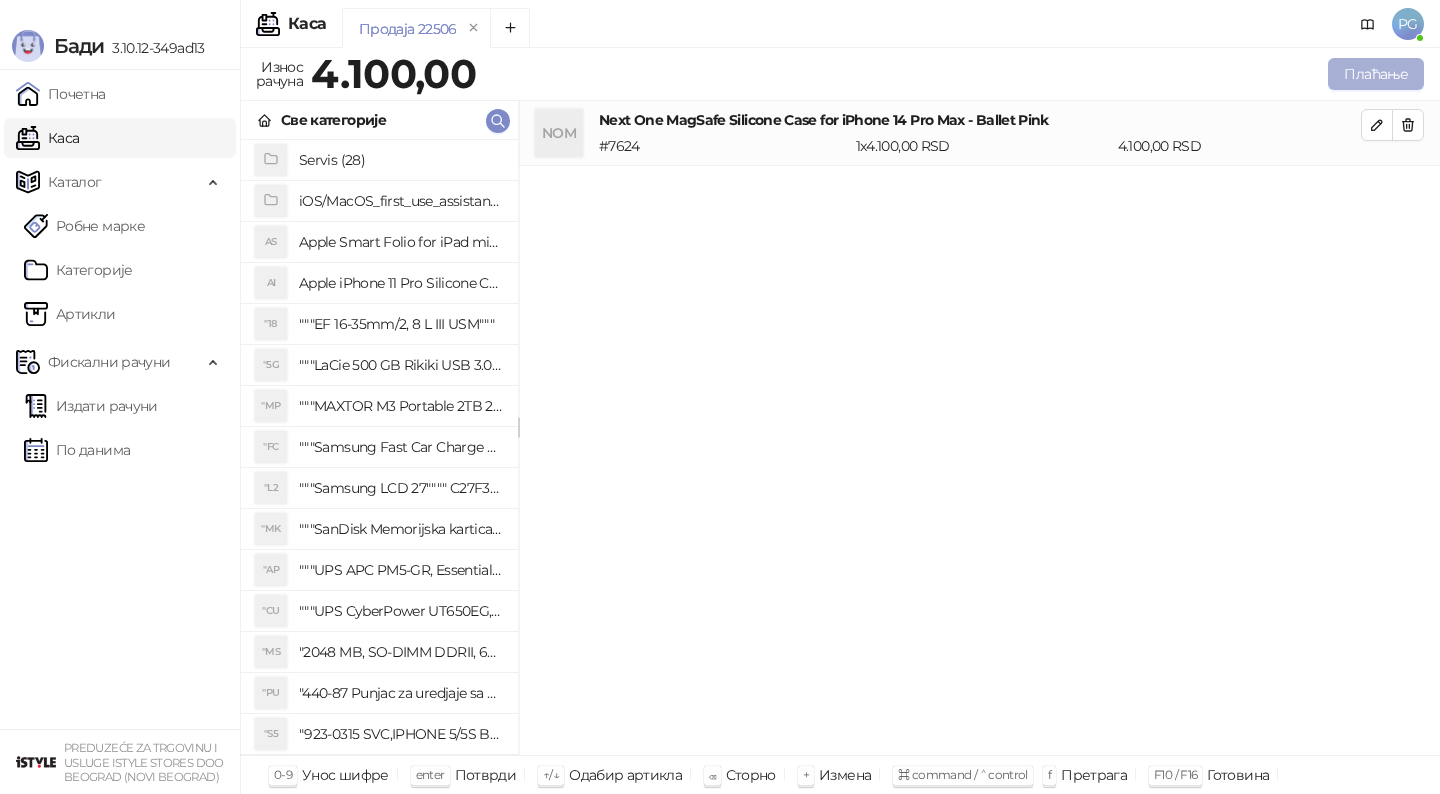 click on "Плаћање" at bounding box center [1376, 74] 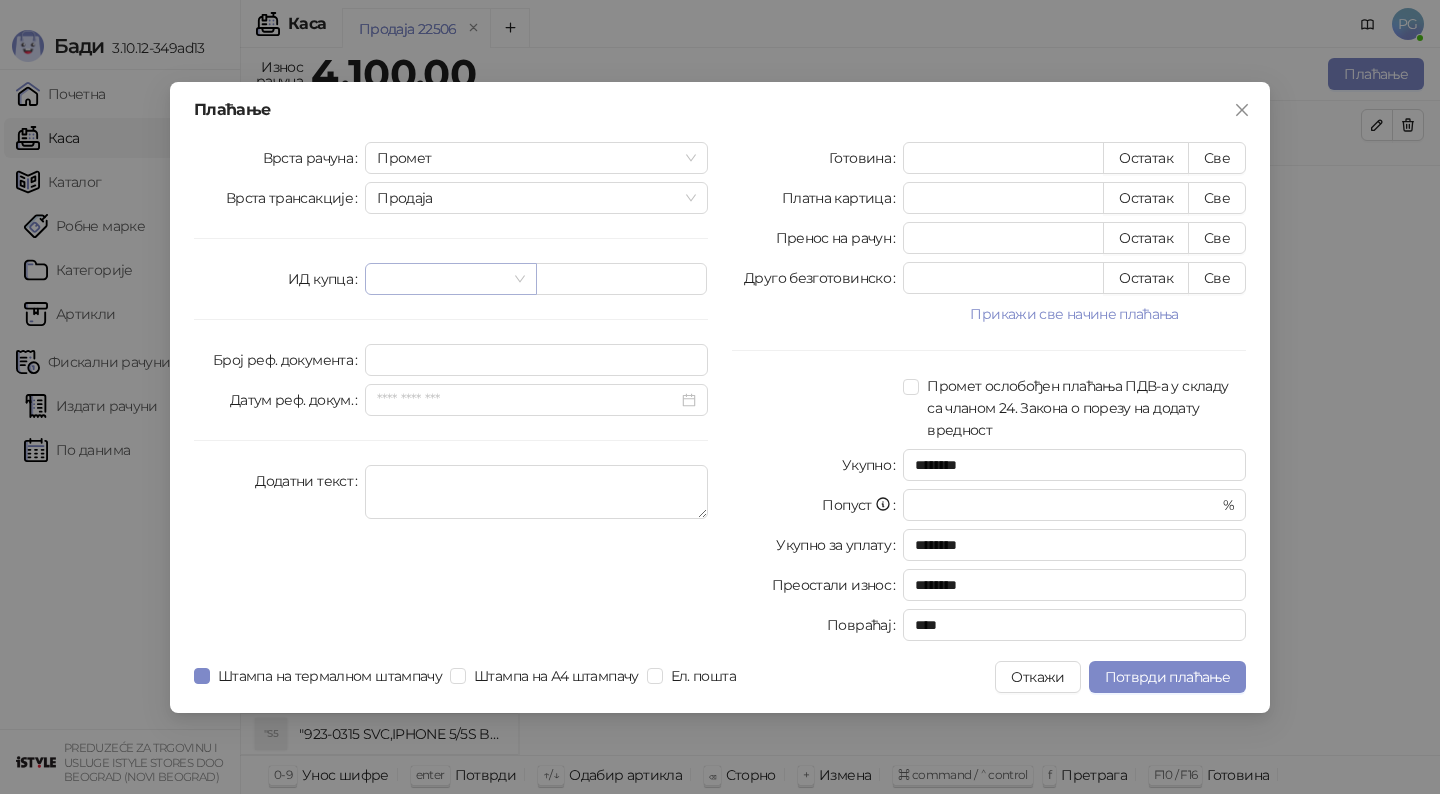 click at bounding box center [441, 279] 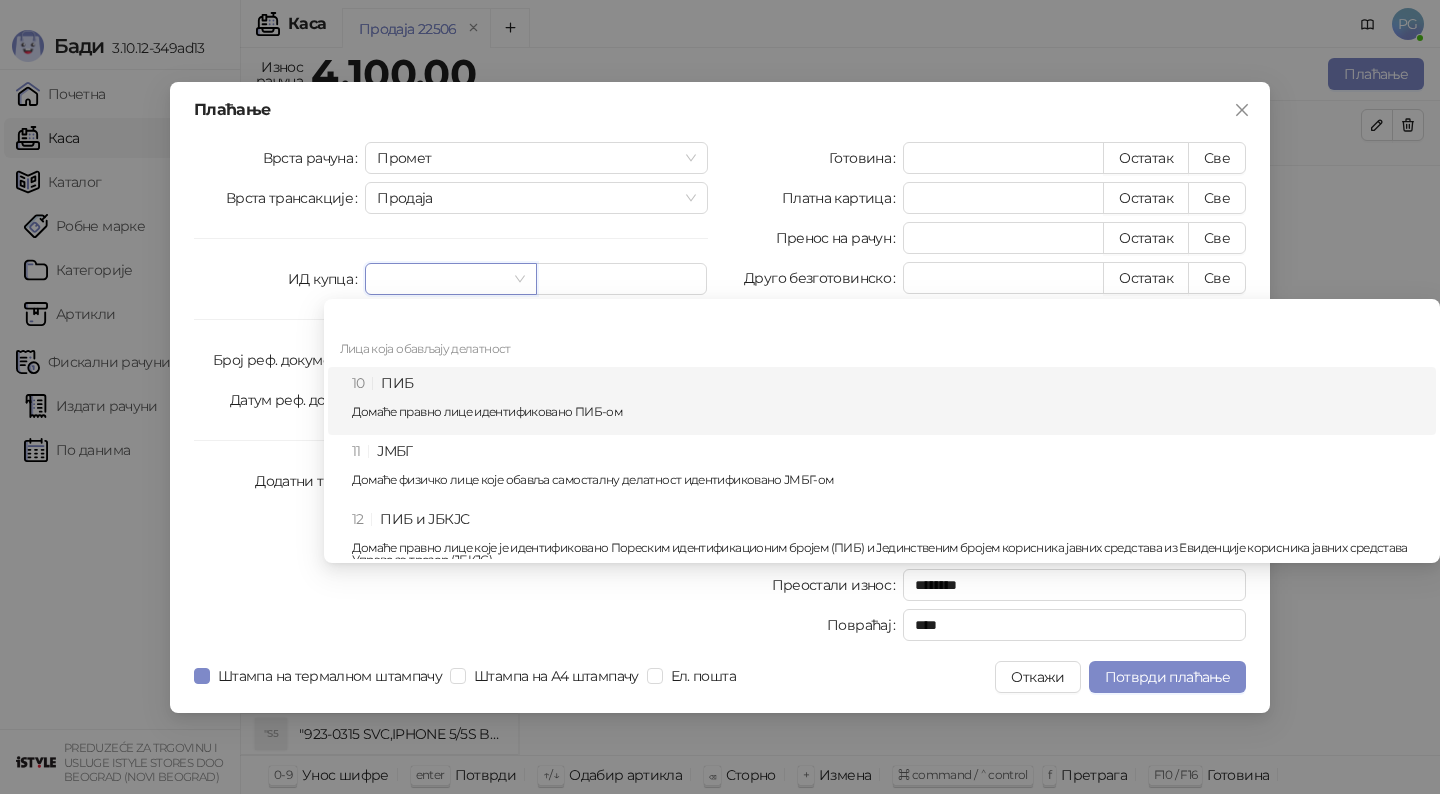 click on "10 ПИБ Домаће правно лице идентификовано ПИБ-ом" at bounding box center (888, 401) 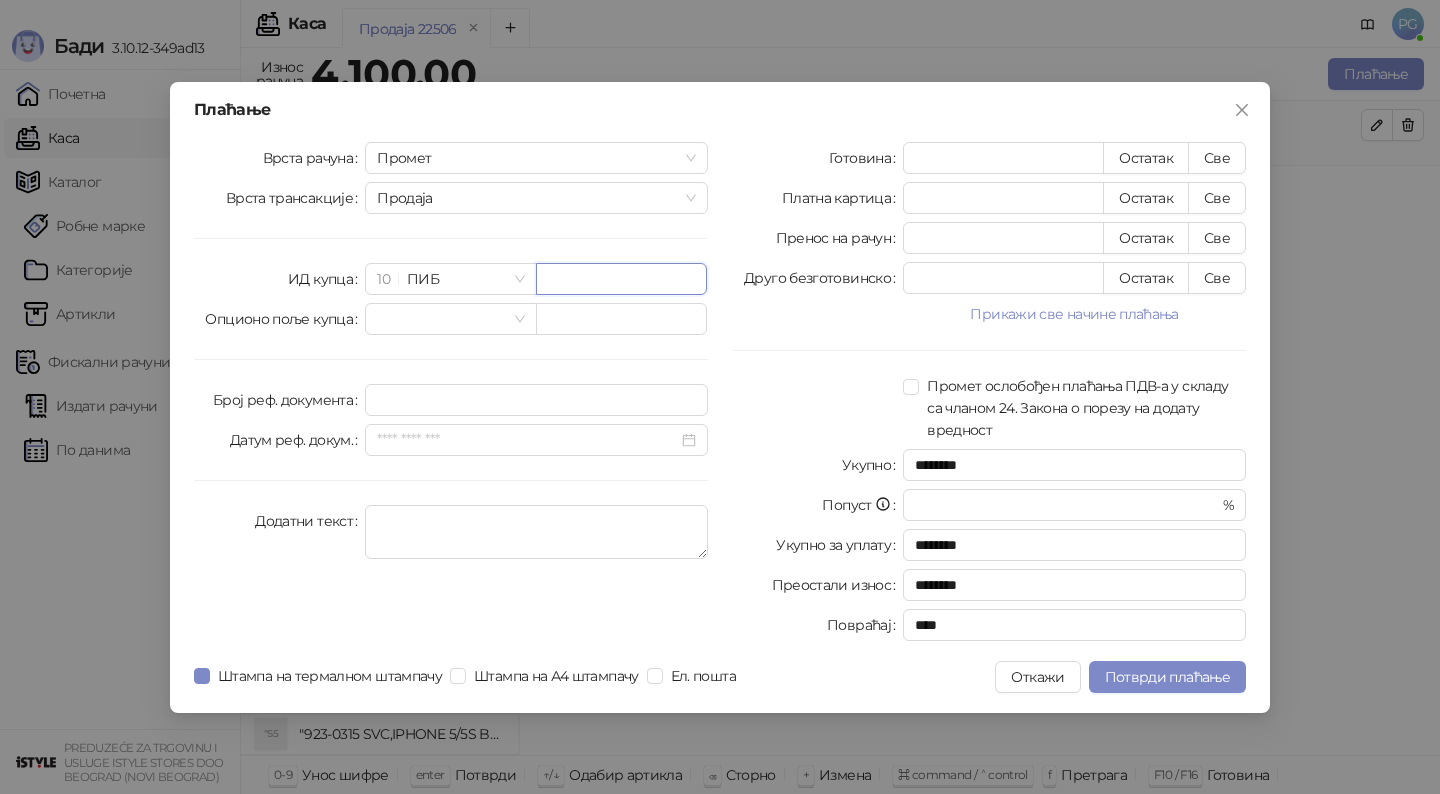 paste on "*********" 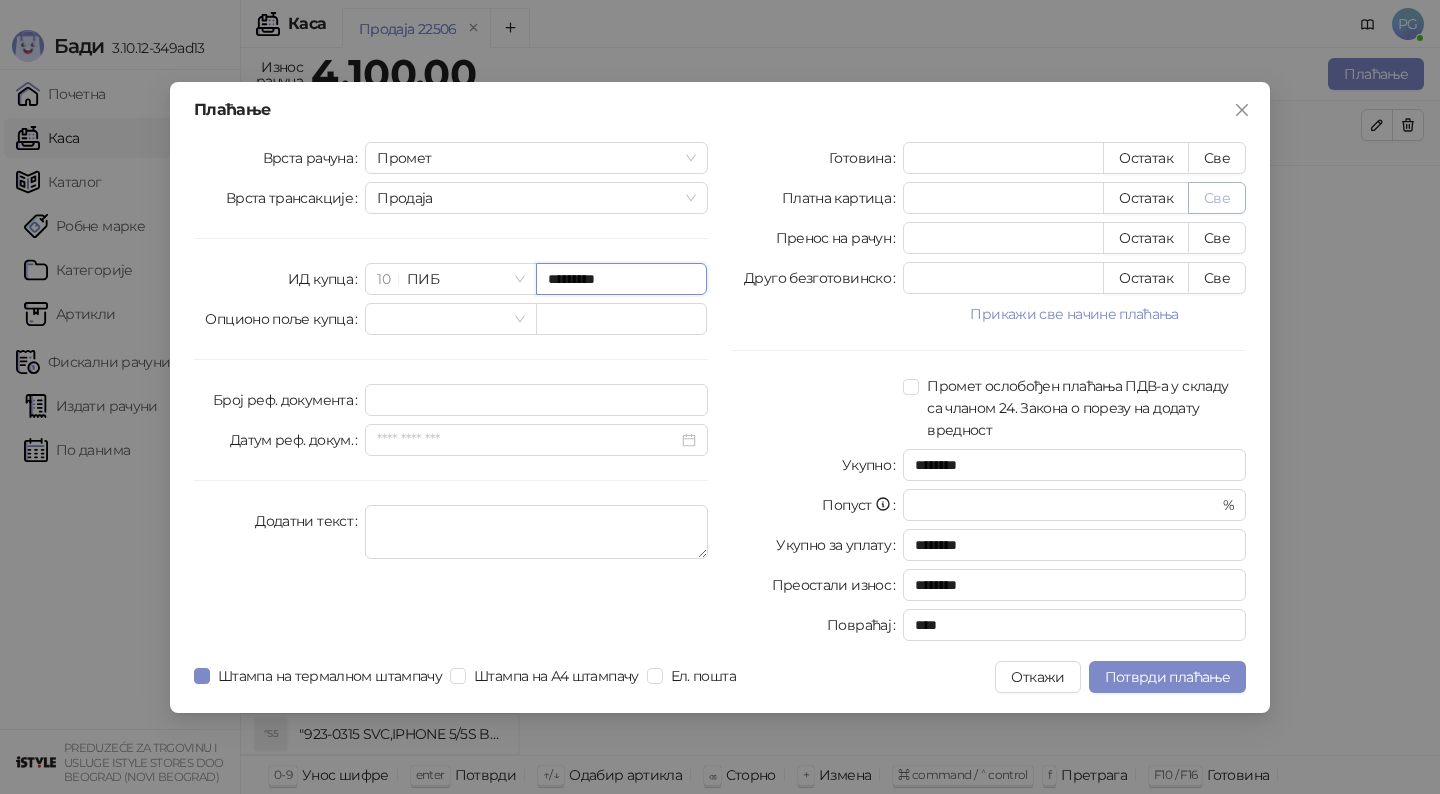 type on "*********" 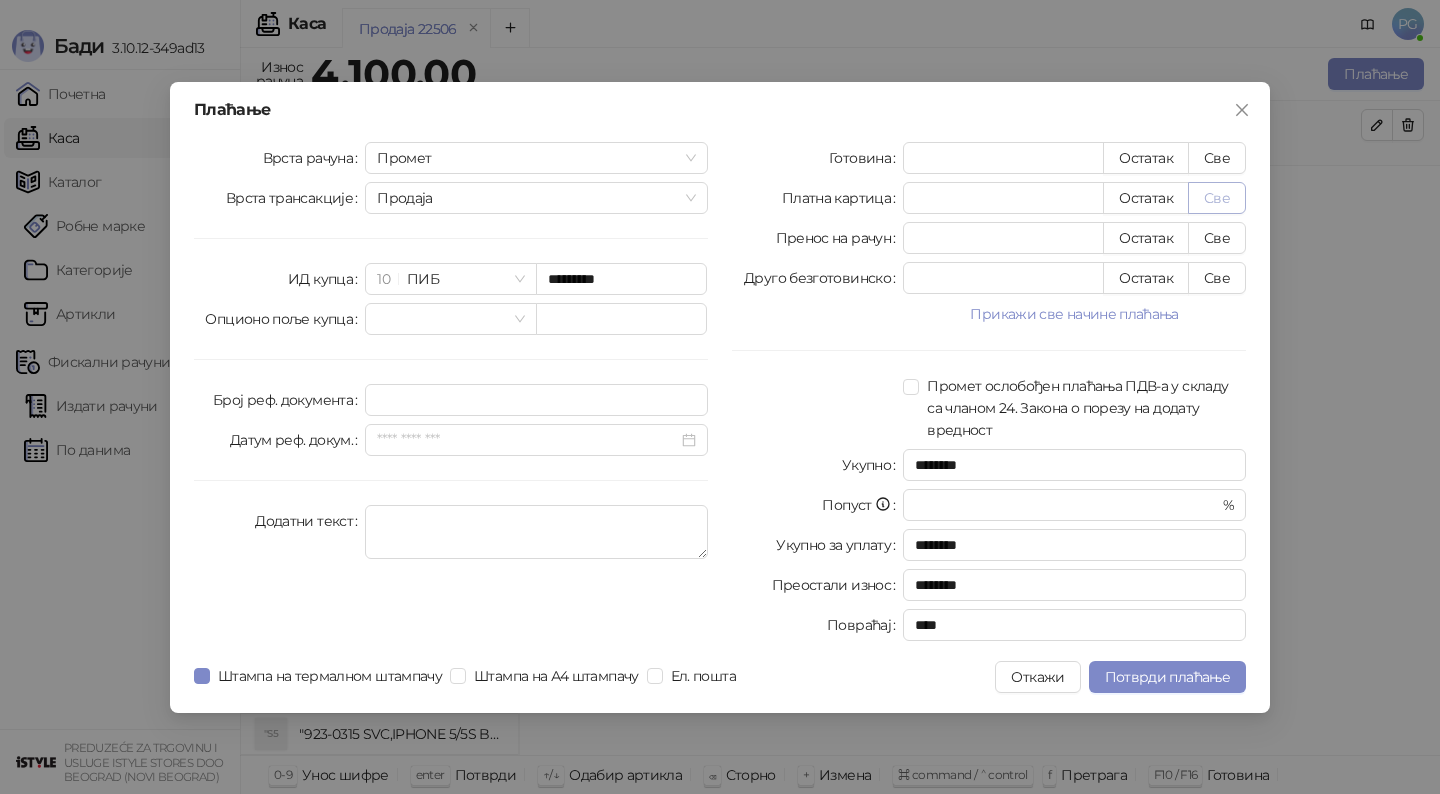 click on "Све" at bounding box center (1217, 198) 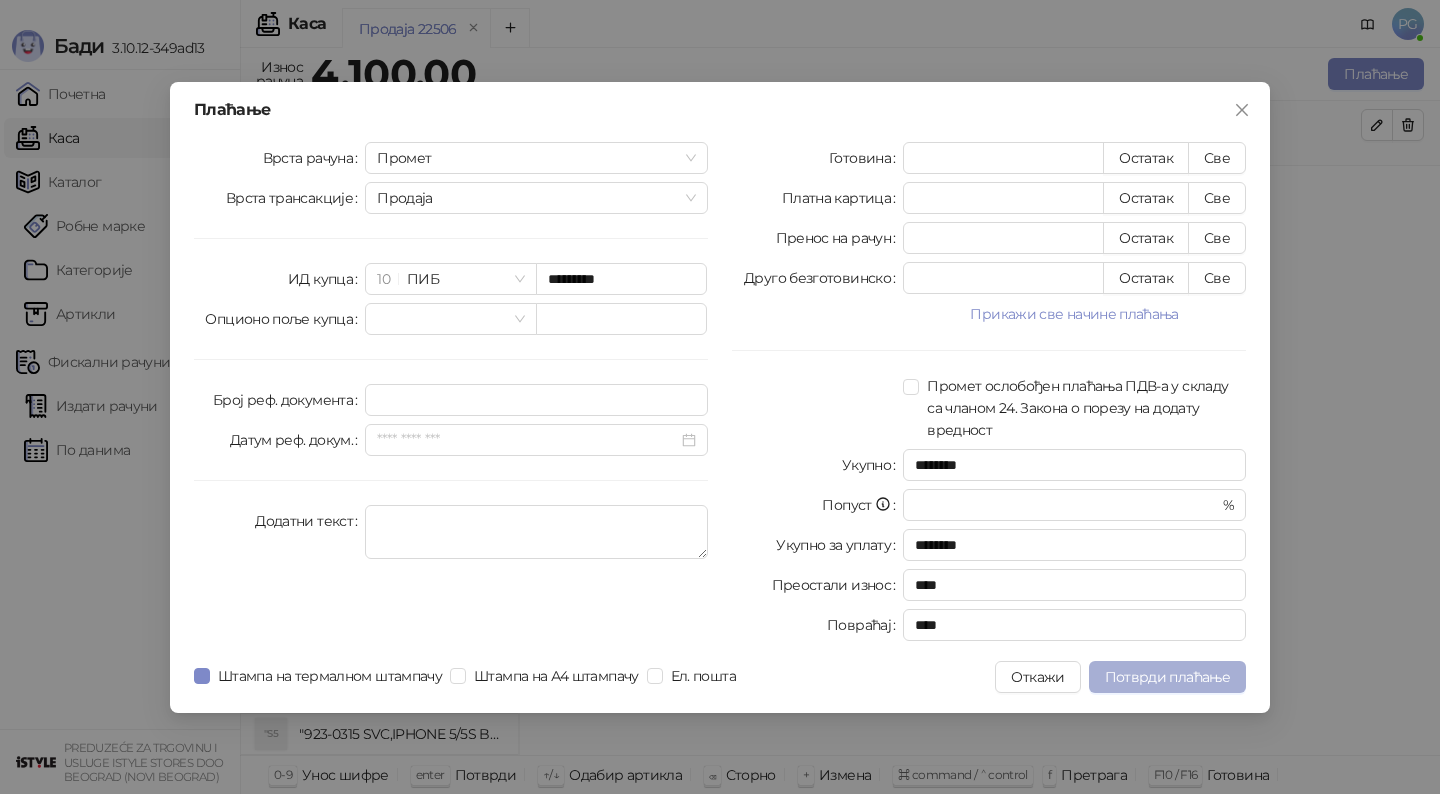 click on "Потврди плаћање" at bounding box center (1167, 677) 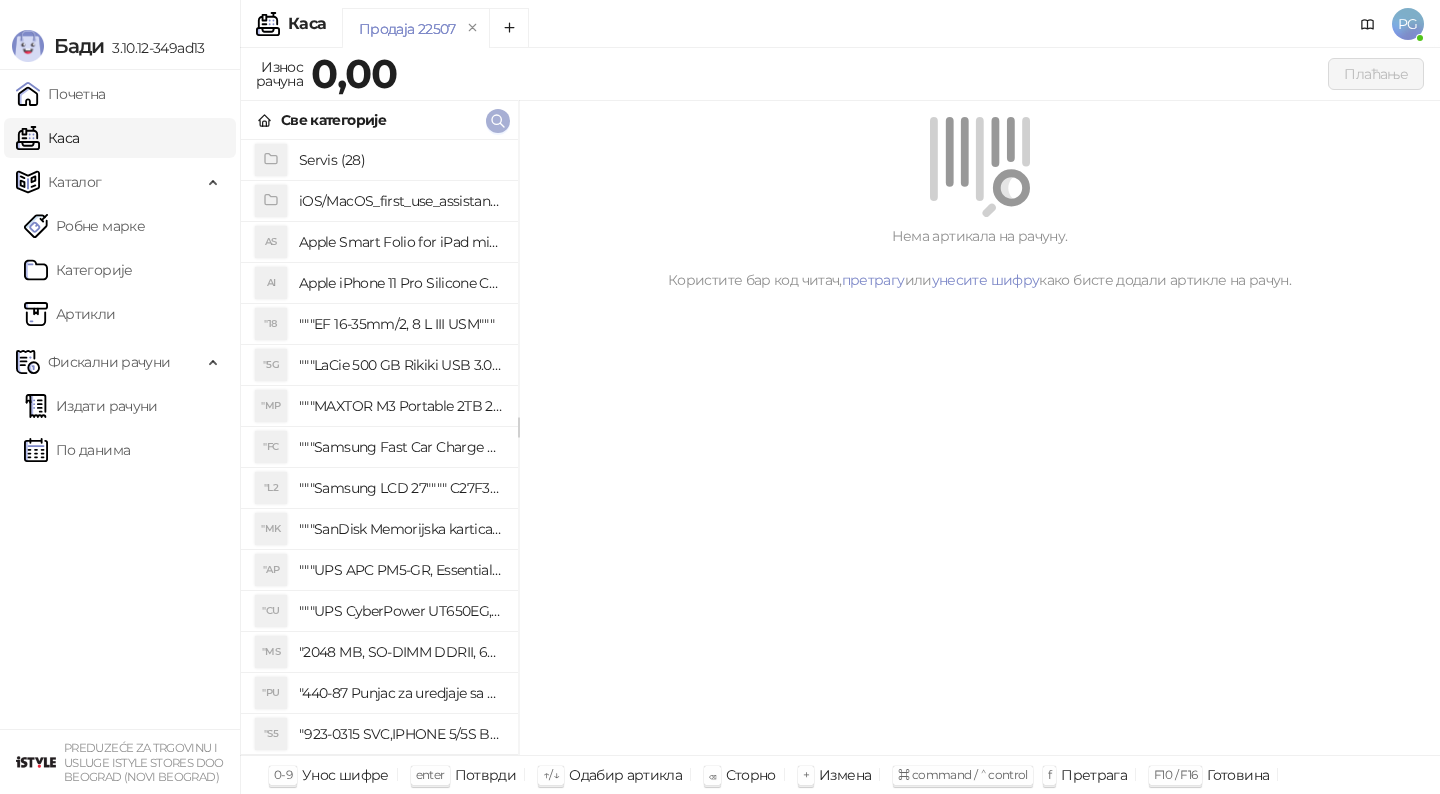 click 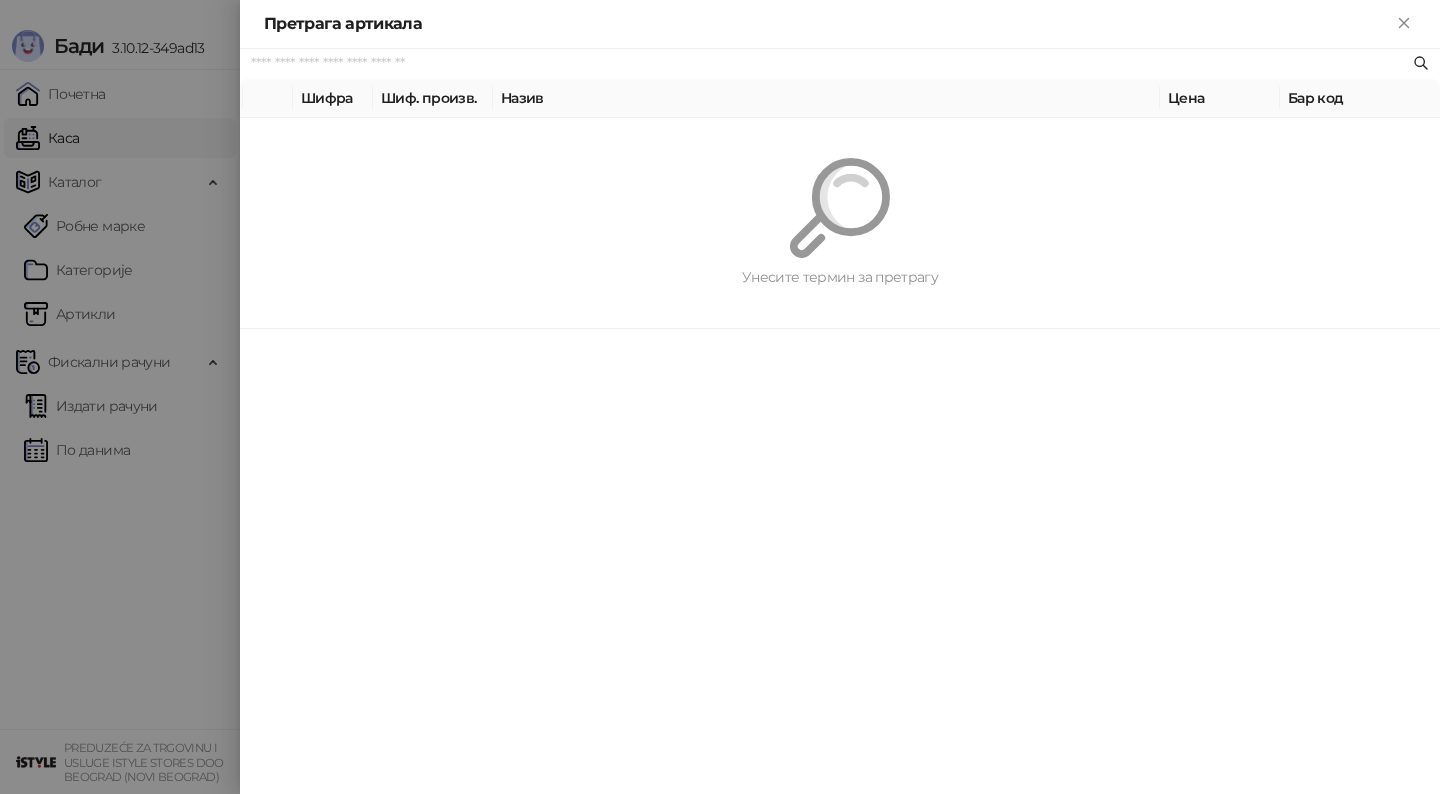 paste on "**********" 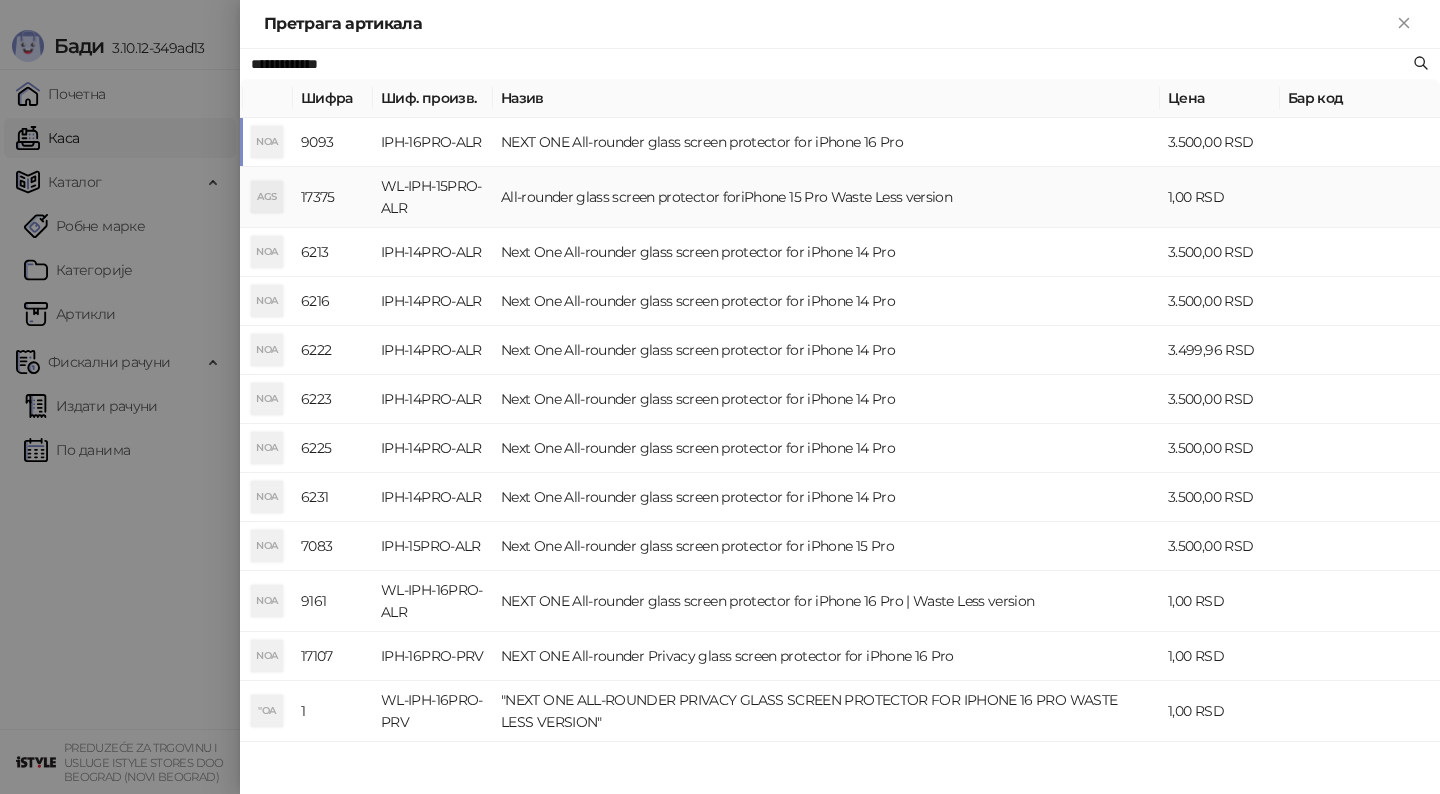 type on "**********" 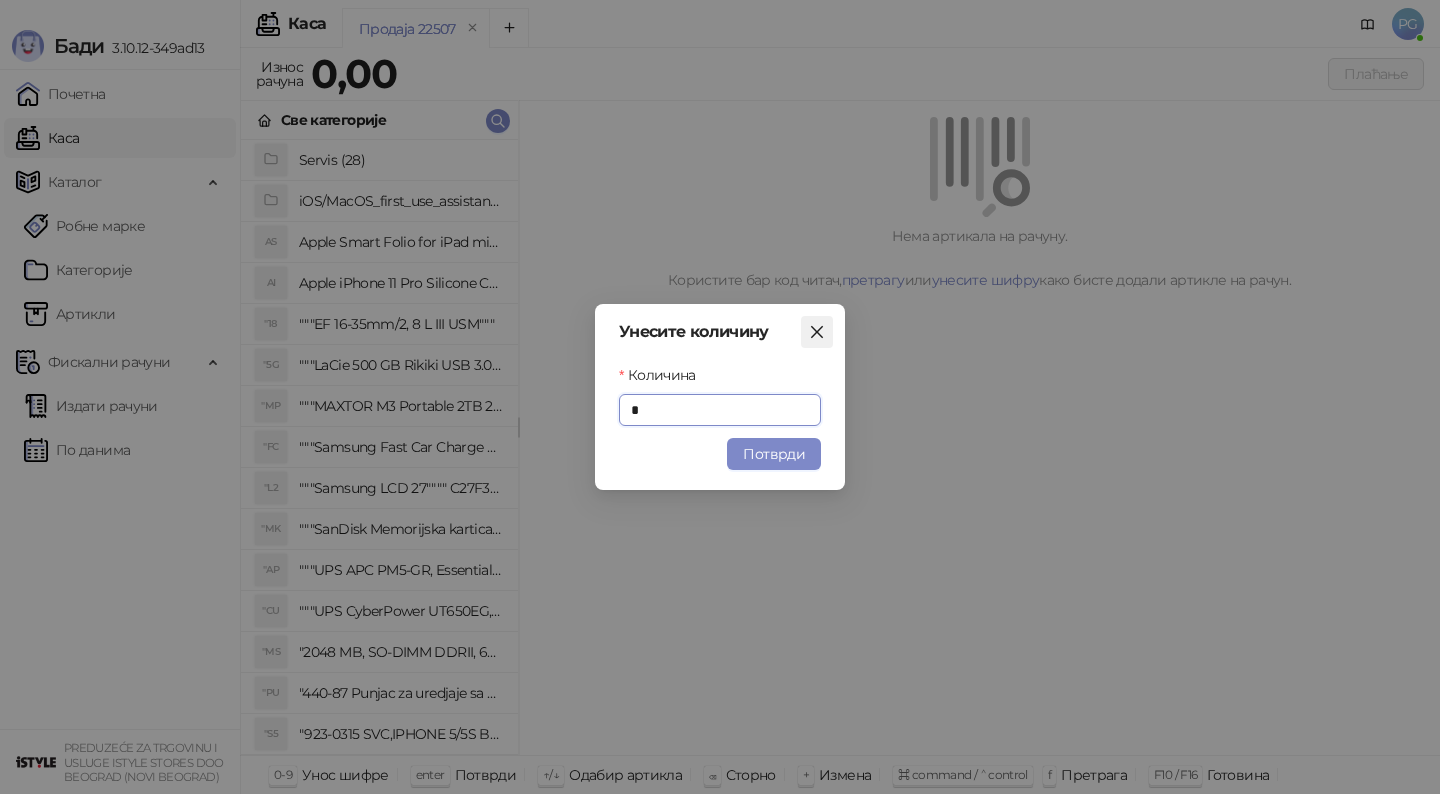 click at bounding box center [817, 332] 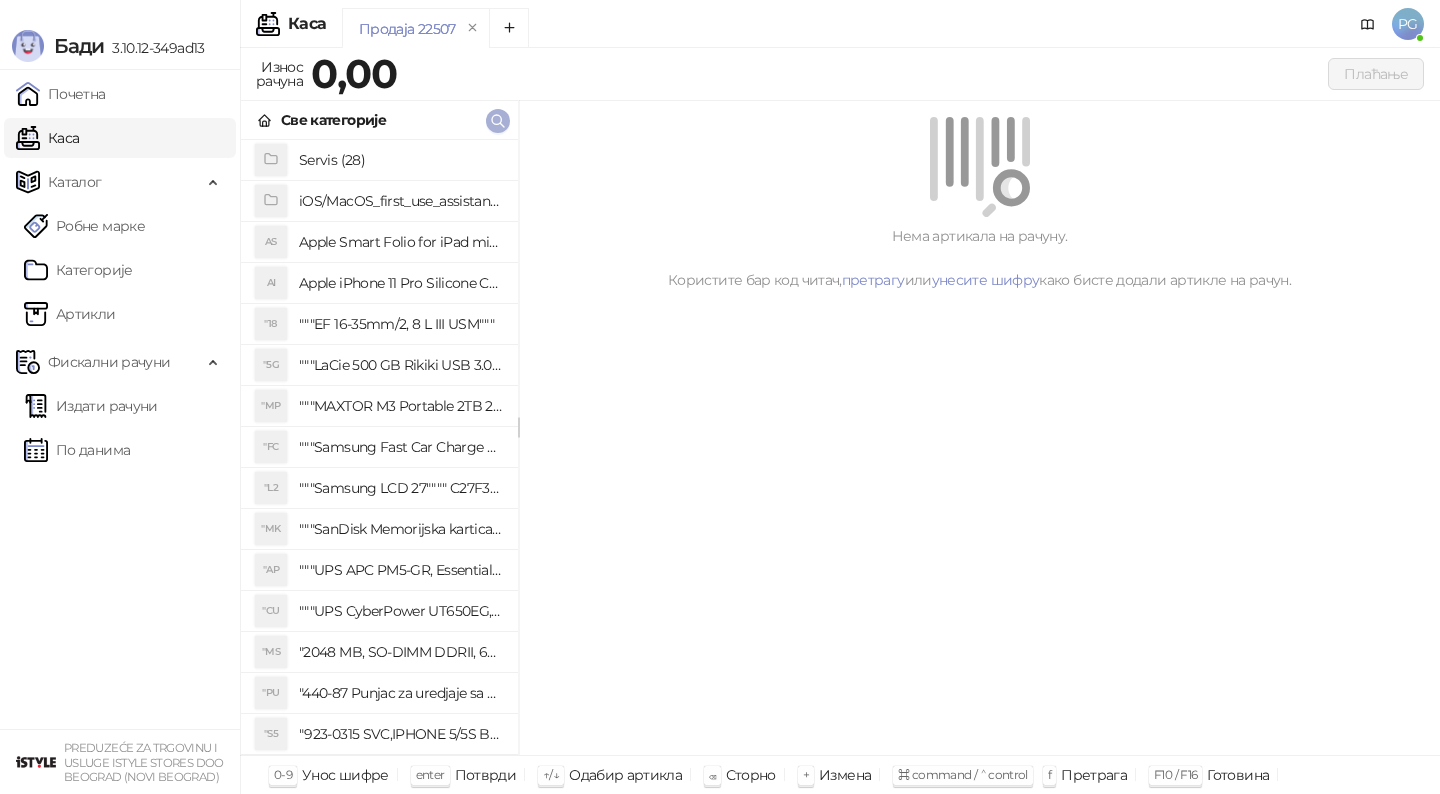 click at bounding box center [498, 121] 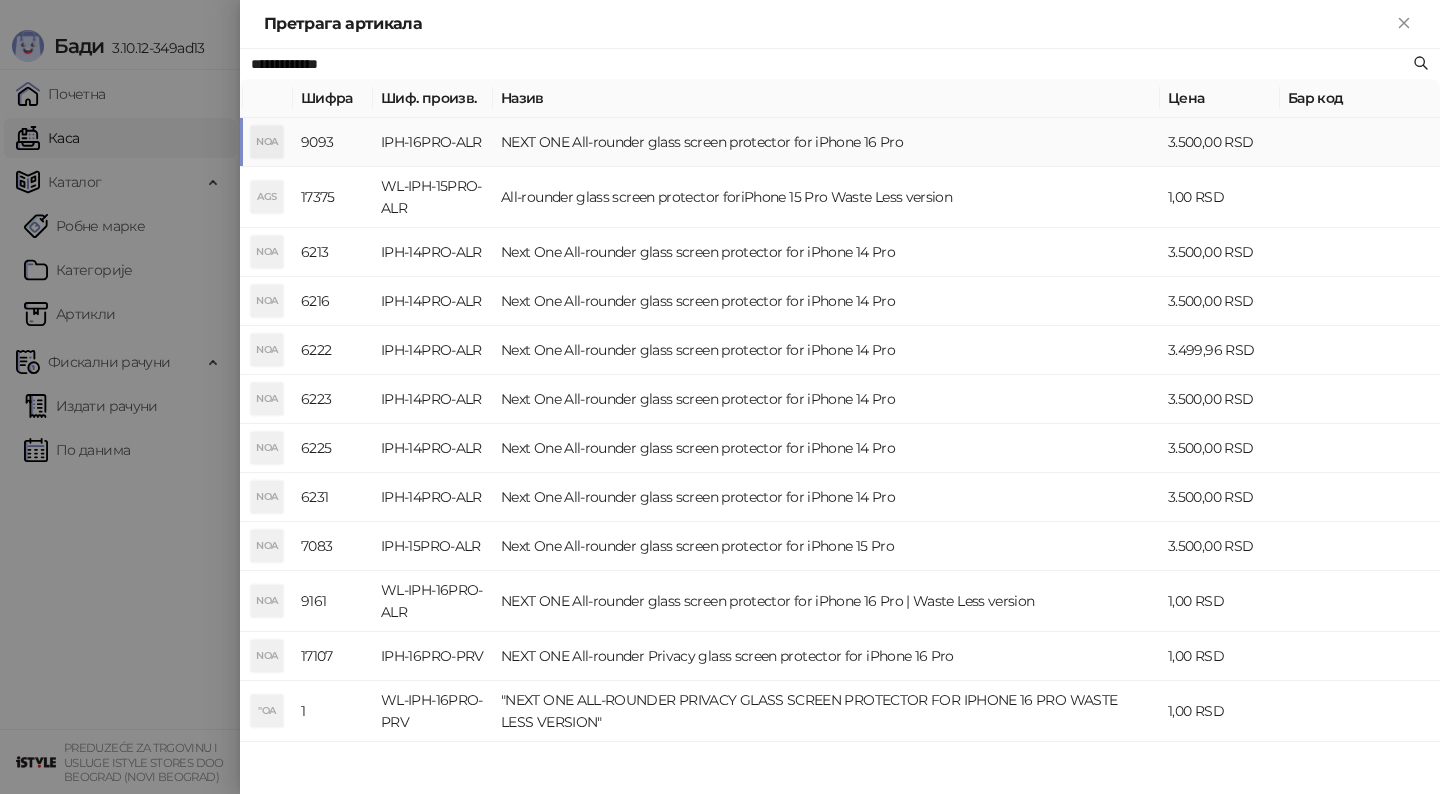 click on "NEXT ONE All-rounder glass screen protector for iPhone 16 Pro" at bounding box center (826, 142) 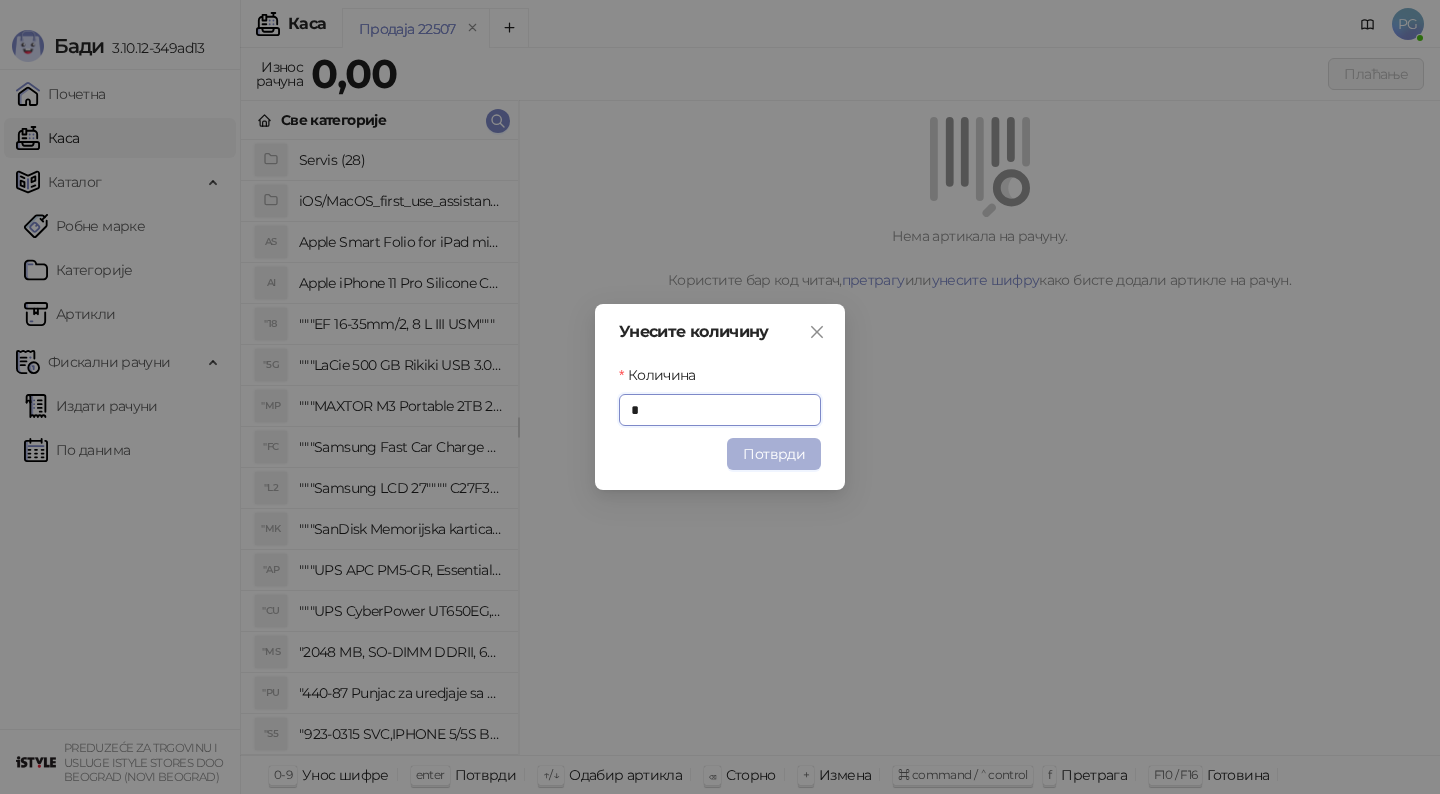 click on "Потврди" at bounding box center (774, 454) 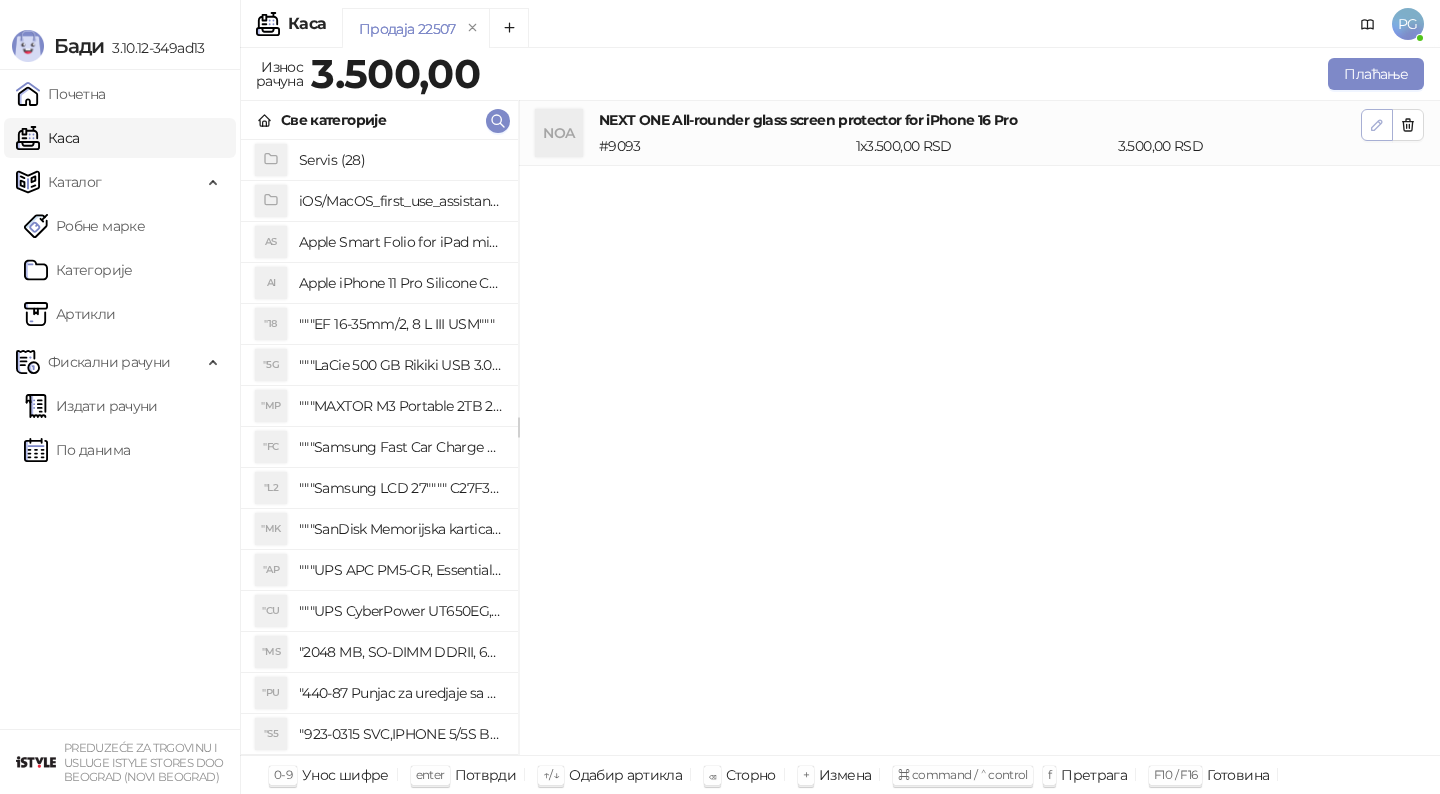 click at bounding box center (1377, 125) 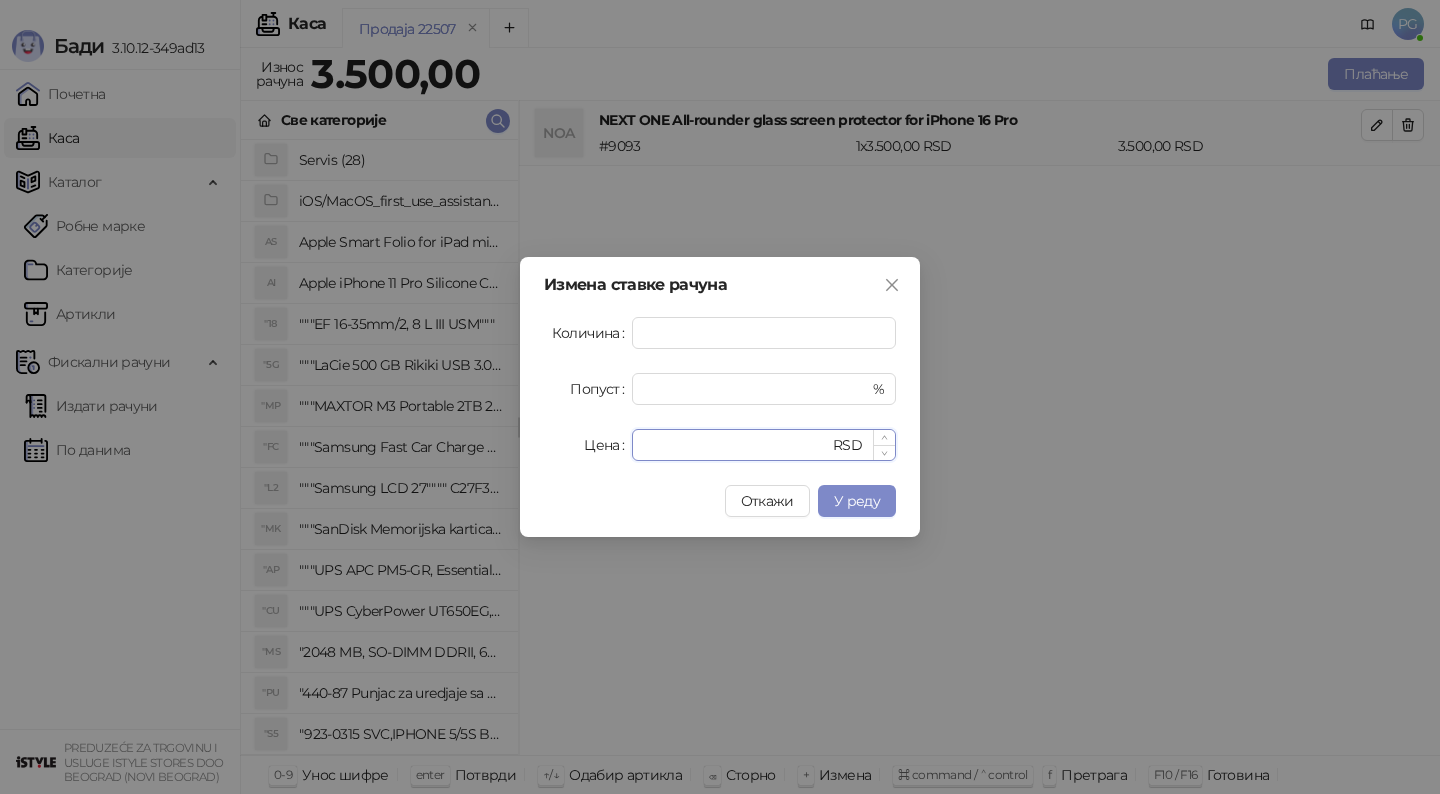 drag, startPoint x: 667, startPoint y: 445, endPoint x: 633, endPoint y: 445, distance: 34 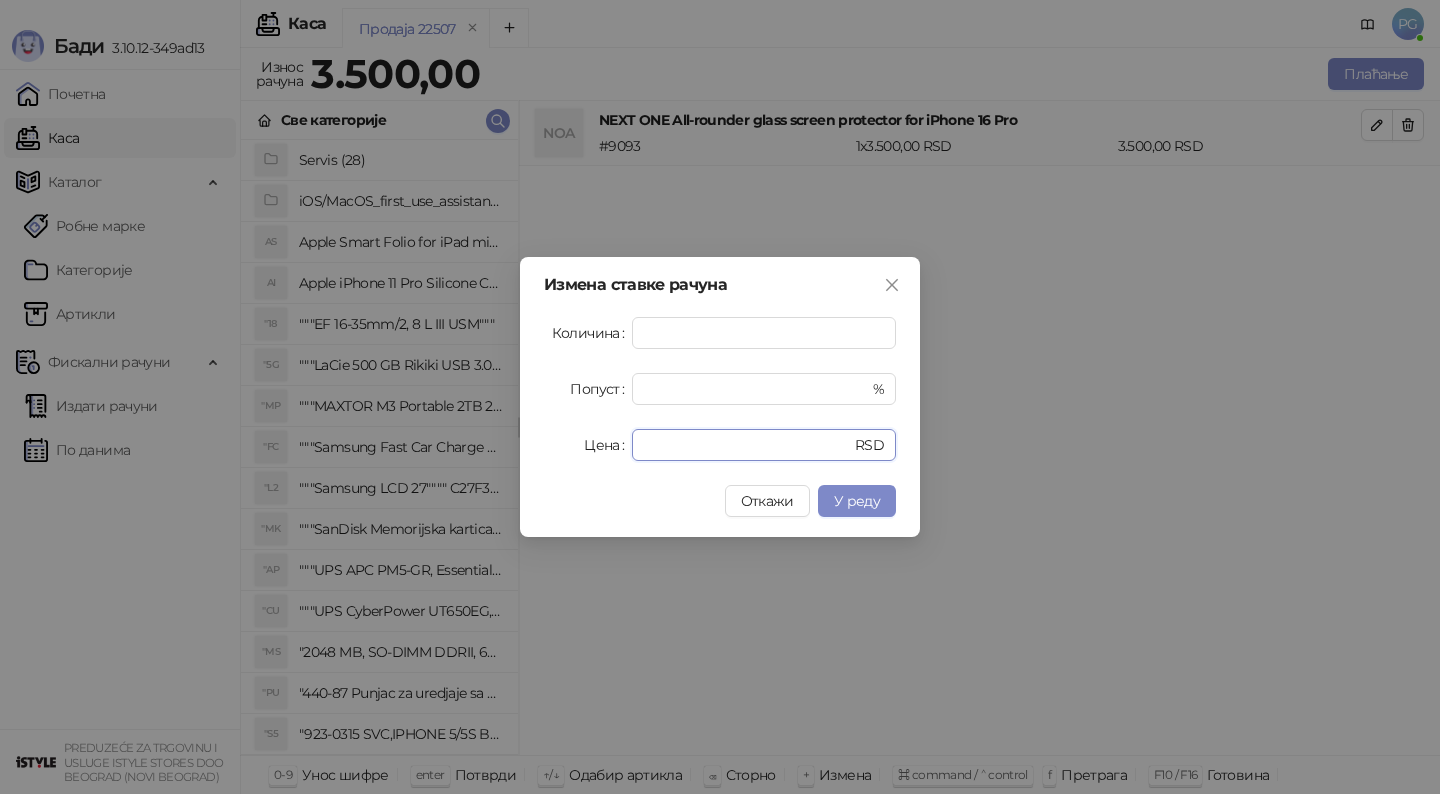 type on "*" 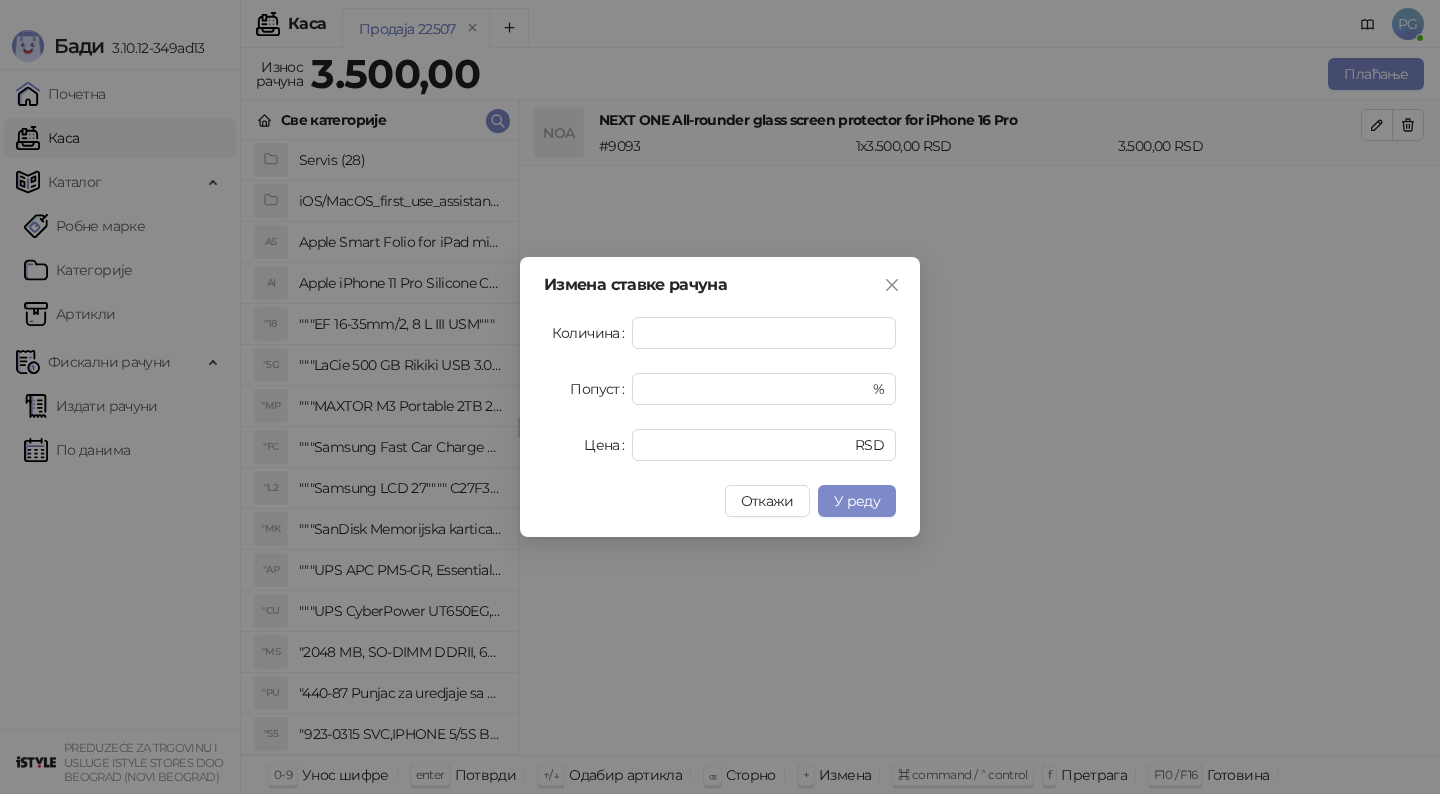click on "Измена ставке рачуна Количина * Попуст * % Цена * RSD Откажи У реду" at bounding box center (720, 397) 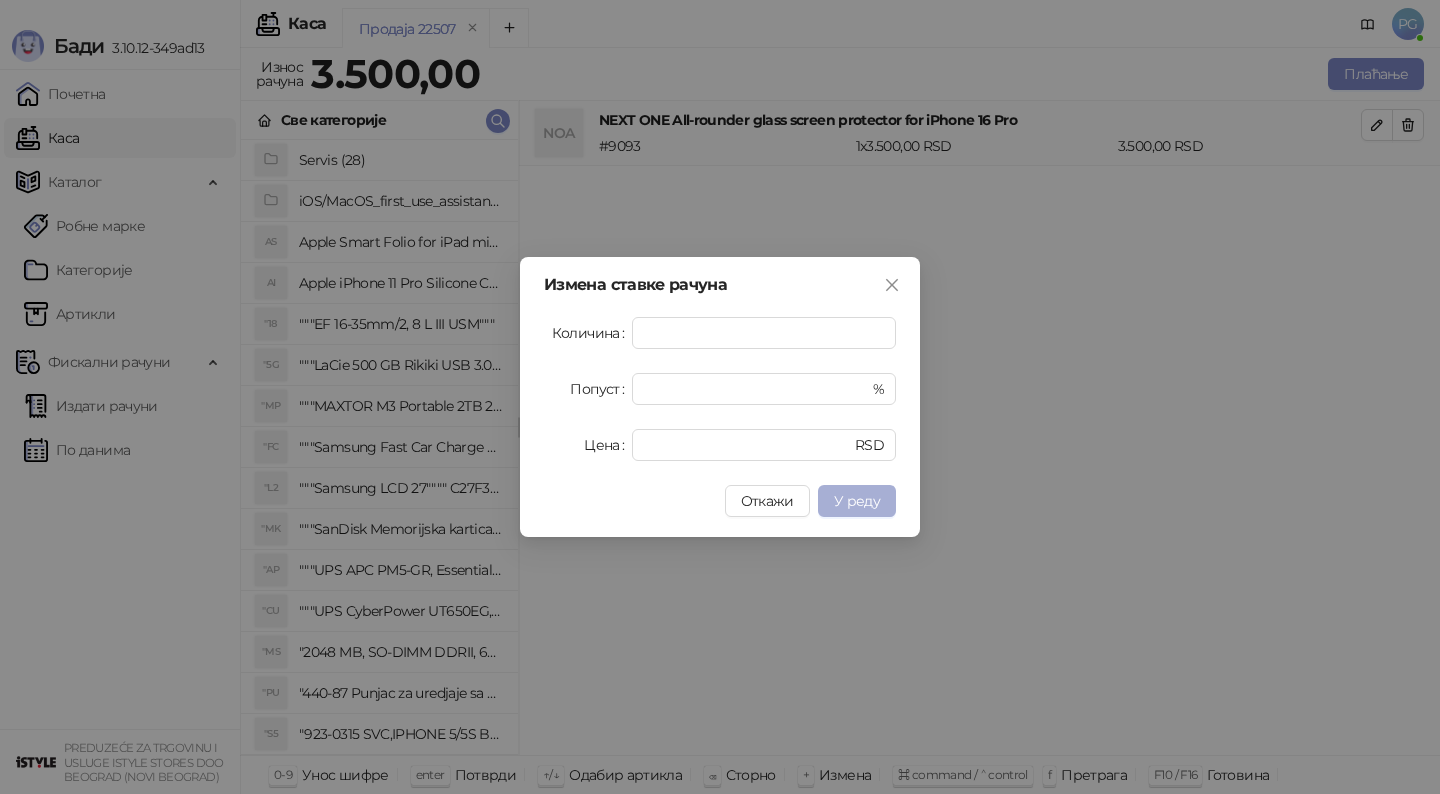 click on "У реду" at bounding box center [857, 501] 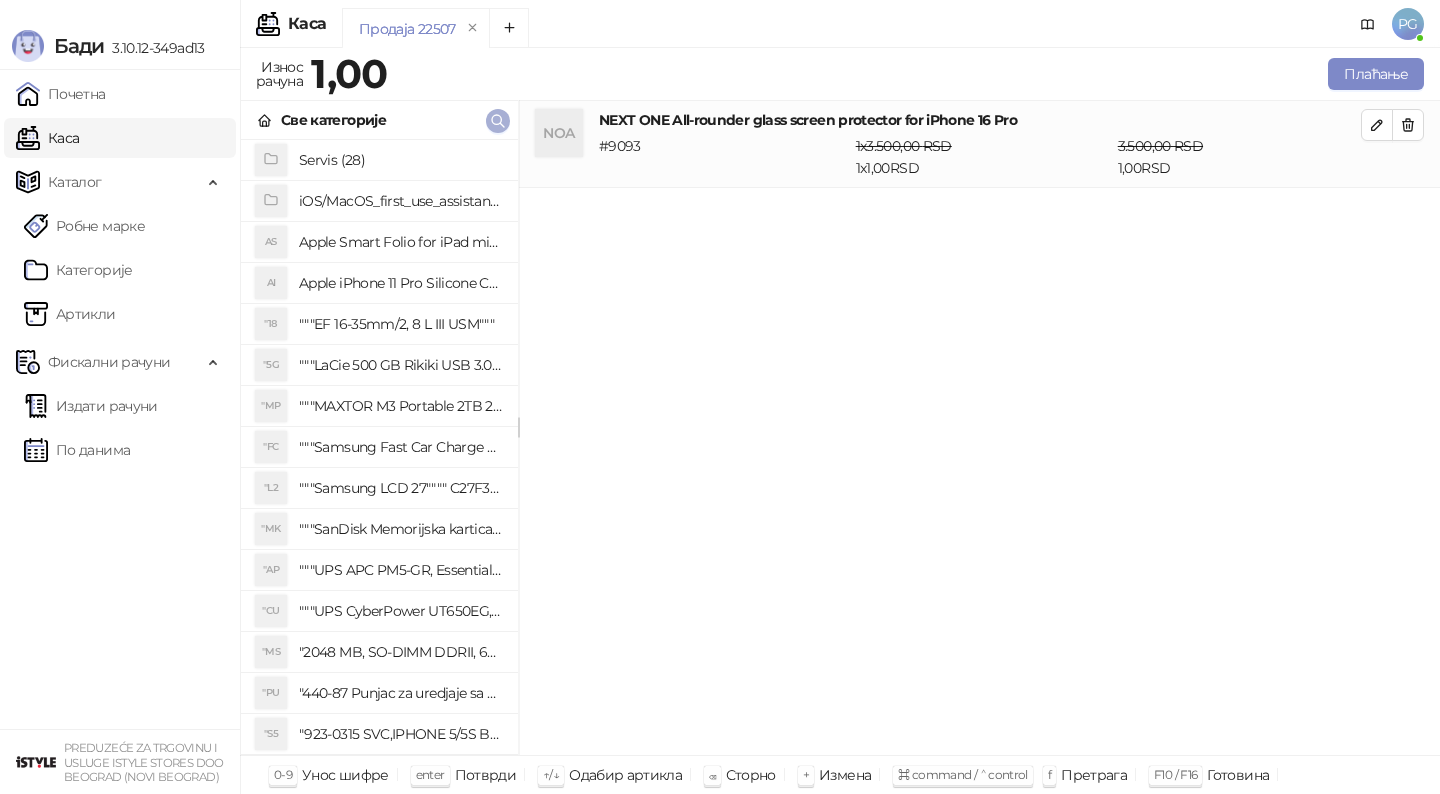 click at bounding box center (498, 121) 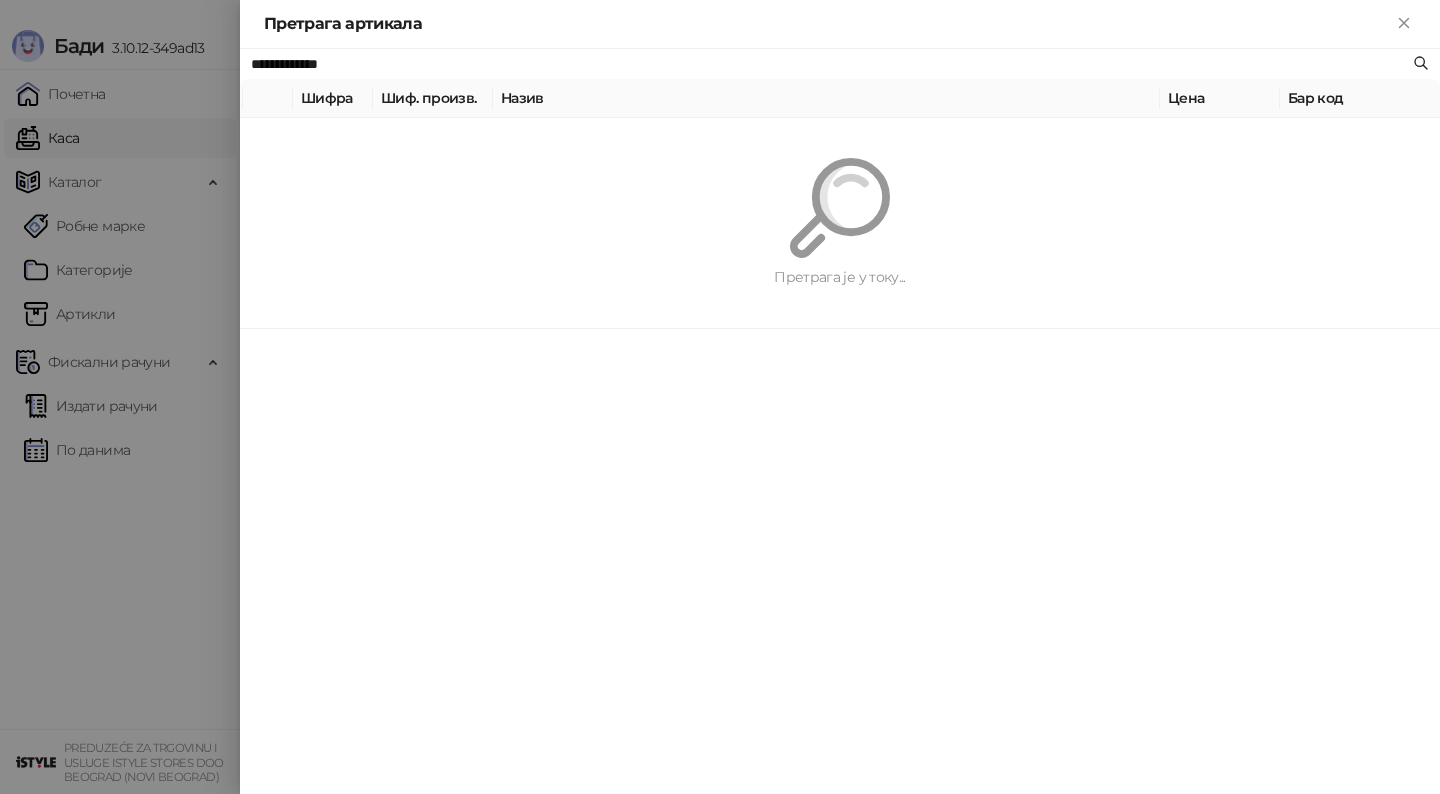 paste on "**********" 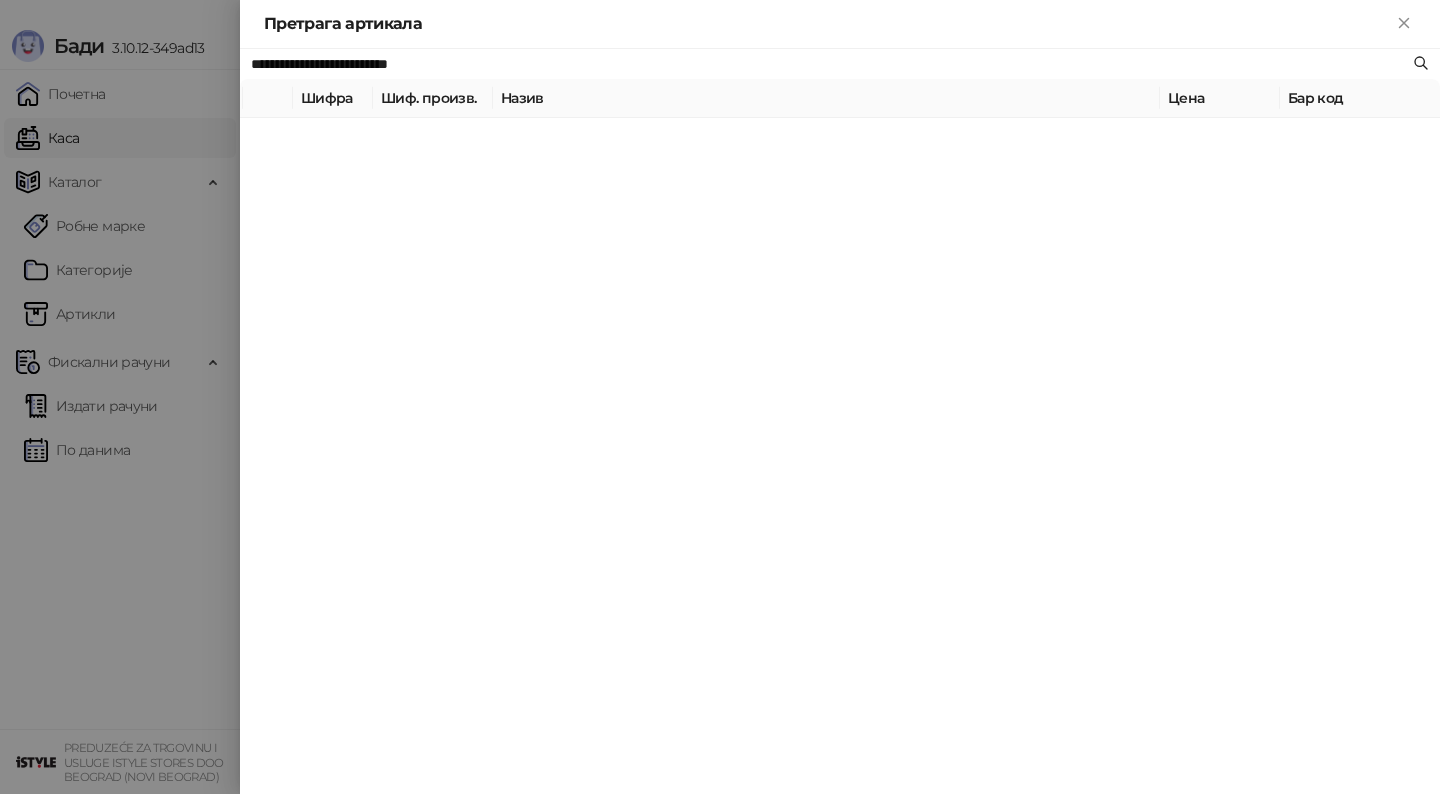 type on "**********" 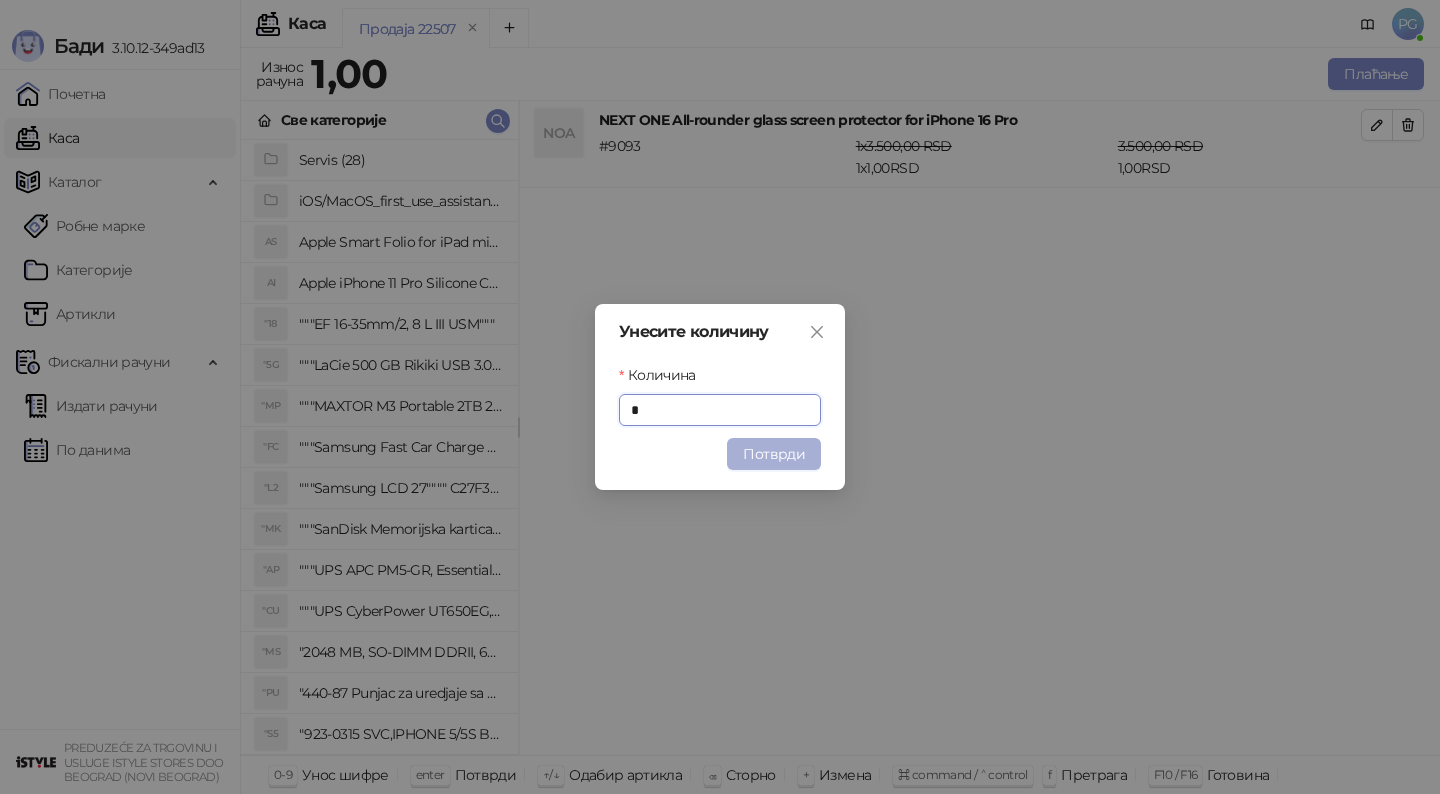 click on "Потврди" at bounding box center (774, 454) 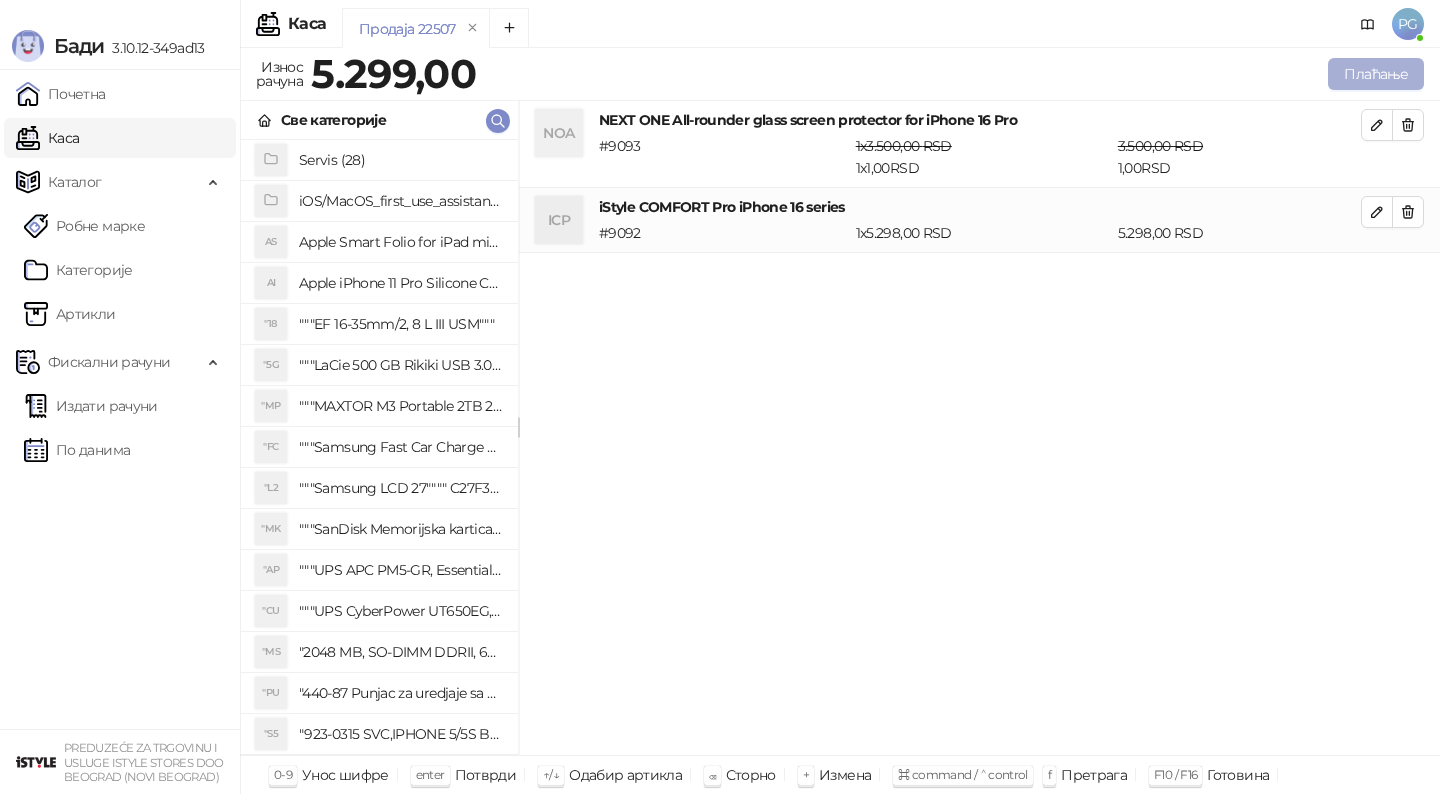 click on "Плаћање" at bounding box center (1376, 74) 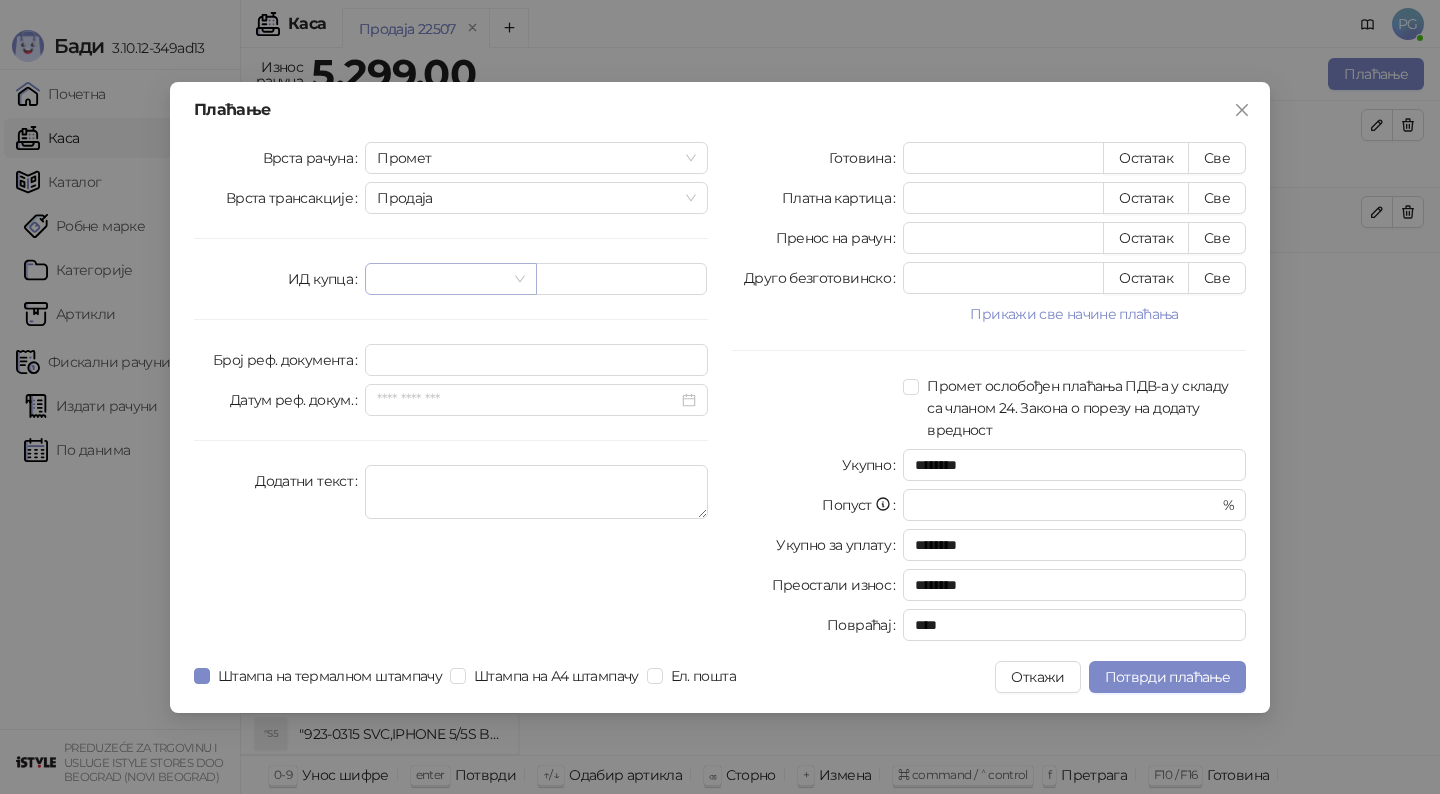 click at bounding box center (441, 279) 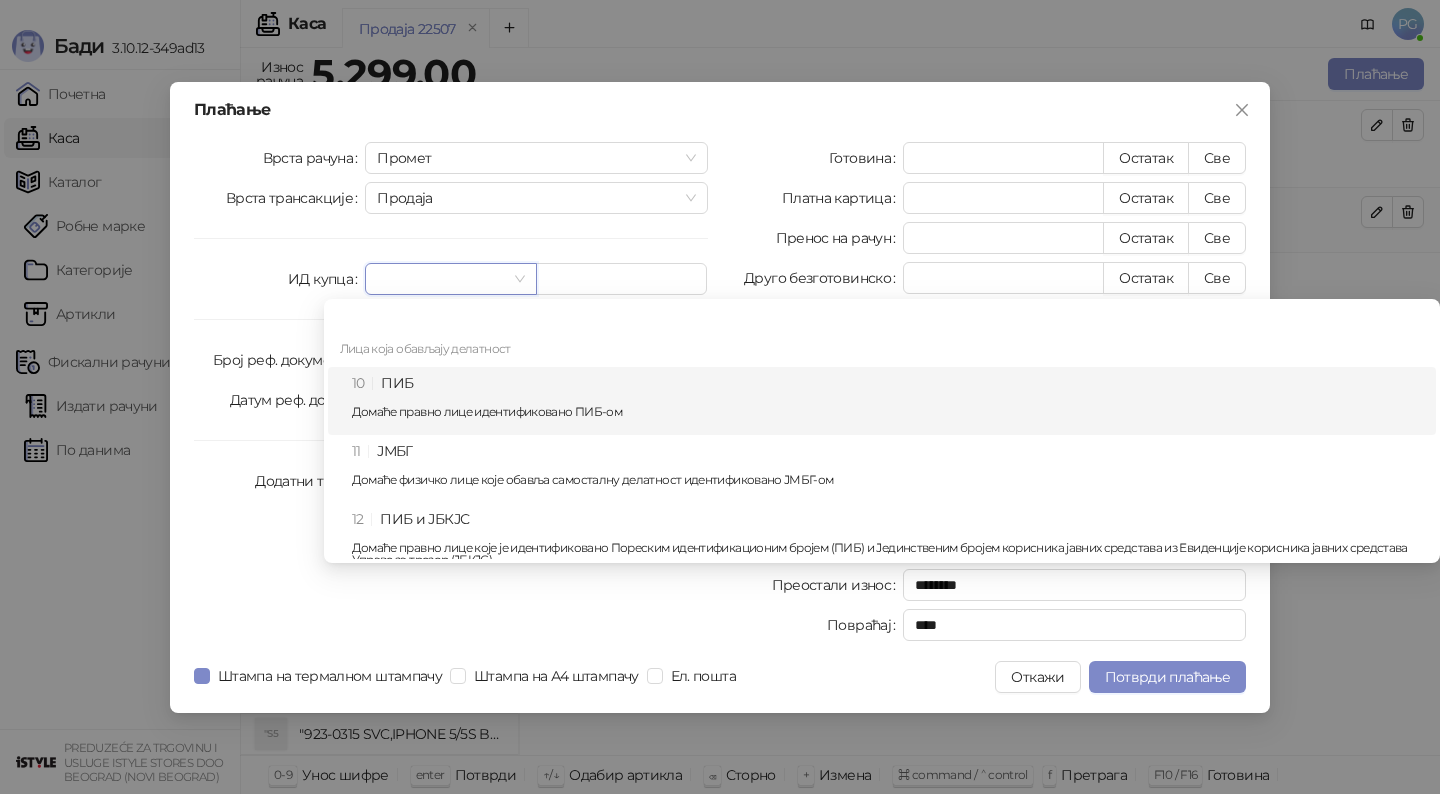 click on "10 ПИБ Домаће правно лице идентификовано ПИБ-ом" at bounding box center (888, 401) 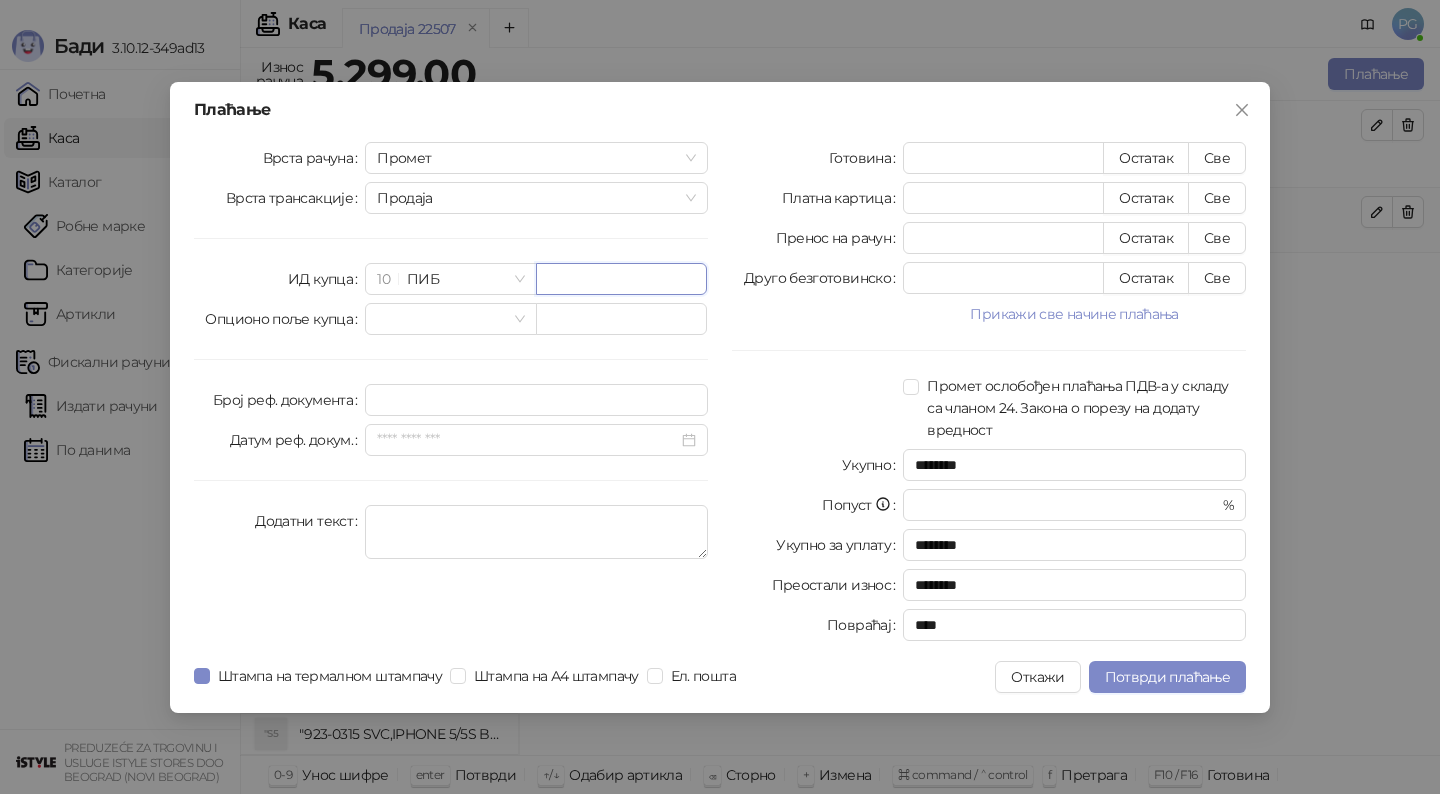 paste on "*********" 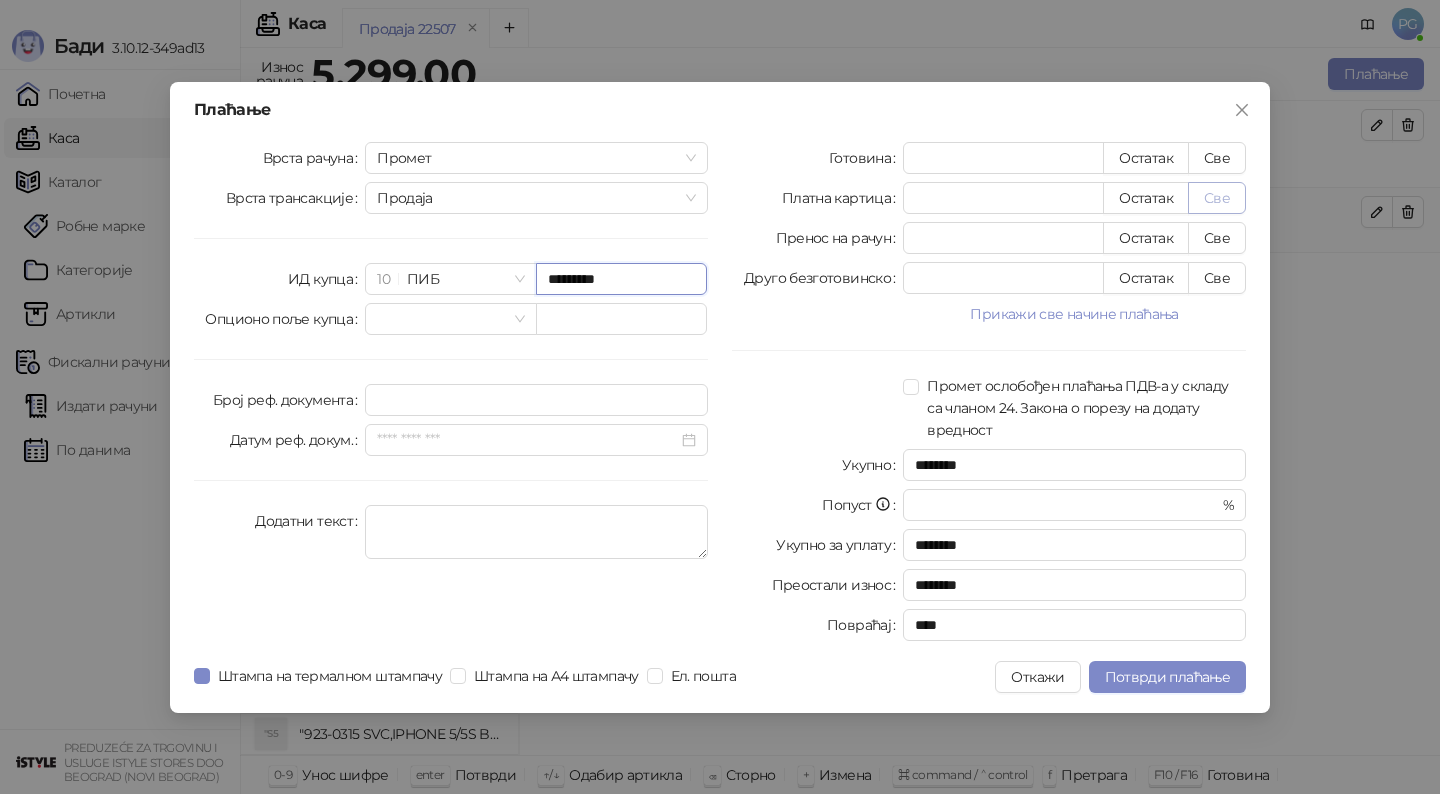 type on "*********" 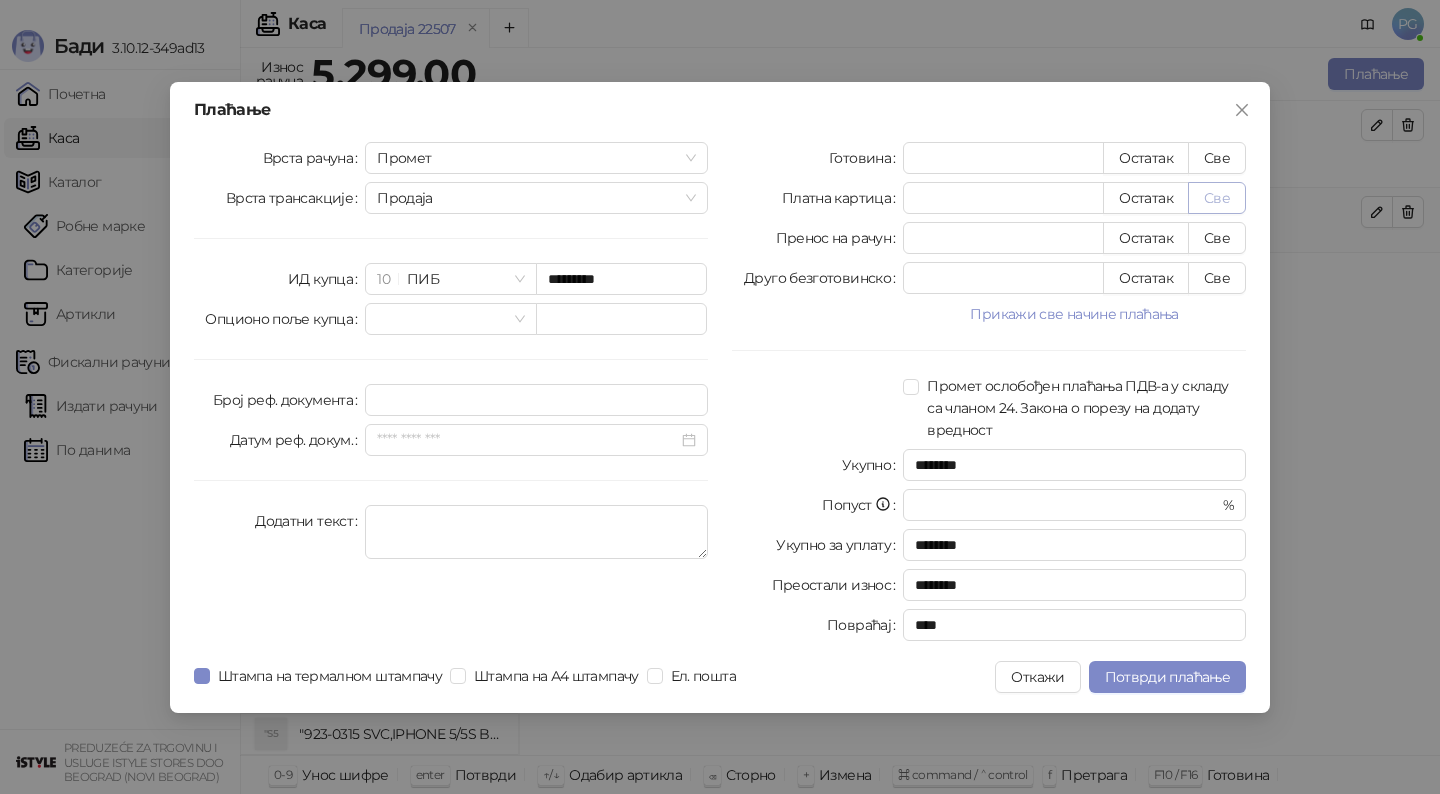 click on "Све" at bounding box center (1217, 198) 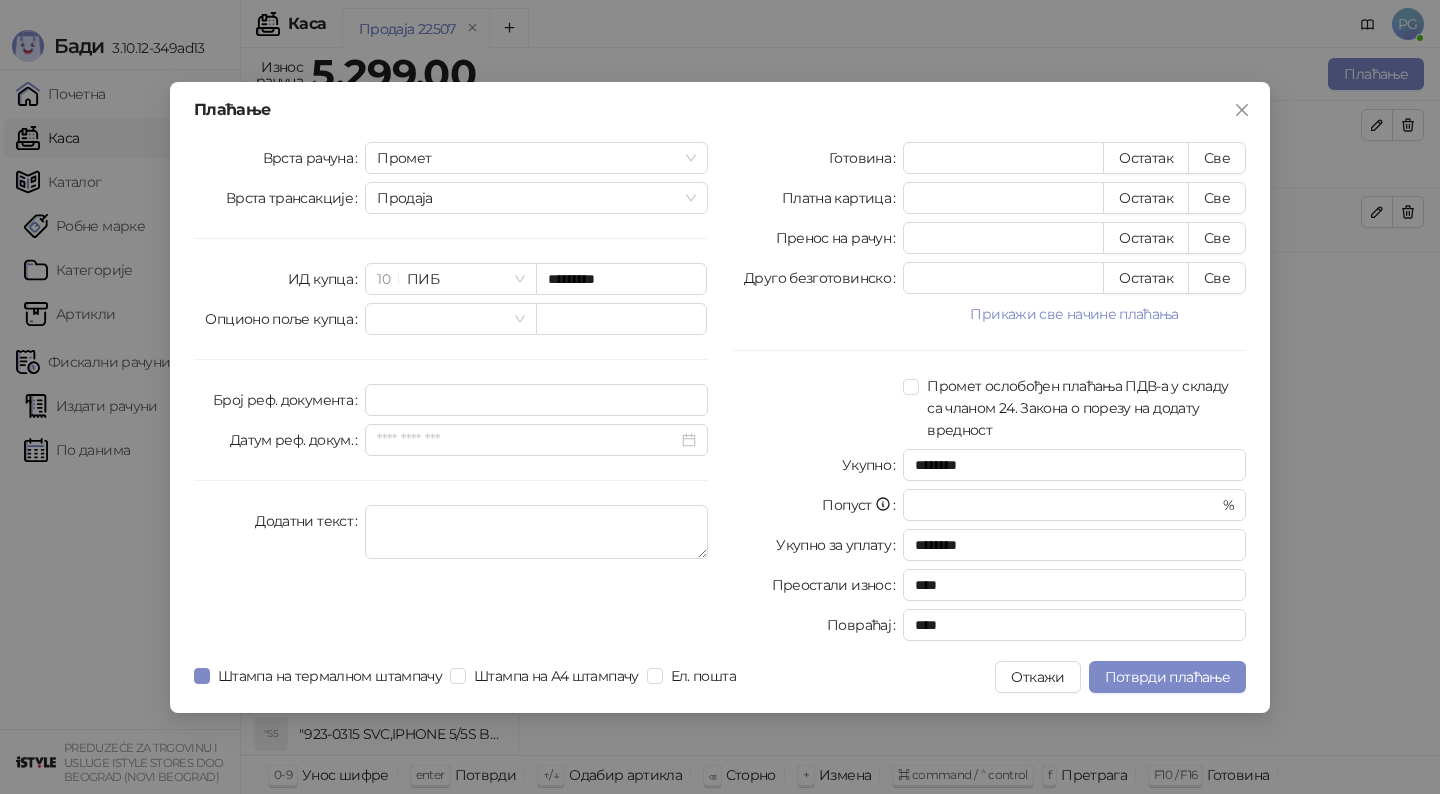 click on "Плаћање Врста рачуна Промет Врста трансакције Продаја ИД купца [NUMBER] ПИБ ********* Опционо поље купца Број реф. документа Датум реф. докум. Додатни текст Готовина * Остатак Све Платна картица **** Остатак Све Пренос на рачун * Остатак Све Друго безготовинско * Остатак Све Прикажи све начине плаћања Чек * Остатак Све Ваучер * Остатак Све Инстант плаћање * Остатак Све   Промет ослобођен плаћања ПДВ-а у складу са чланом 24. Закона о порезу на додату вредност Укупно ******** Попуст   * % Укупно за уплату ******** Преостали износ **** Повраћај **** Штампа на термалном штампачу Ел. пошта" at bounding box center (720, 397) 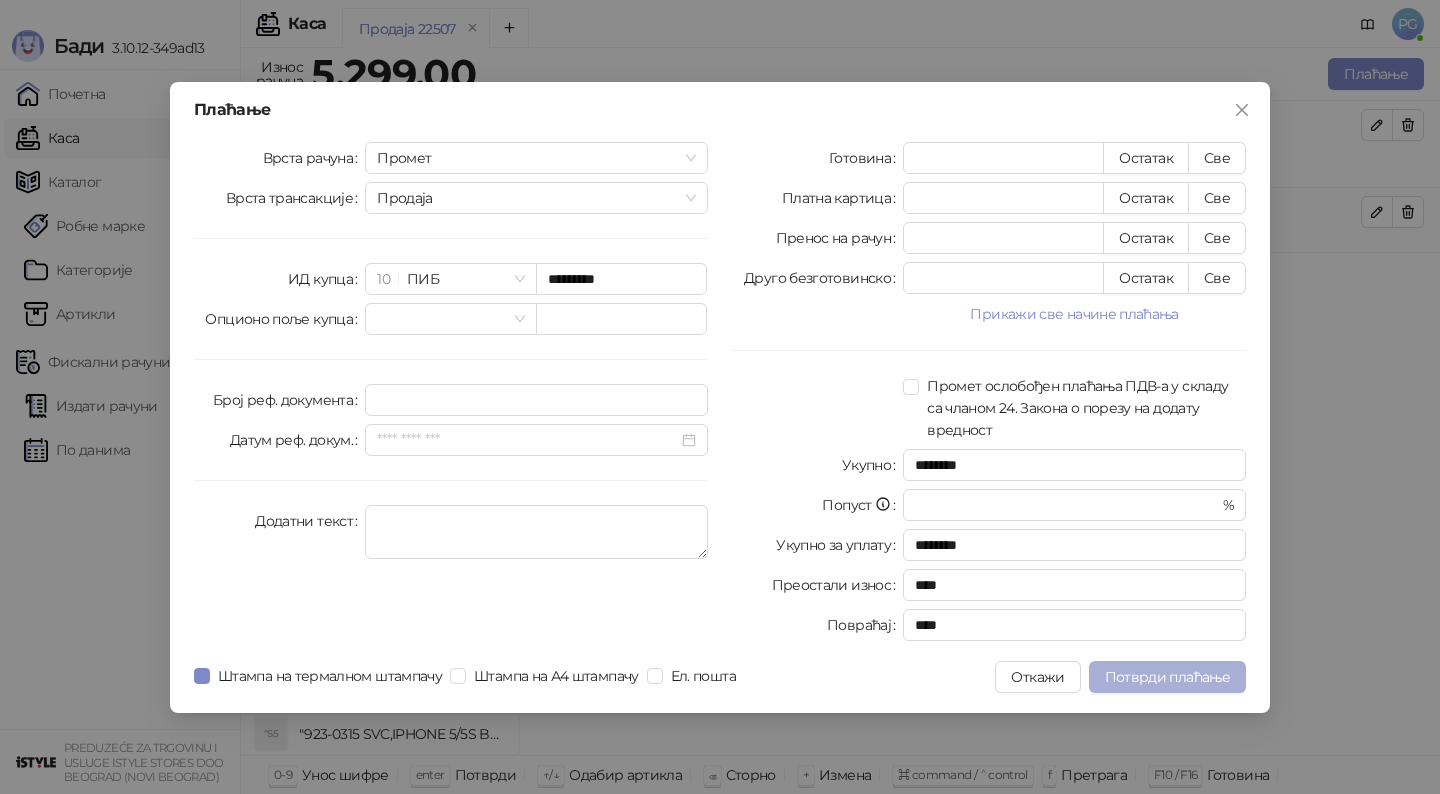 click on "Потврди плаћање" at bounding box center (1167, 677) 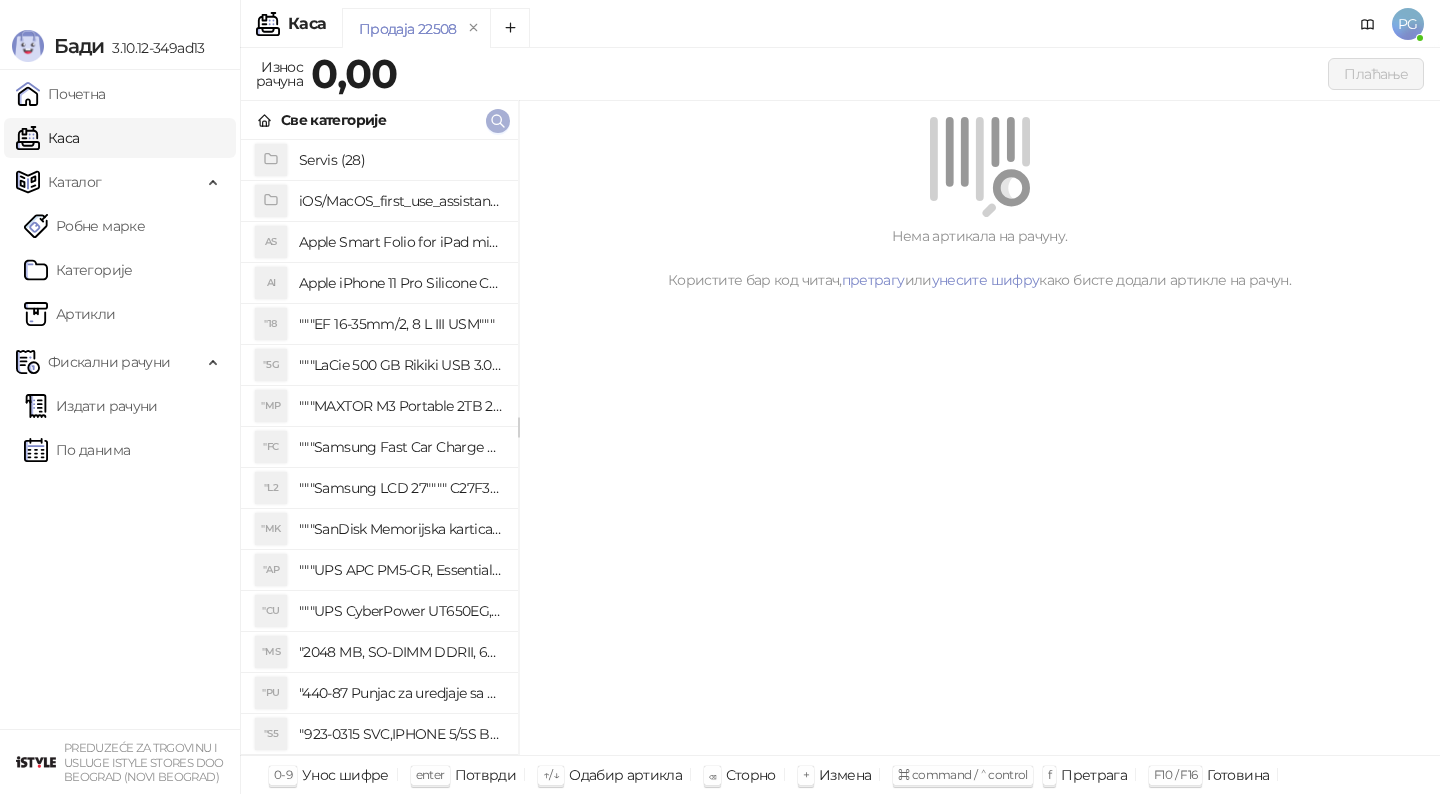 click 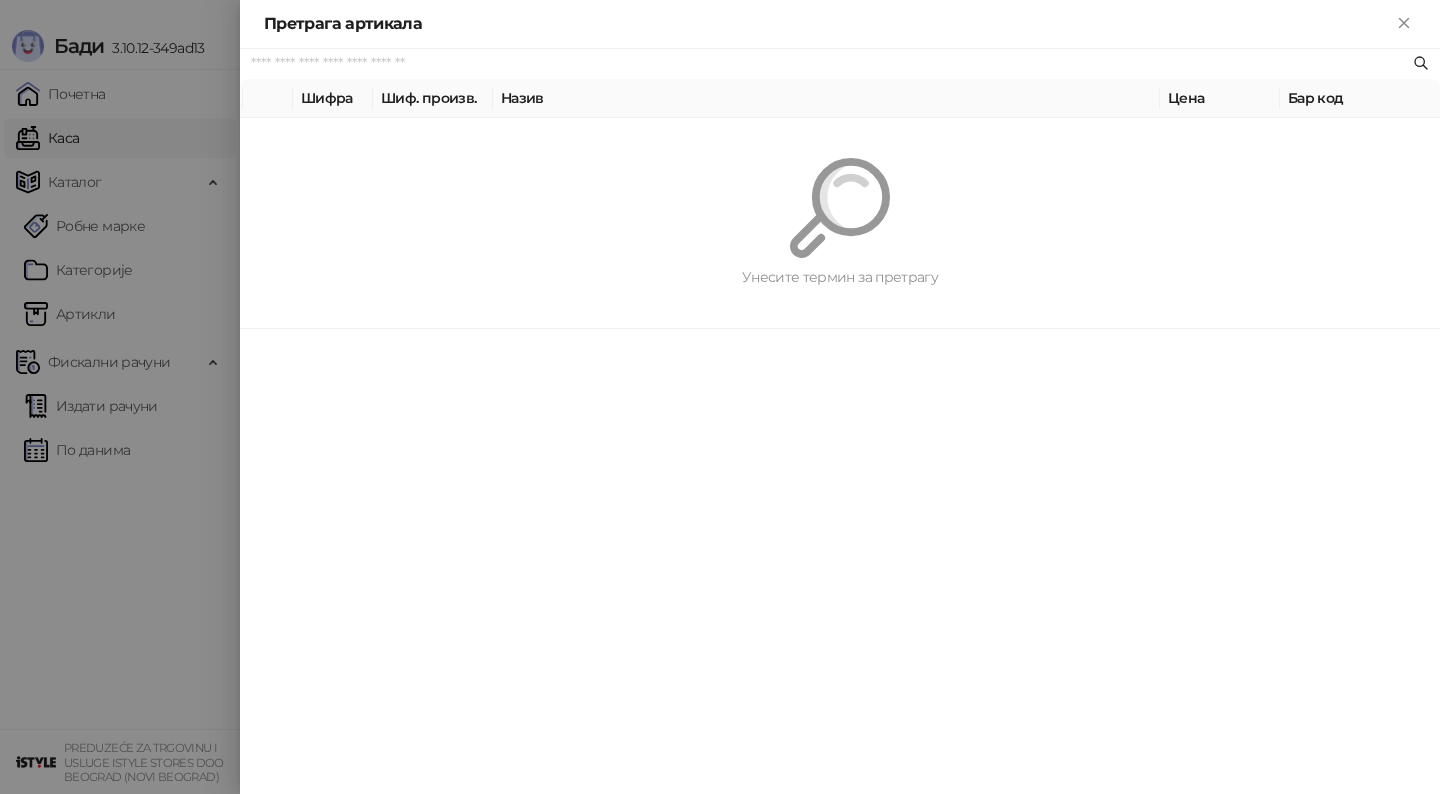 paste on "********" 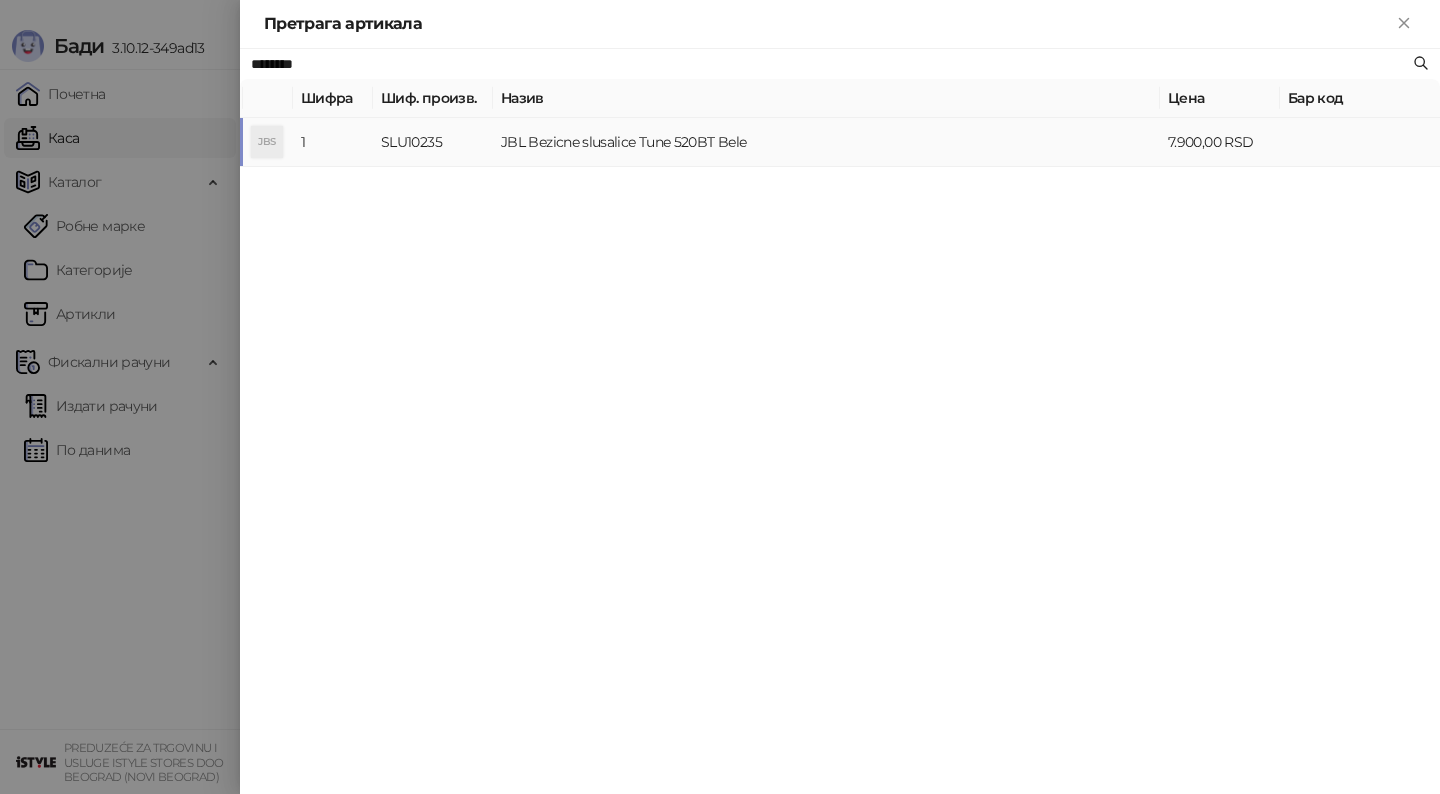 type on "********" 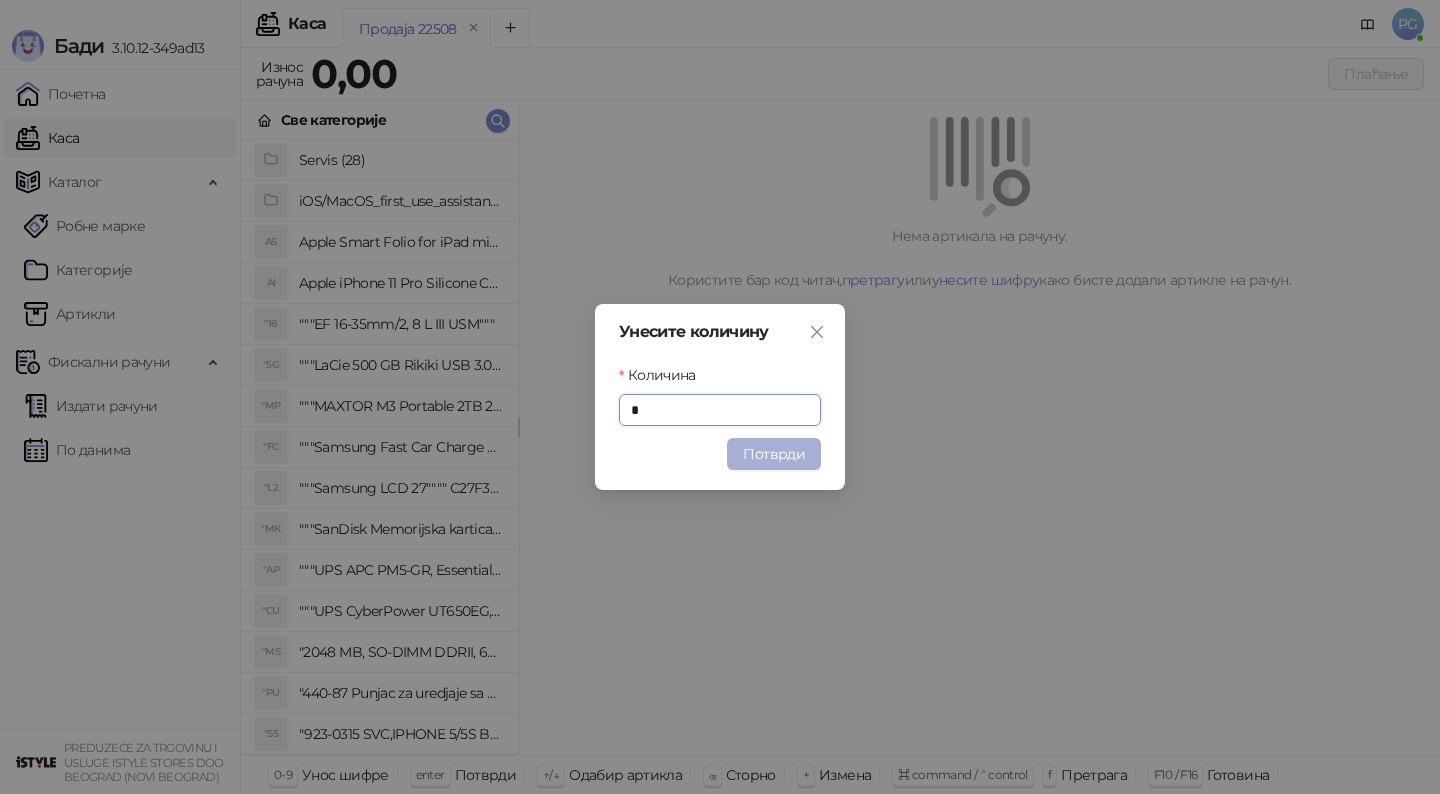 click on "Потврди" at bounding box center (774, 454) 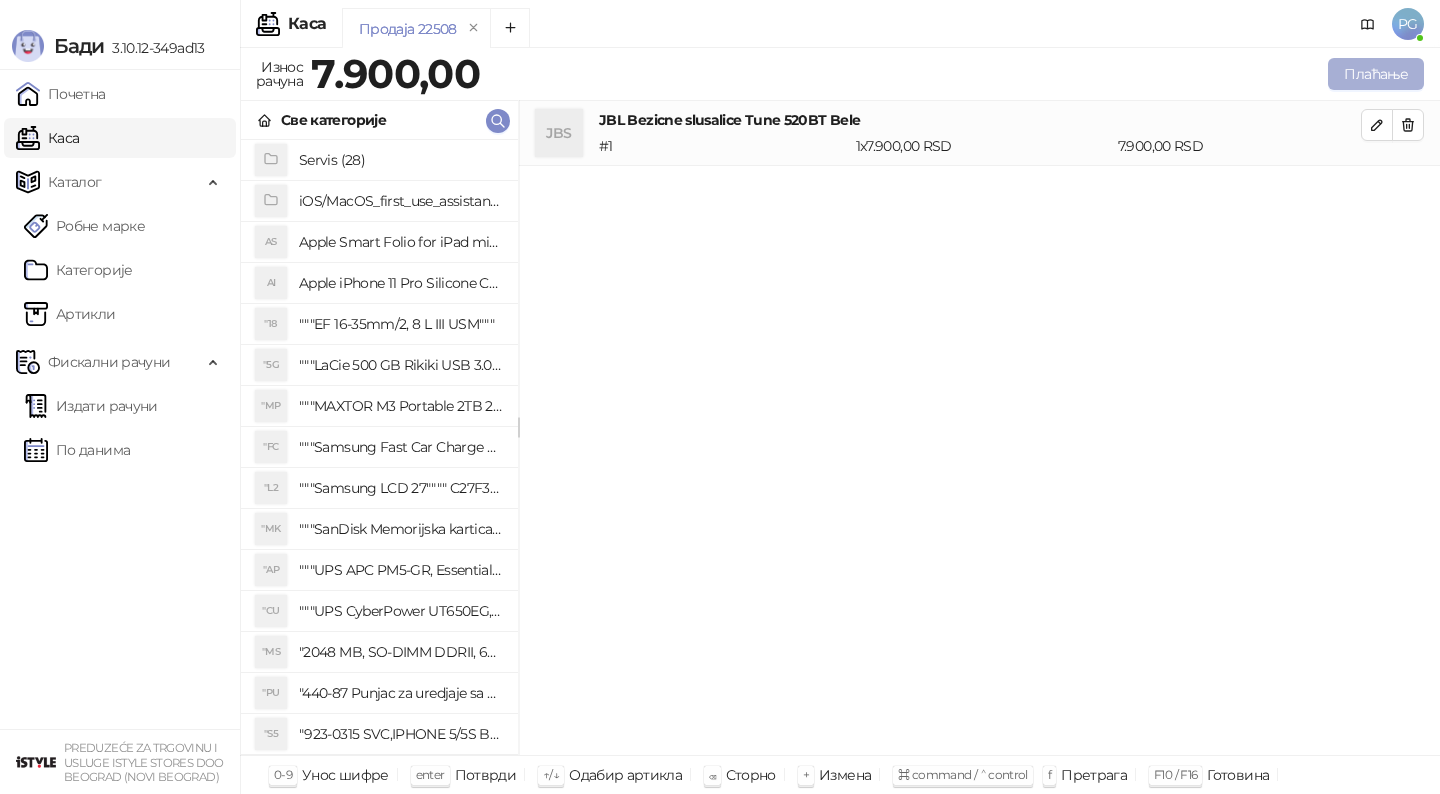 click on "Плаћање" at bounding box center (1376, 74) 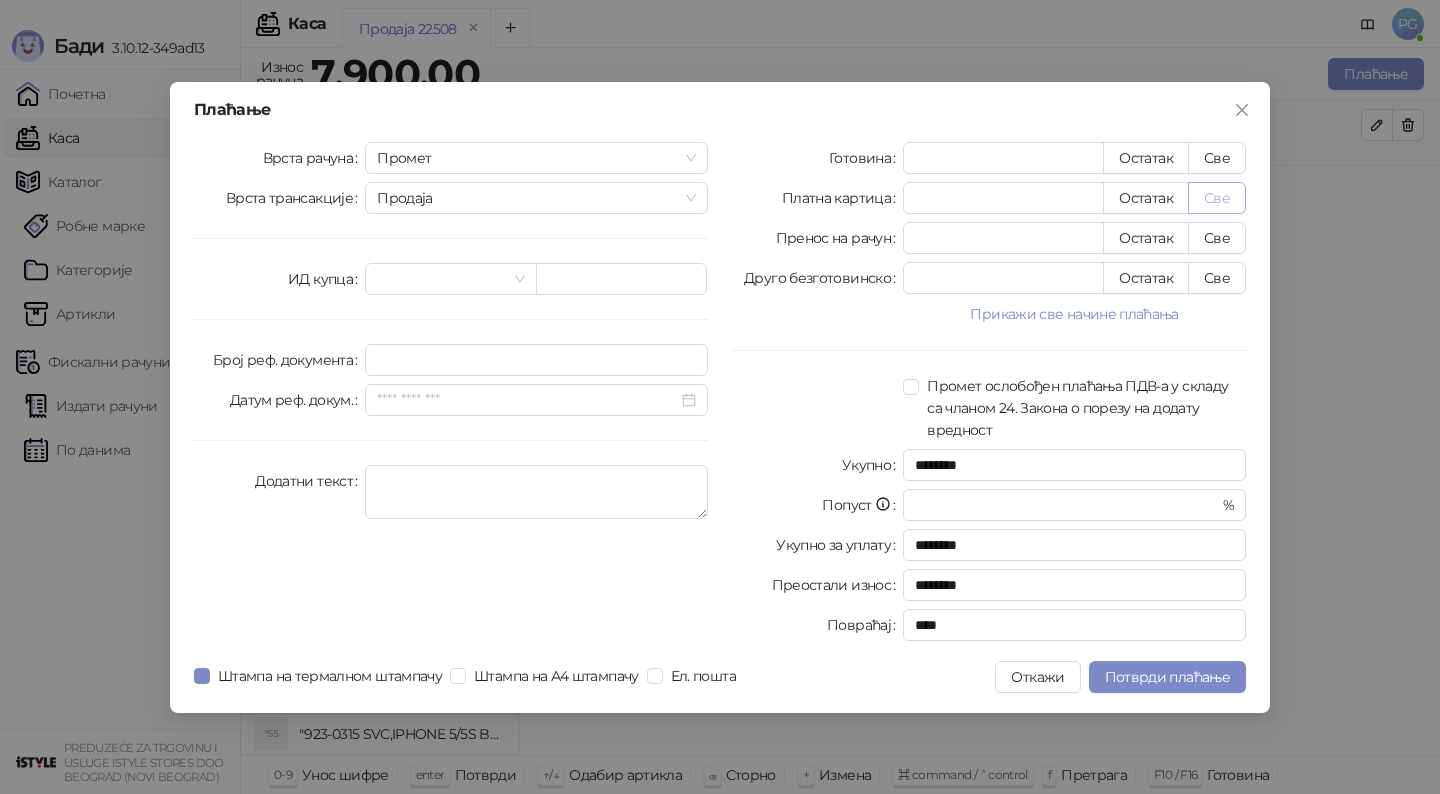 click on "Све" at bounding box center [1217, 198] 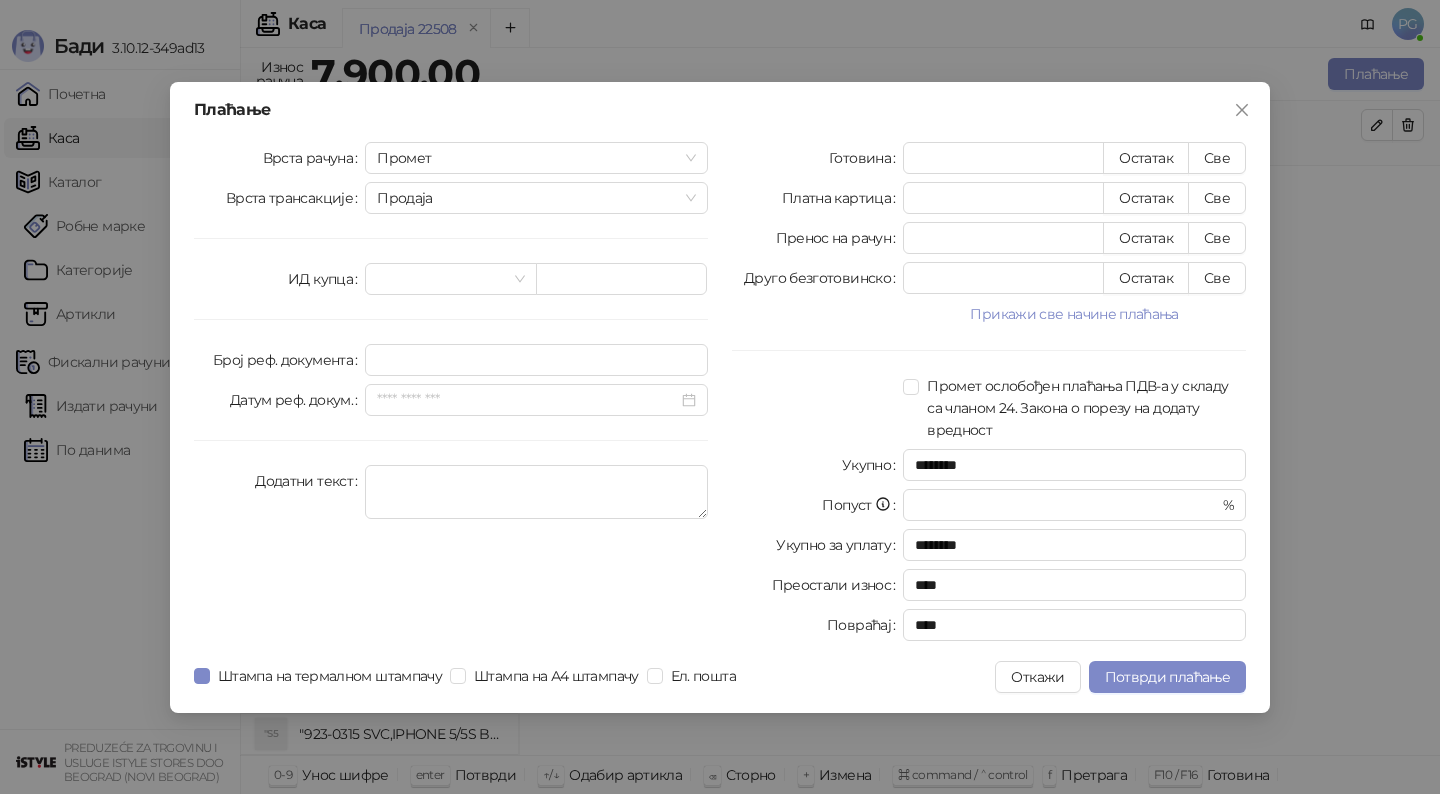 click on "Плаћање Врста рачуна Промет Врста трансакције Продаја ИД купца Број реф. документа Датум реф. докум. Додатни текст Готовина * Остатак Све Платна картица **** Остатак Све Пренос на рачун * Остатак Све Друго безготовинско * Остатак Све Прикажи све начине плаћања Чек * Остатак Све Ваучер * Остатак Све Инстант плаћање * Остатак Све   Промет ослобођен плаћања ПДВ-а у складу са чланом 24. Закона о порезу на додату вредност Укупно ******** Попуст   * % Укупно за уплату ******** Преостали износ **** Повраћај **** Штампа на термалном штампачу Штампа на А4 штампачу Ел. пошта Откажи" at bounding box center [720, 397] 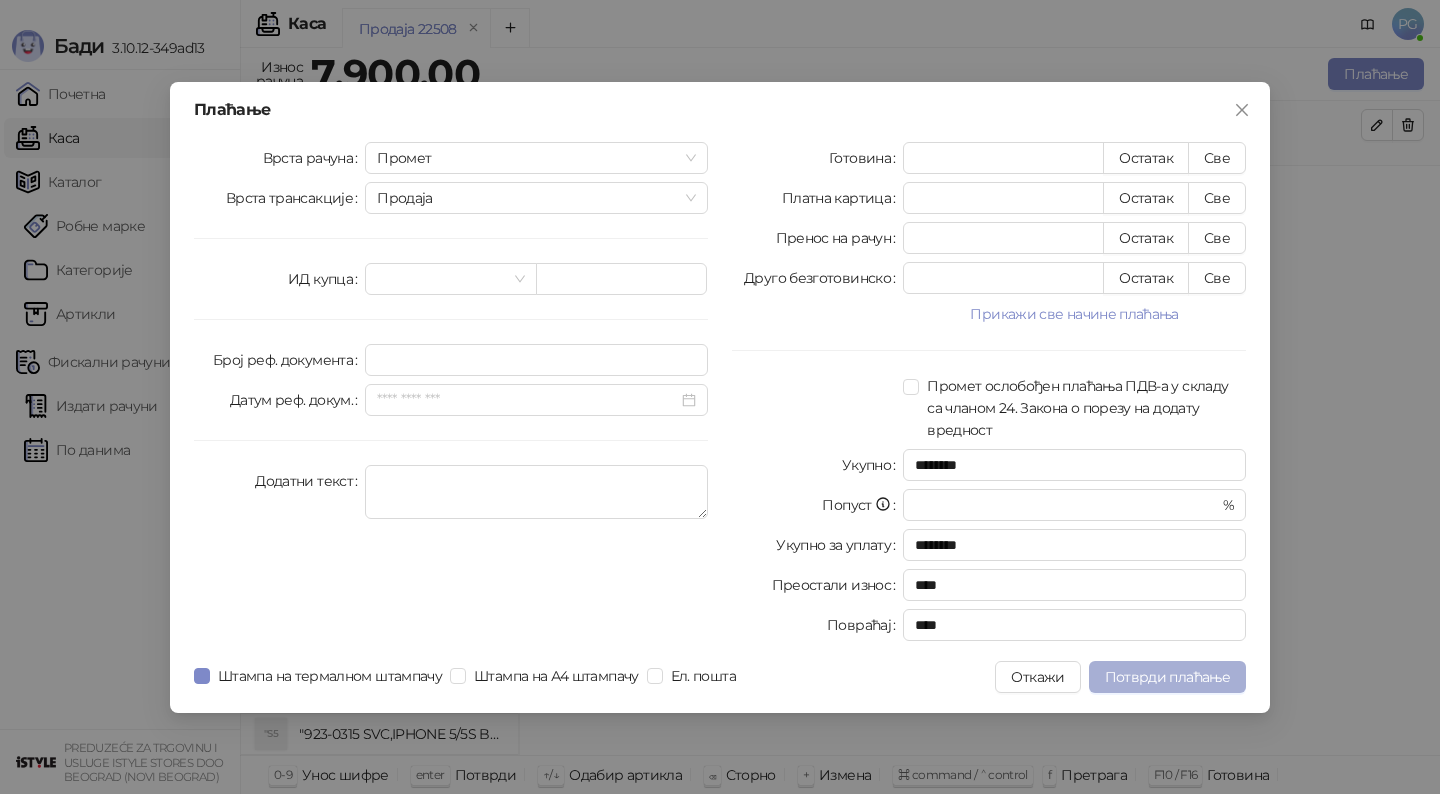 click on "Потврди плаћање" at bounding box center (1167, 677) 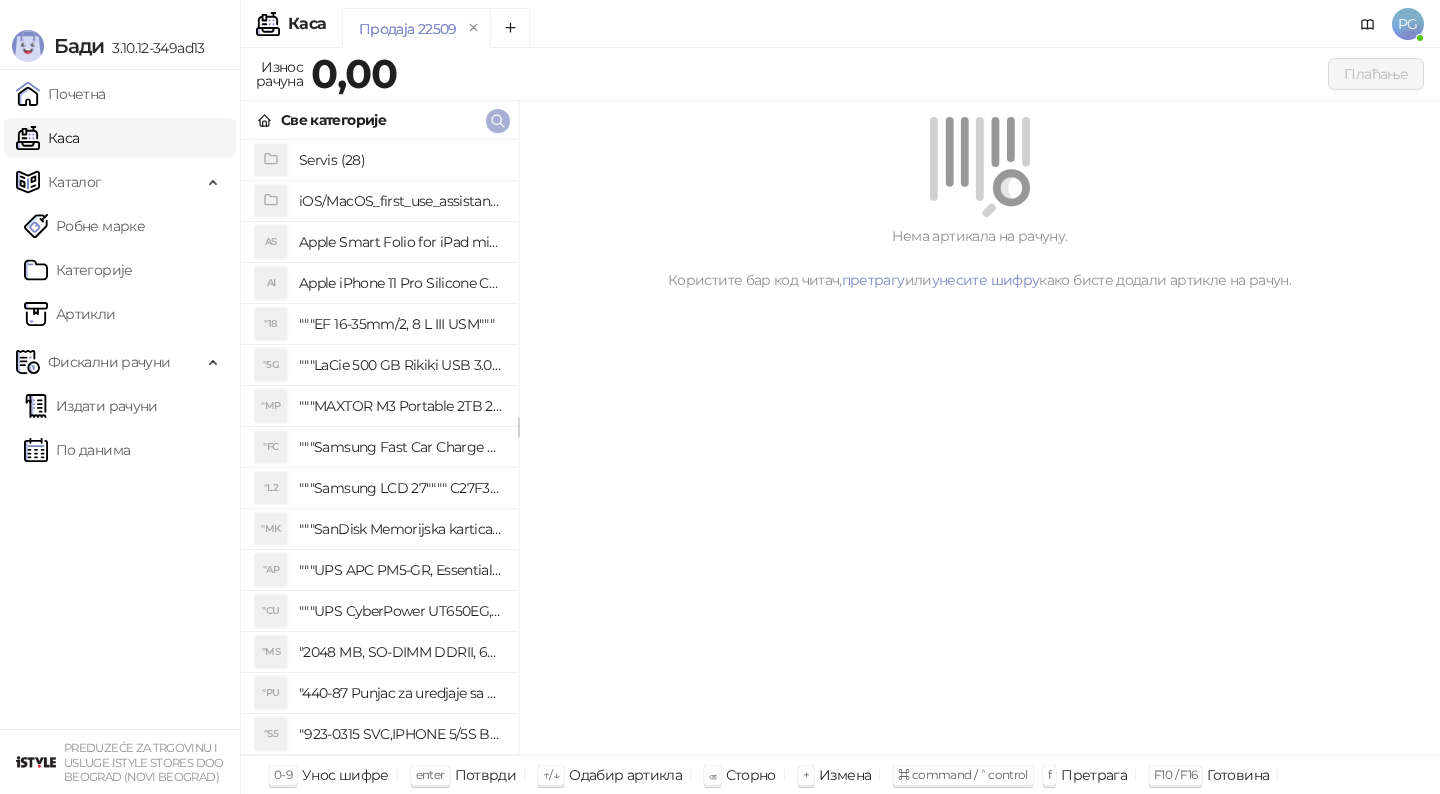click 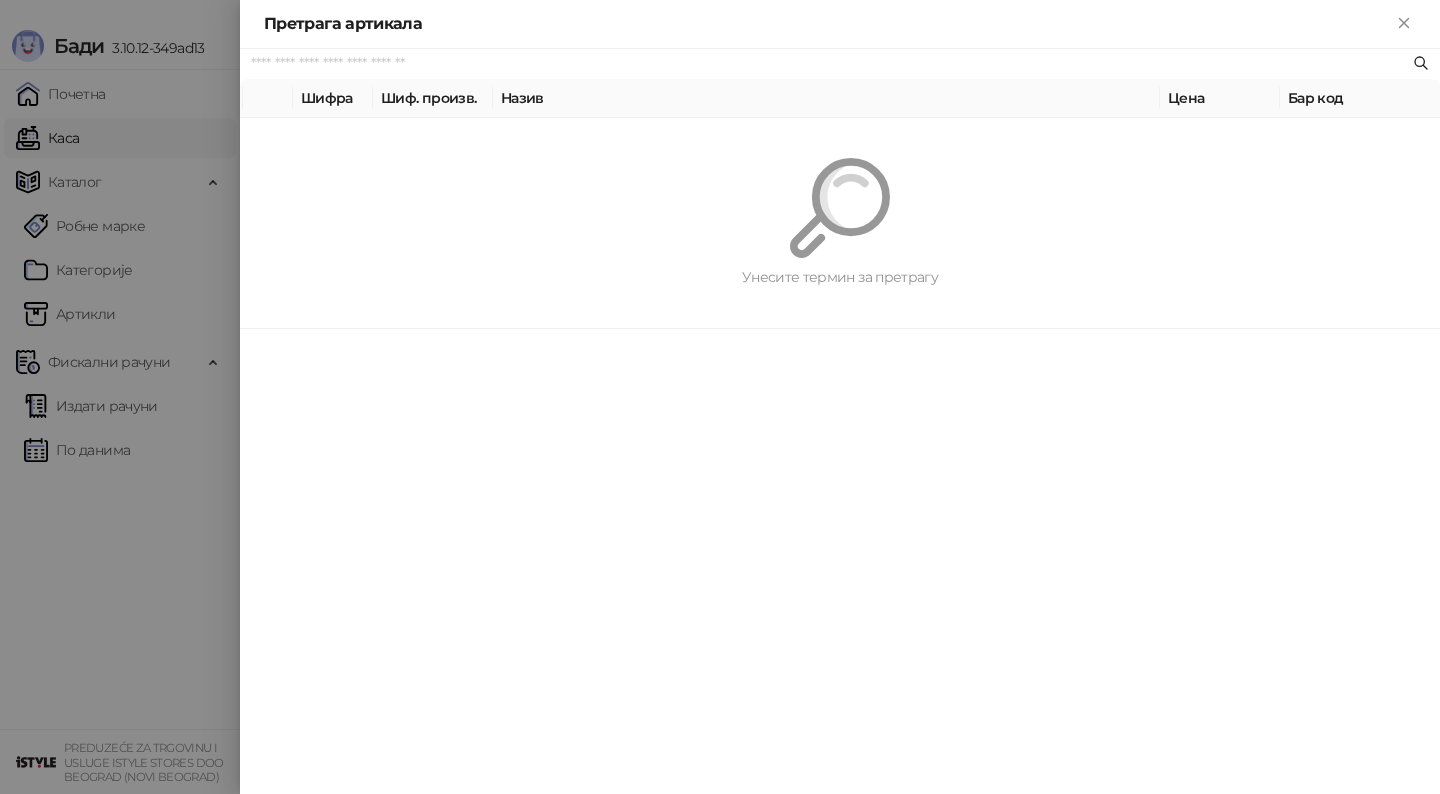 paste on "*********" 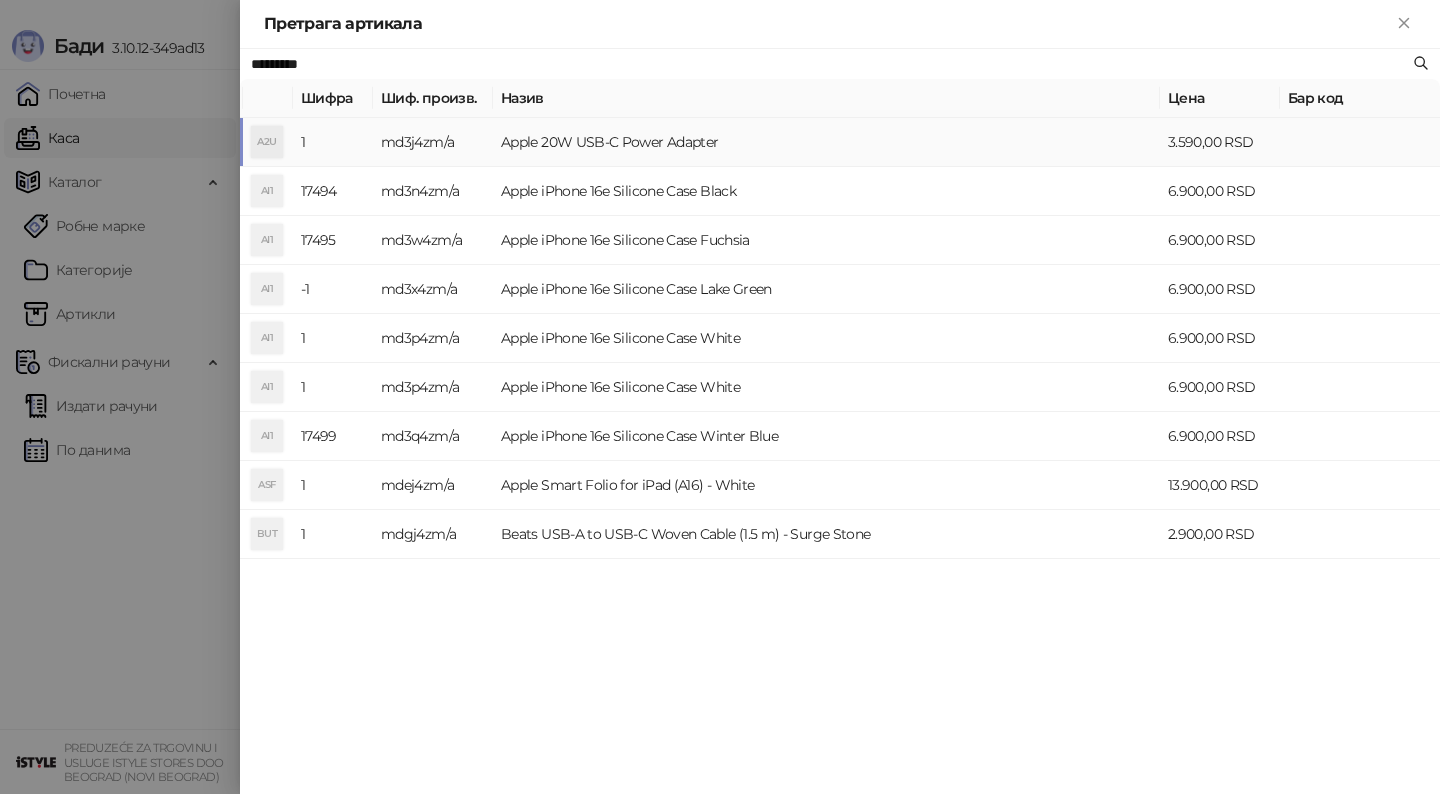 type on "*********" 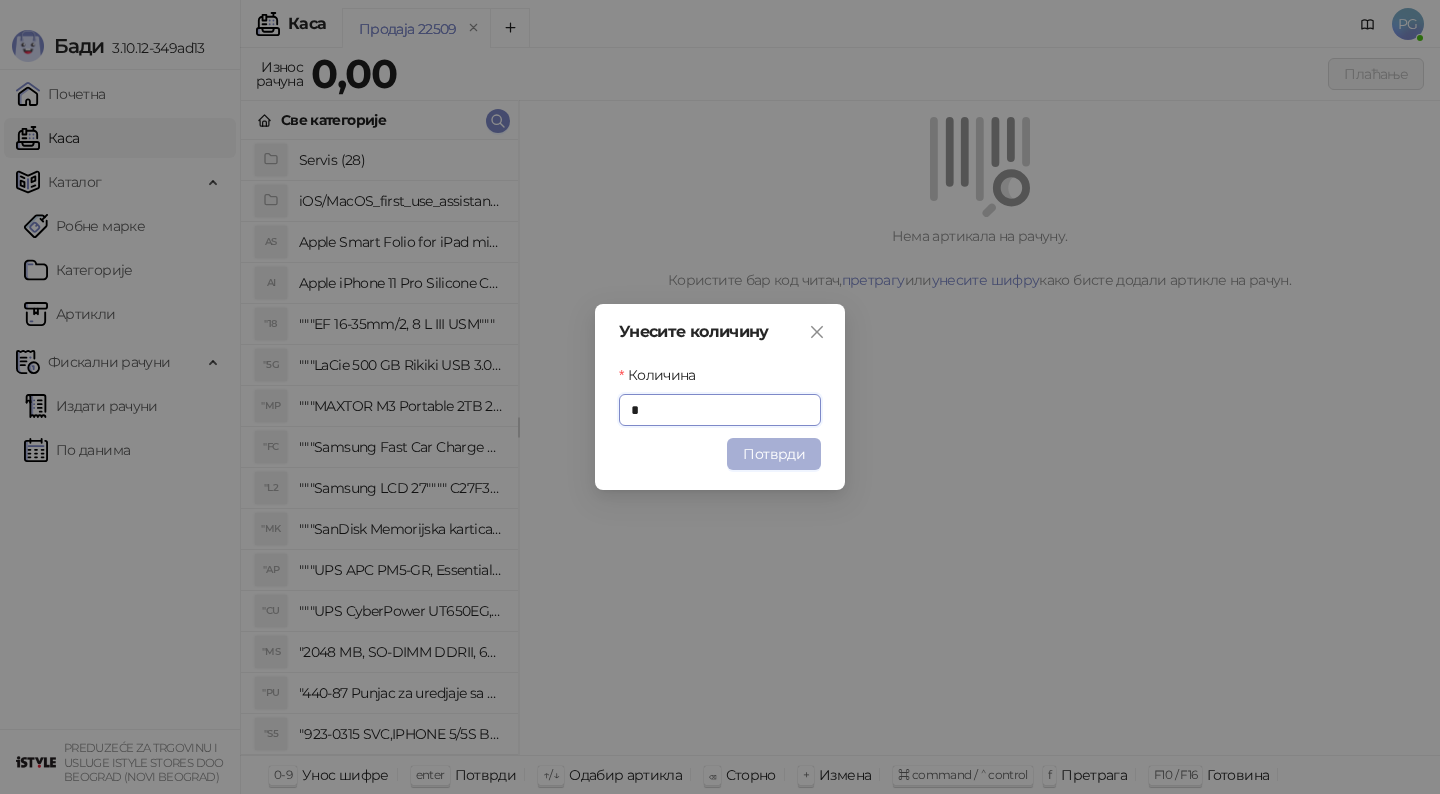 click on "Потврди" at bounding box center [774, 454] 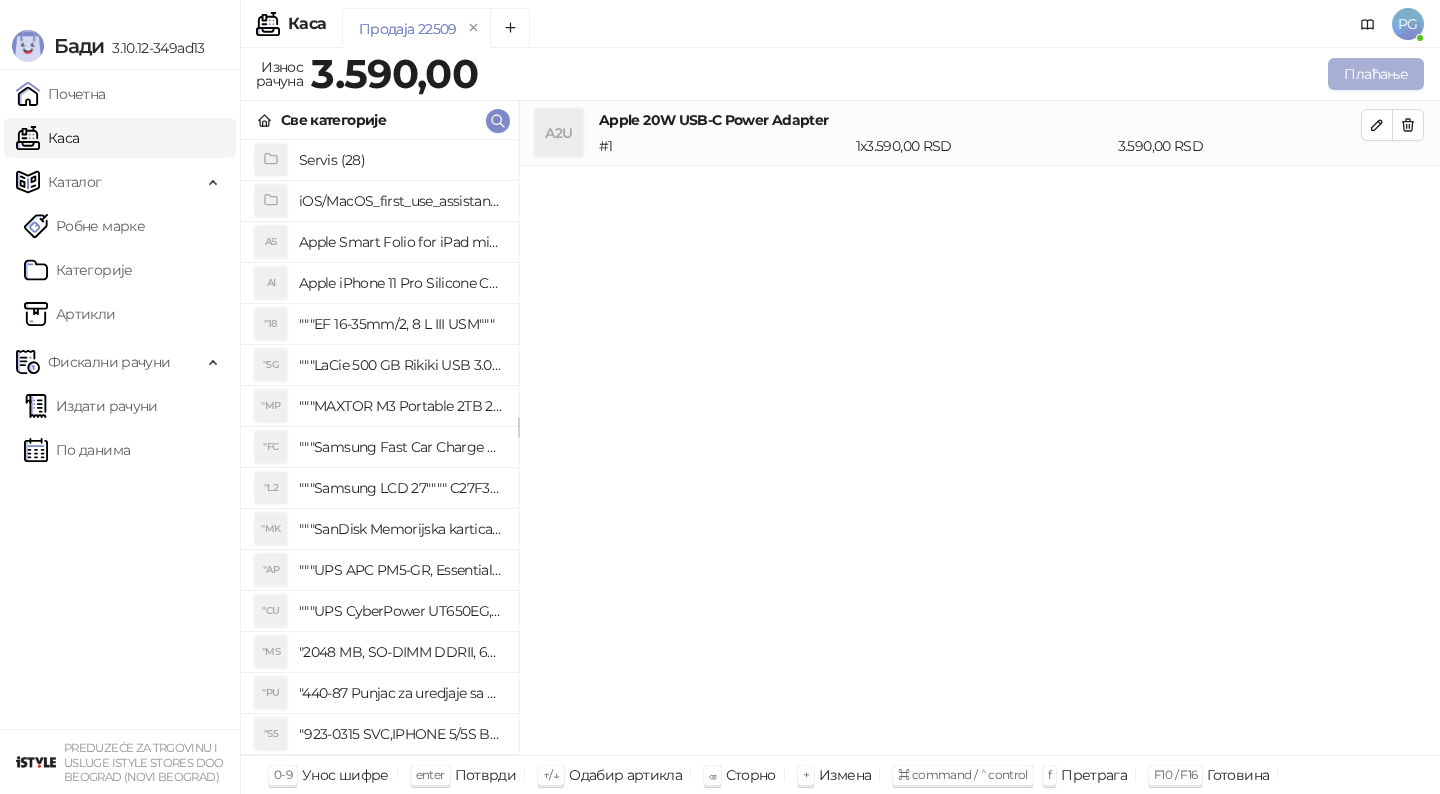 click on "Плаћање" at bounding box center (1376, 74) 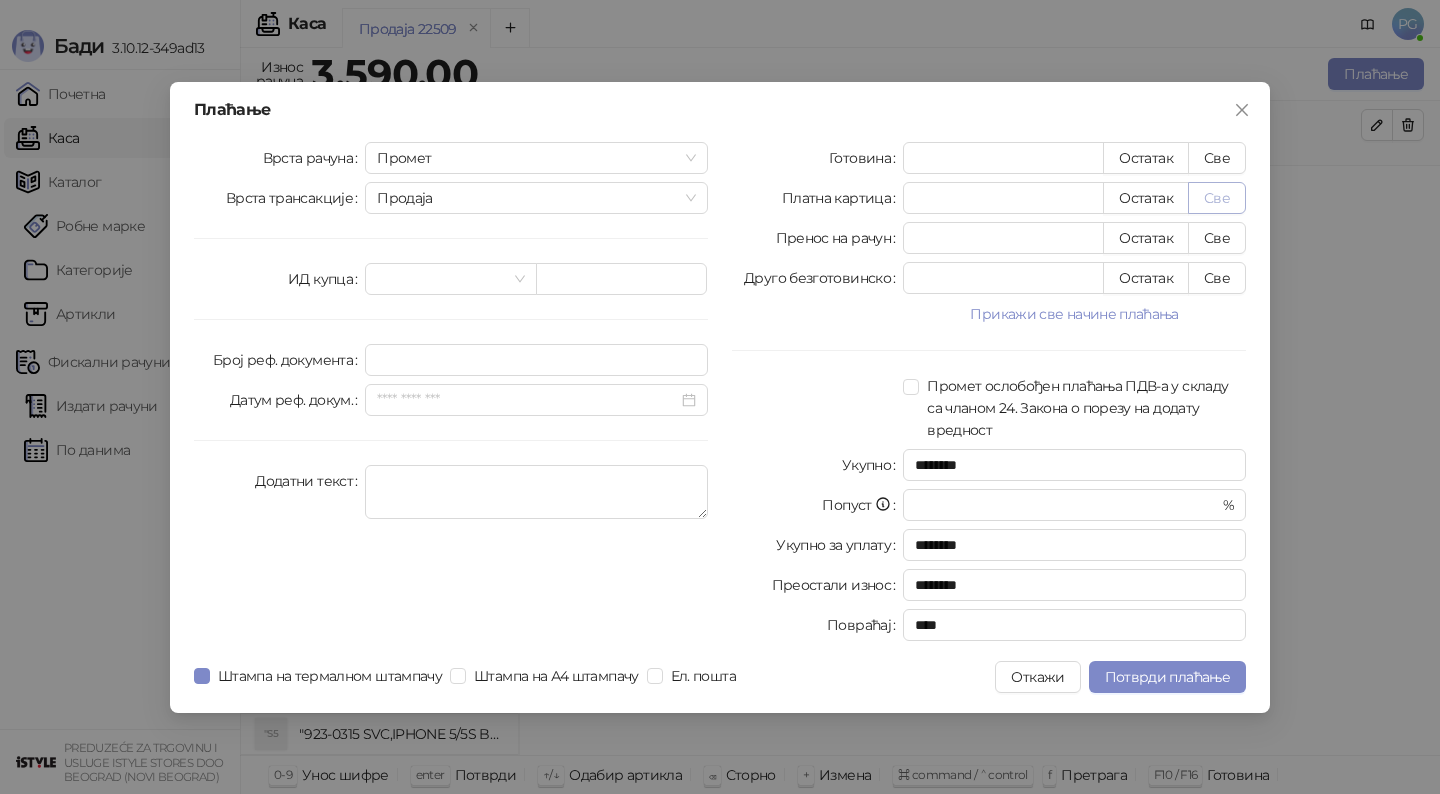 click on "Све" at bounding box center [1217, 198] 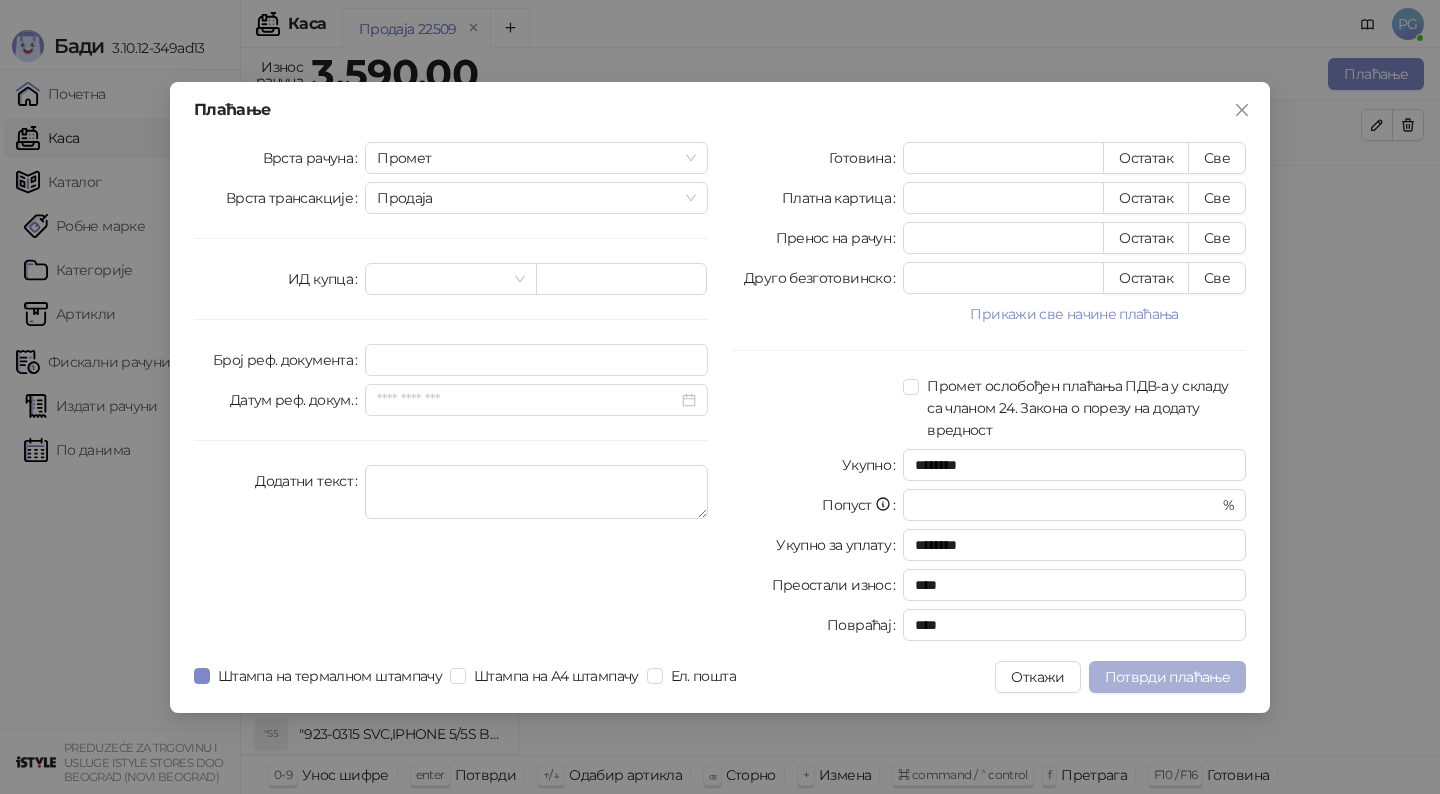 click on "Потврди плаћање" at bounding box center [1167, 677] 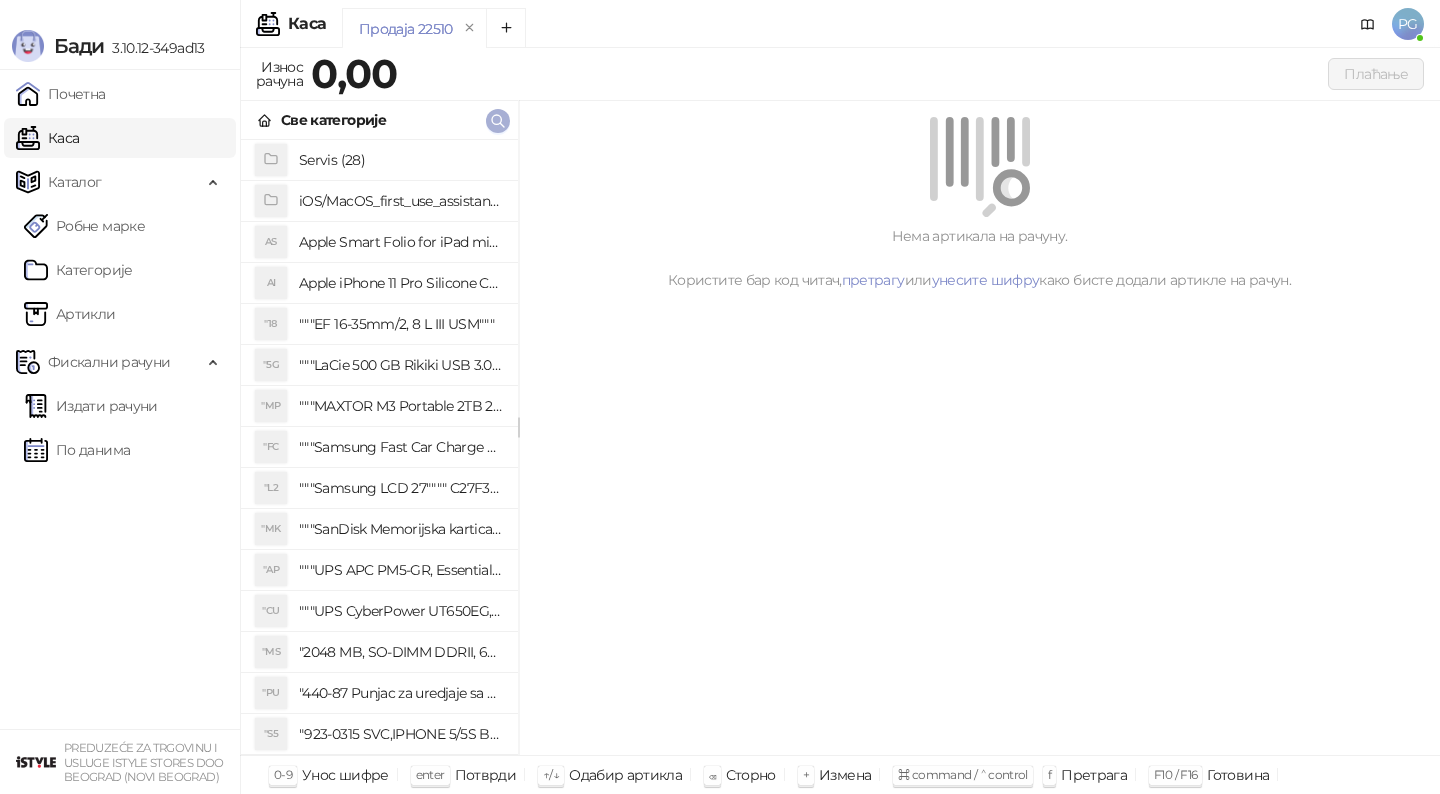 click 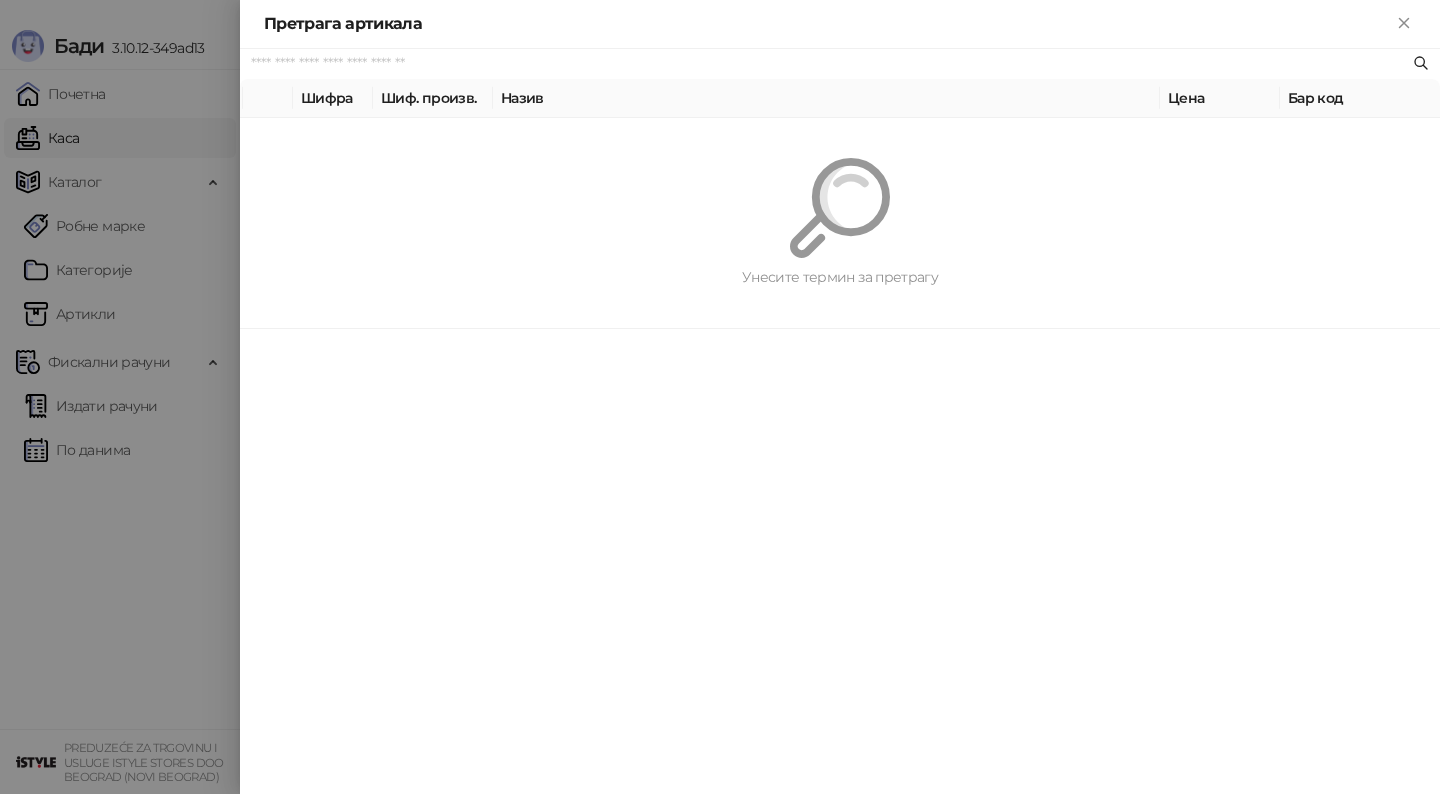 paste on "*********" 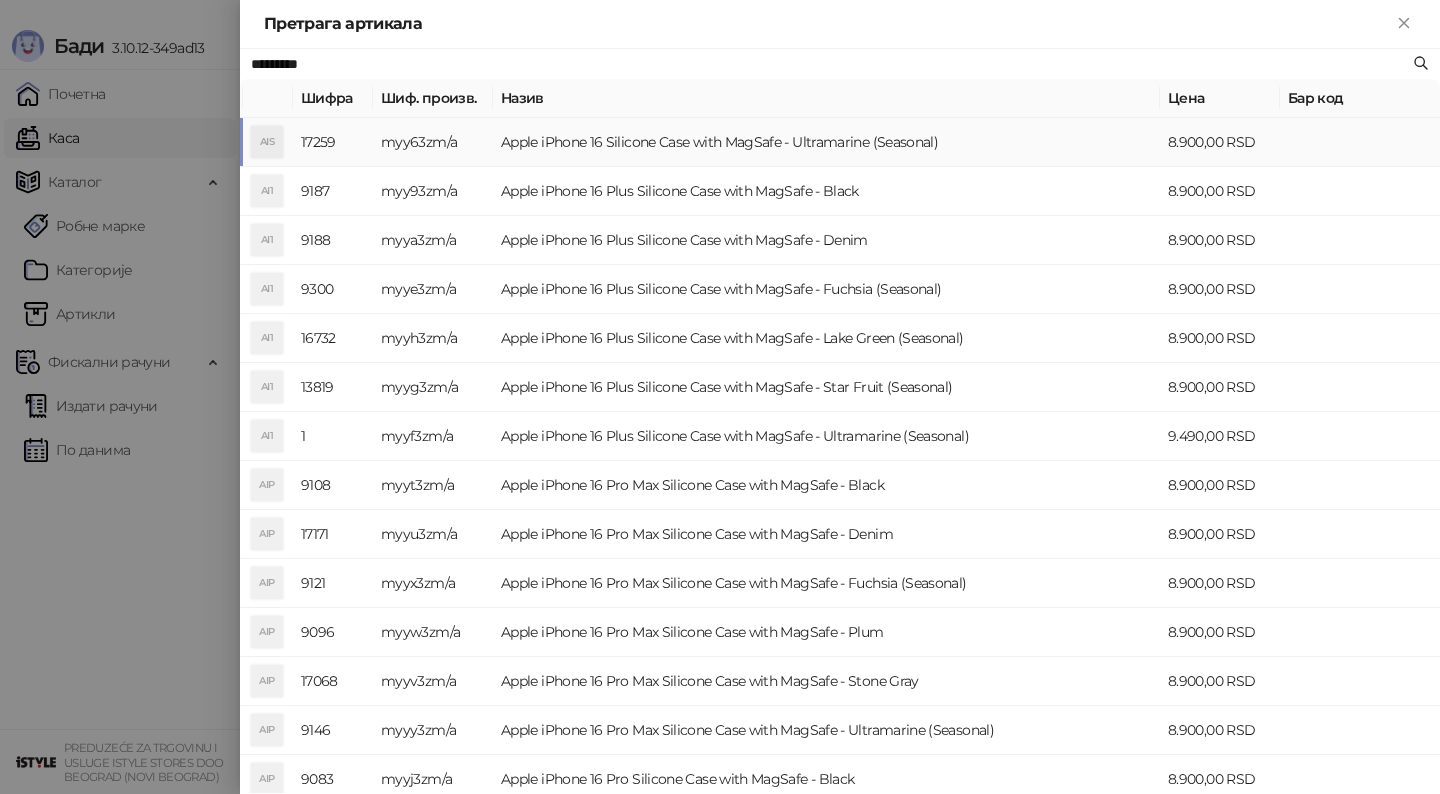 type on "*********" 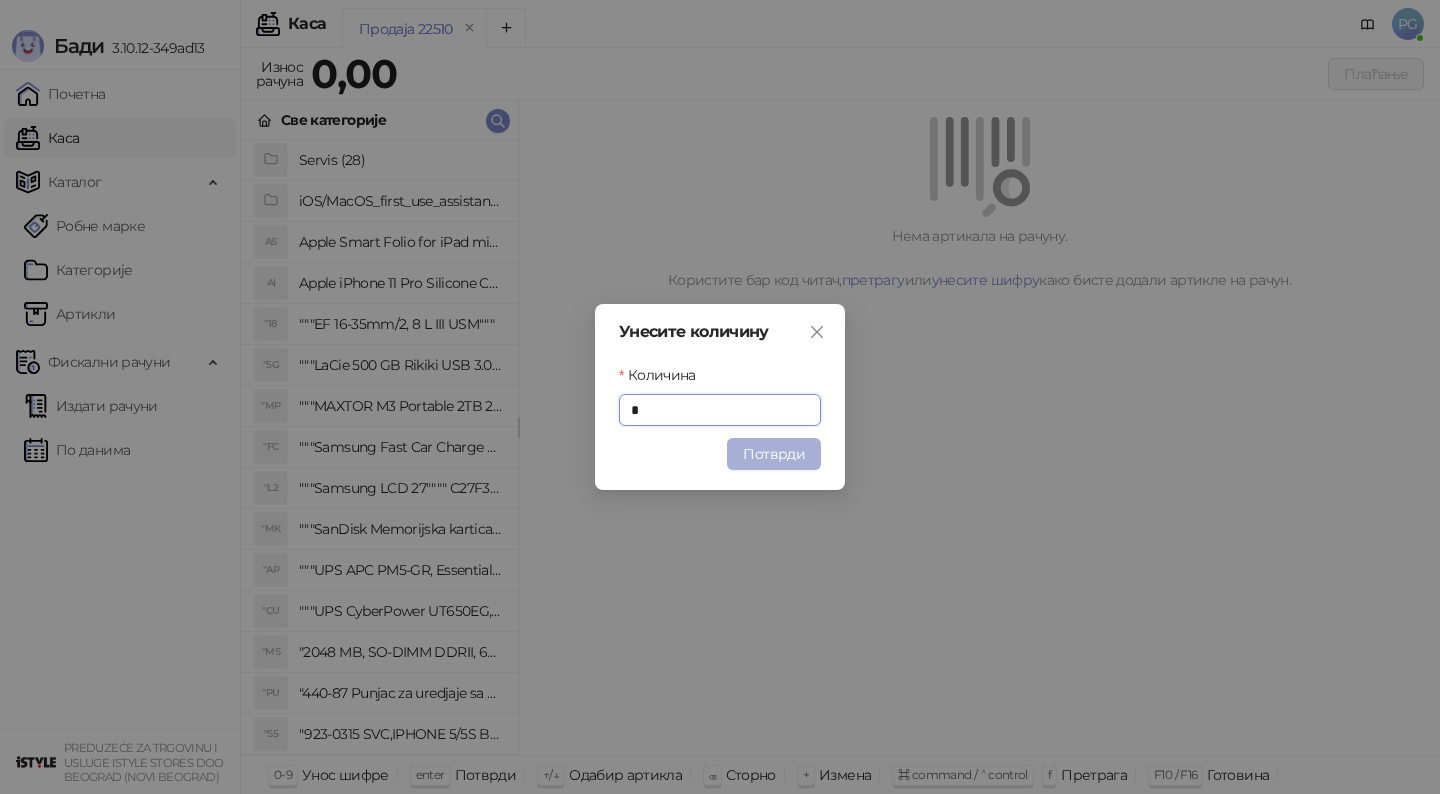 click on "Потврди" at bounding box center [774, 454] 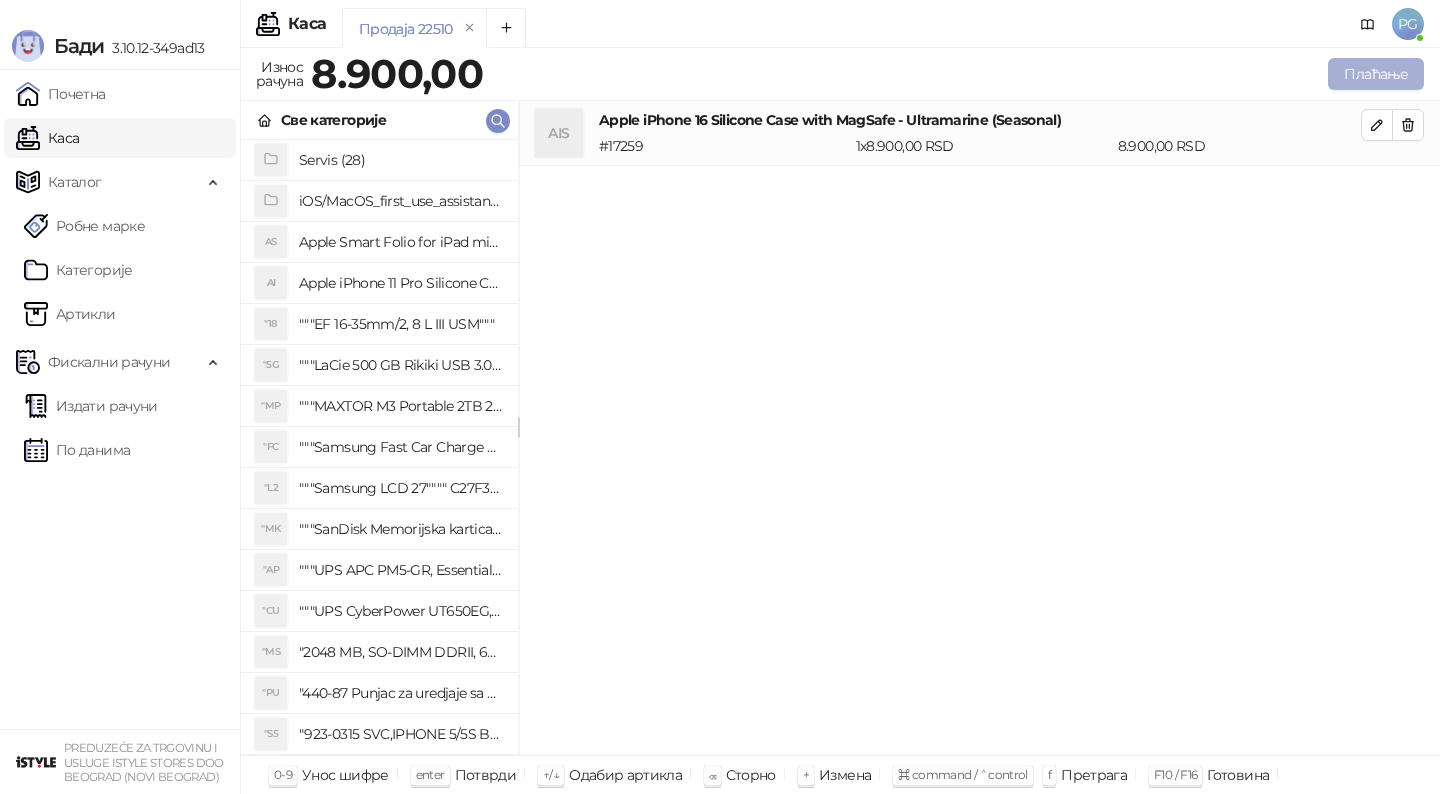 click on "Плаћање" at bounding box center (1376, 74) 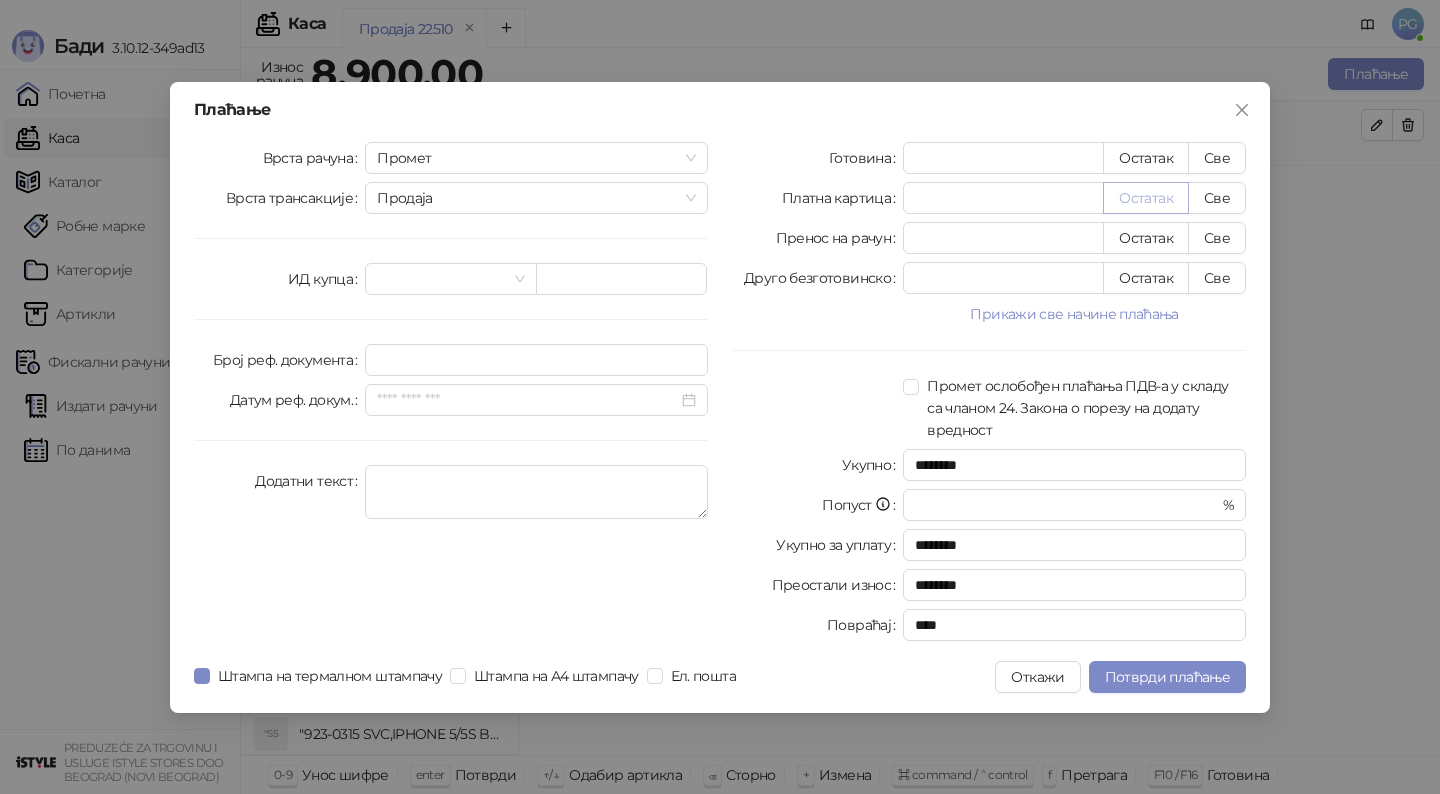 click on "Остатак" at bounding box center [1146, 198] 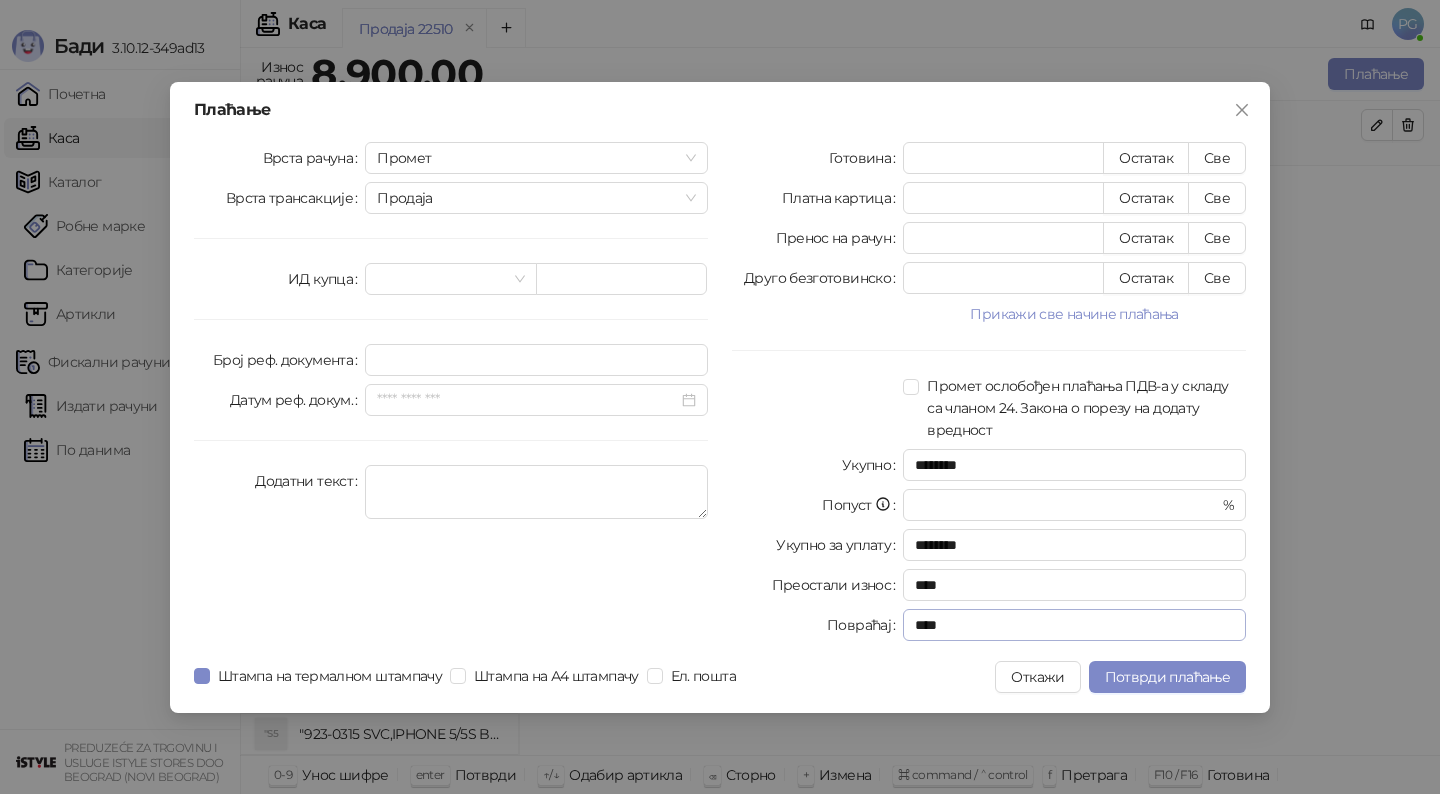 drag, startPoint x: 1222, startPoint y: 201, endPoint x: 1160, endPoint y: 622, distance: 425.54083 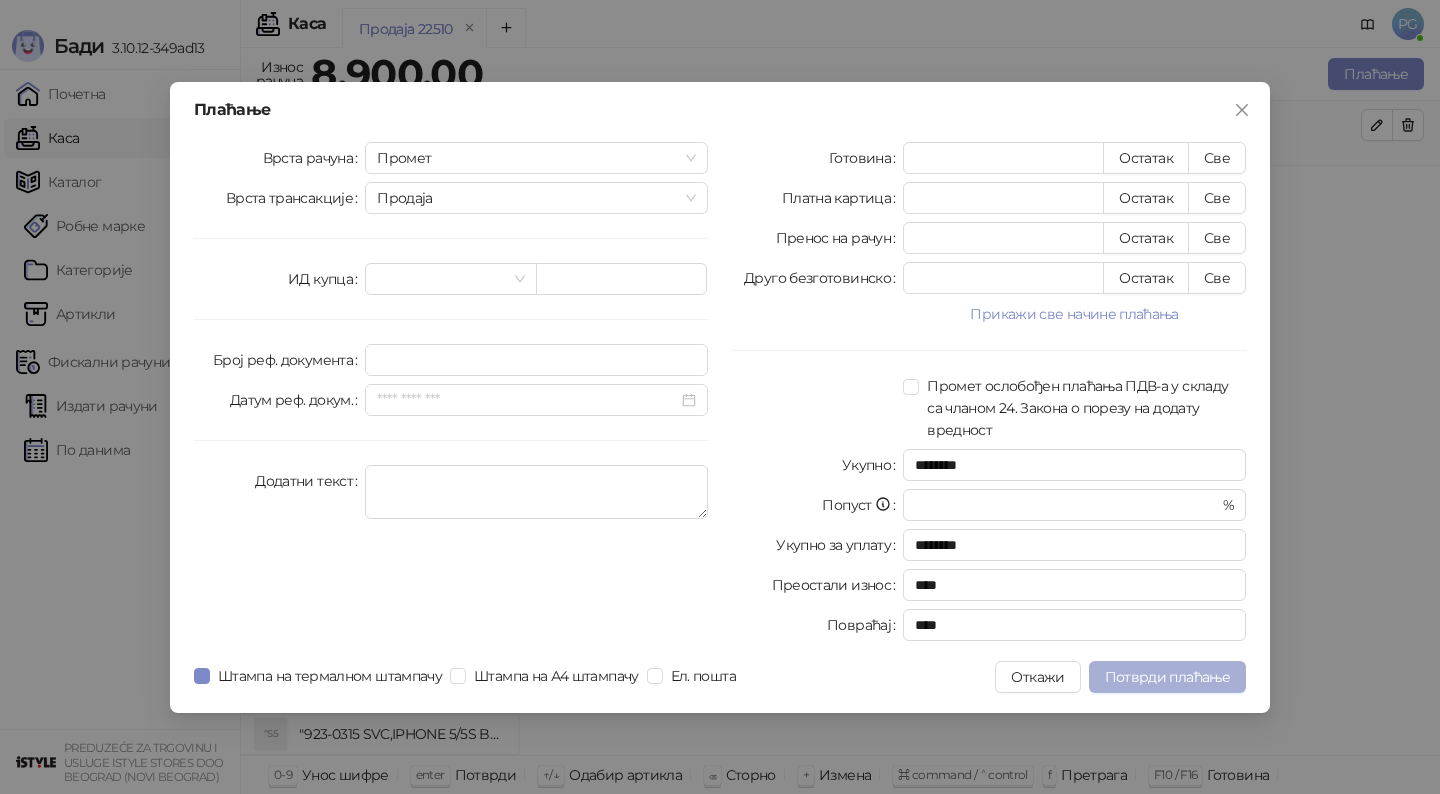 click on "Потврди плаћање" at bounding box center (1167, 677) 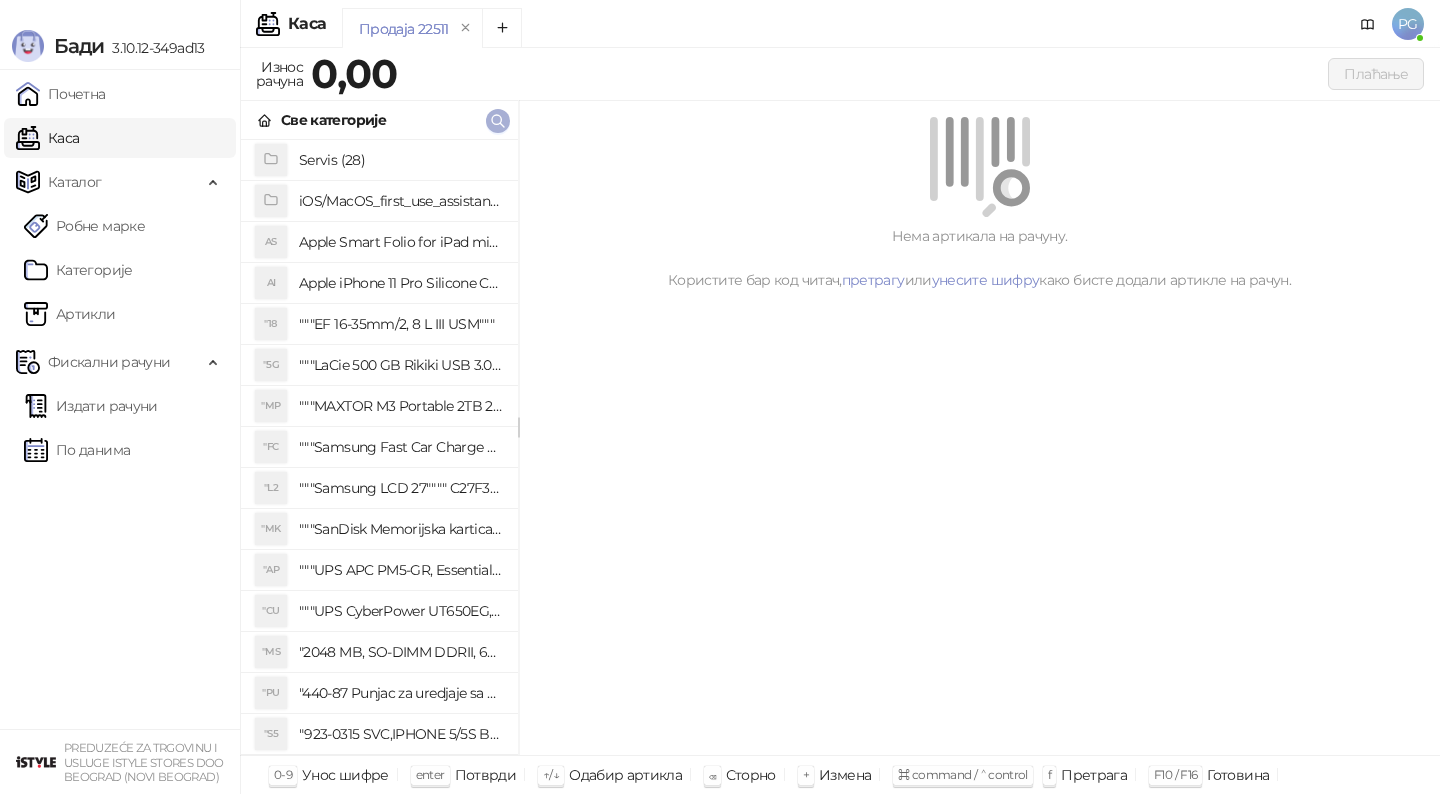 click 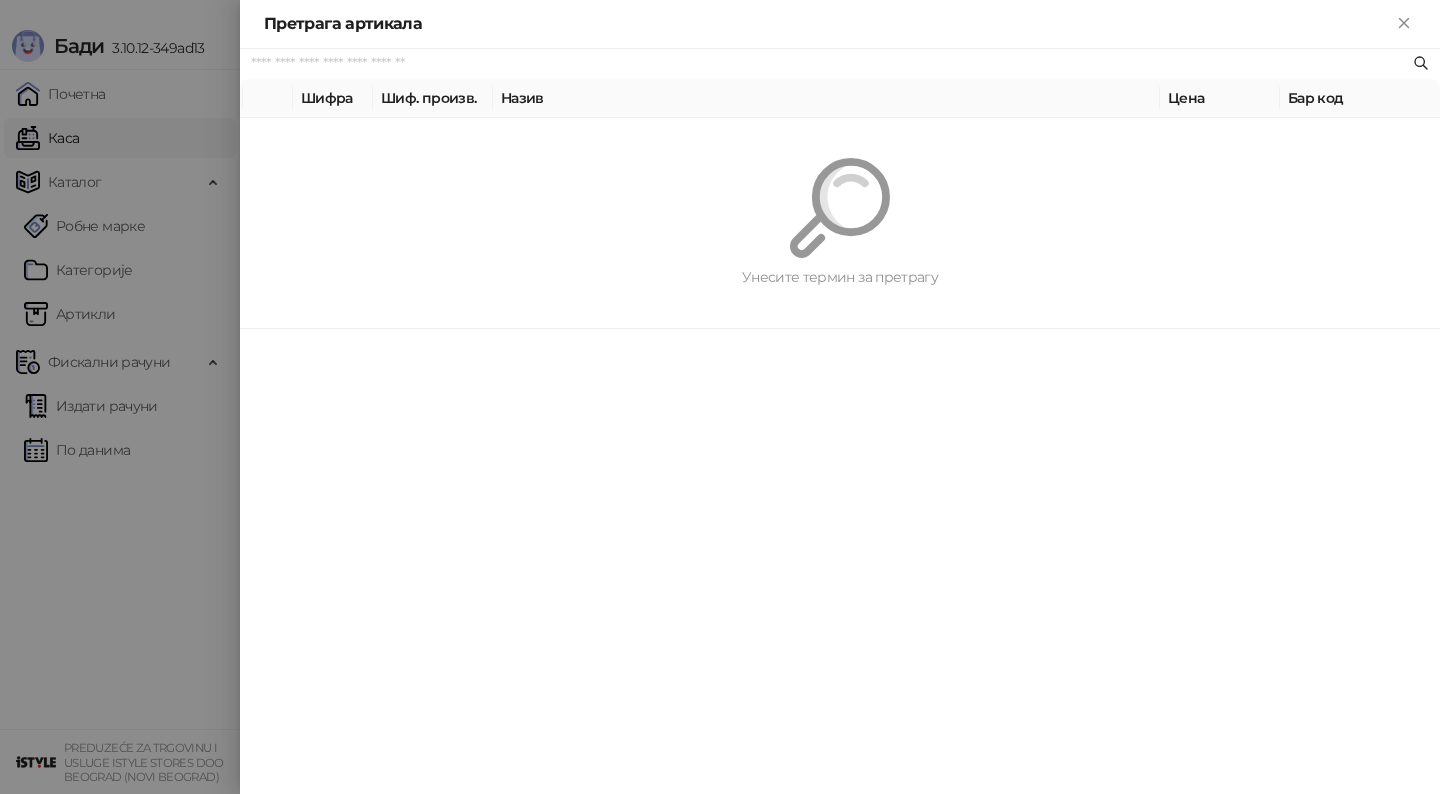 paste on "*********" 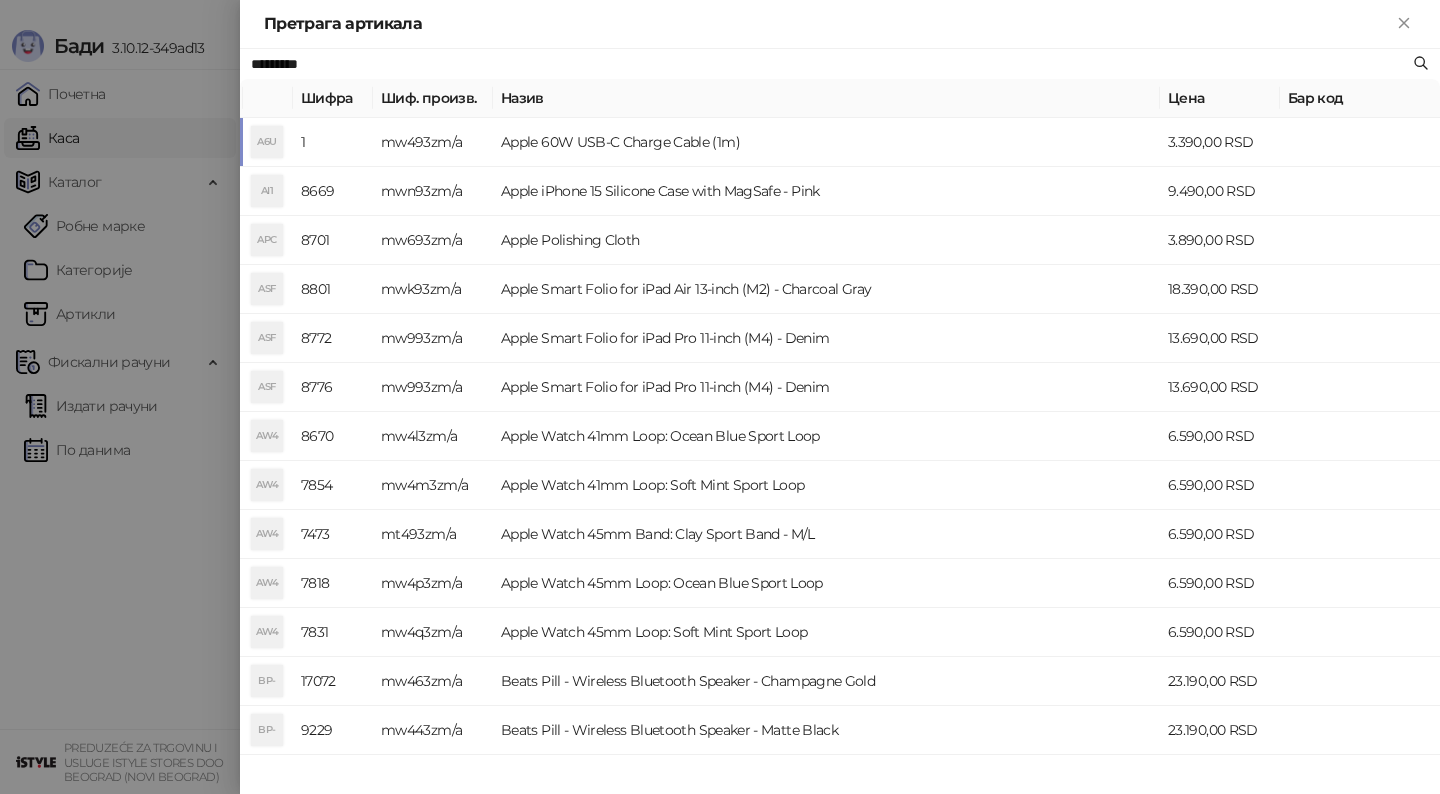 type on "*********" 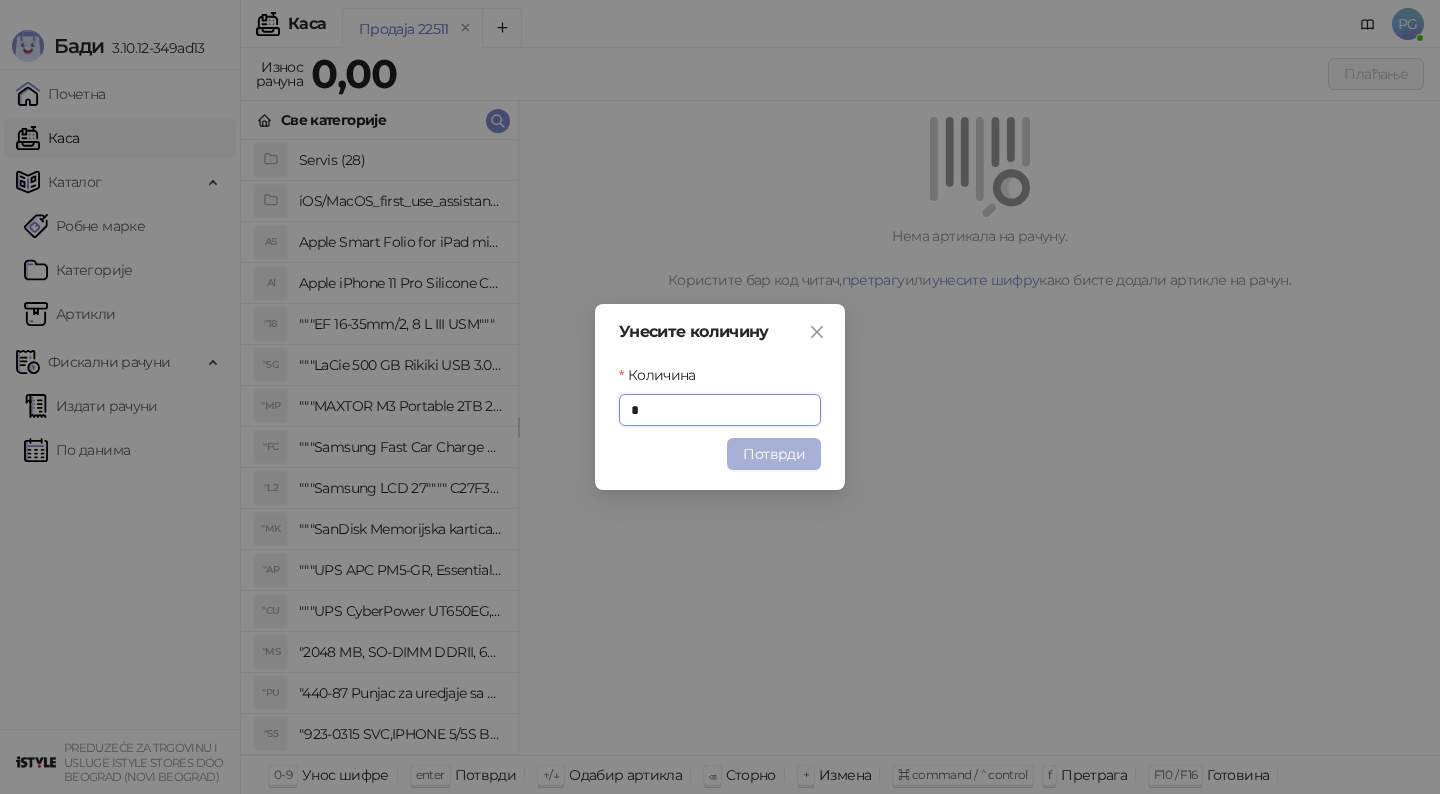 click on "Потврди" at bounding box center [774, 454] 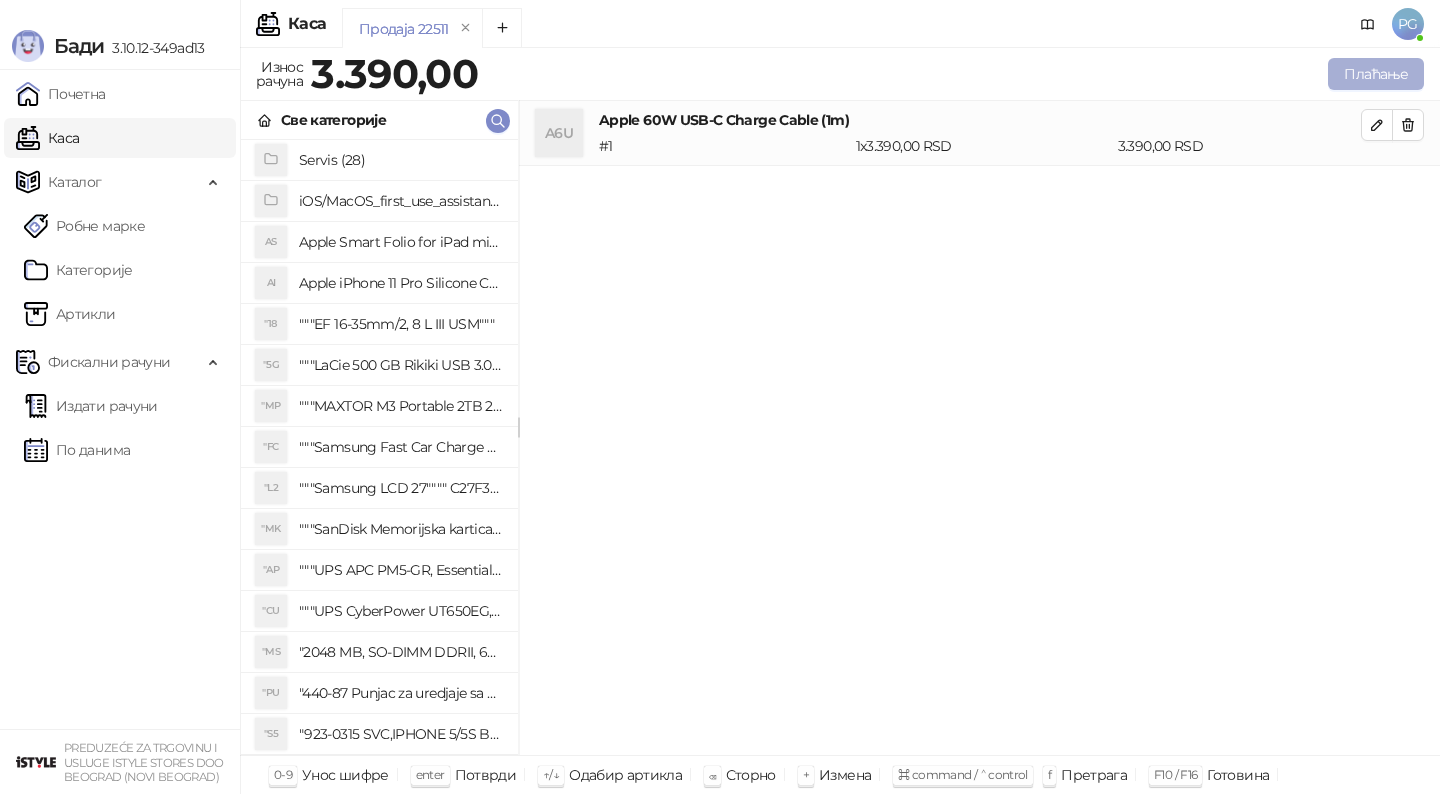click on "Плаћање" at bounding box center [1376, 74] 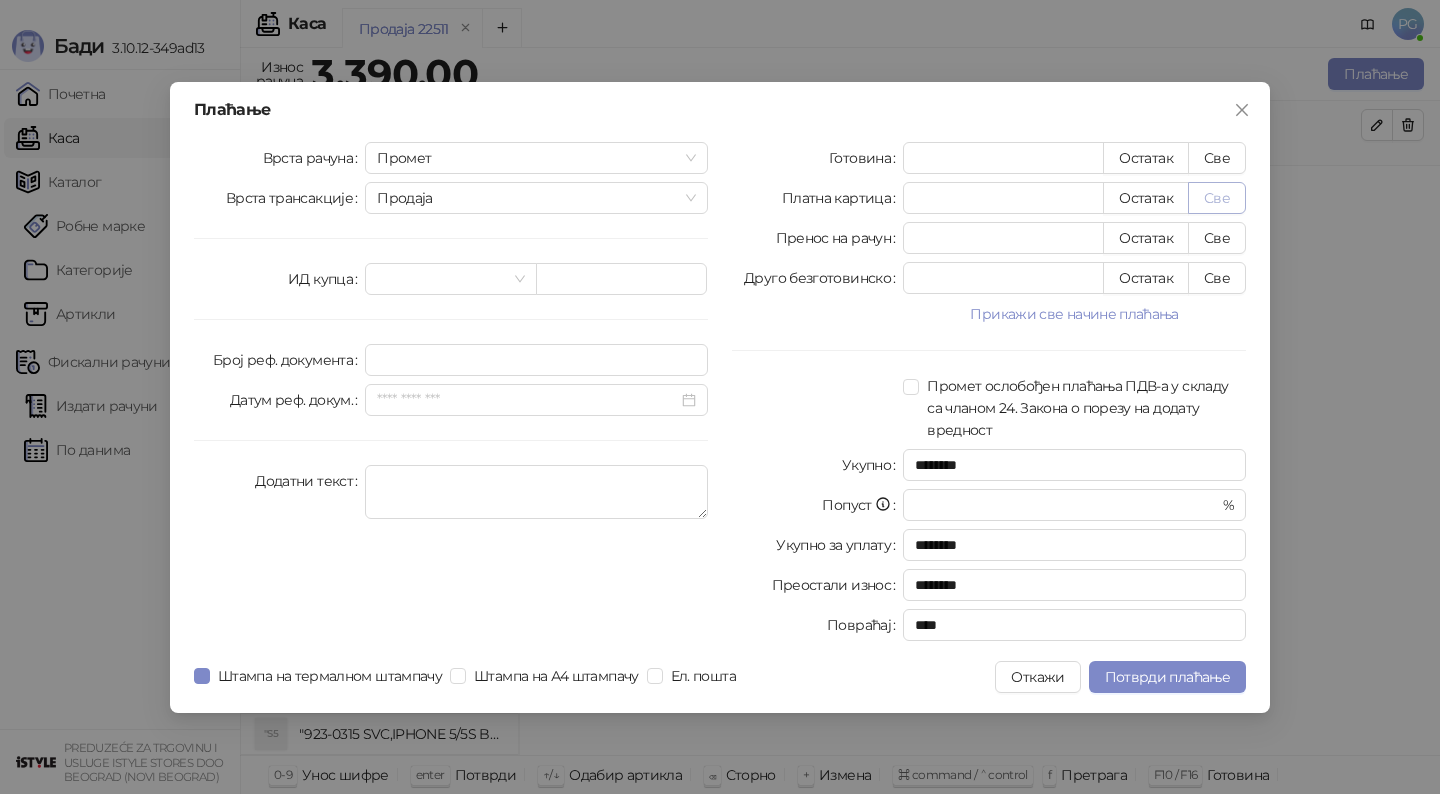 click on "Све" at bounding box center [1217, 198] 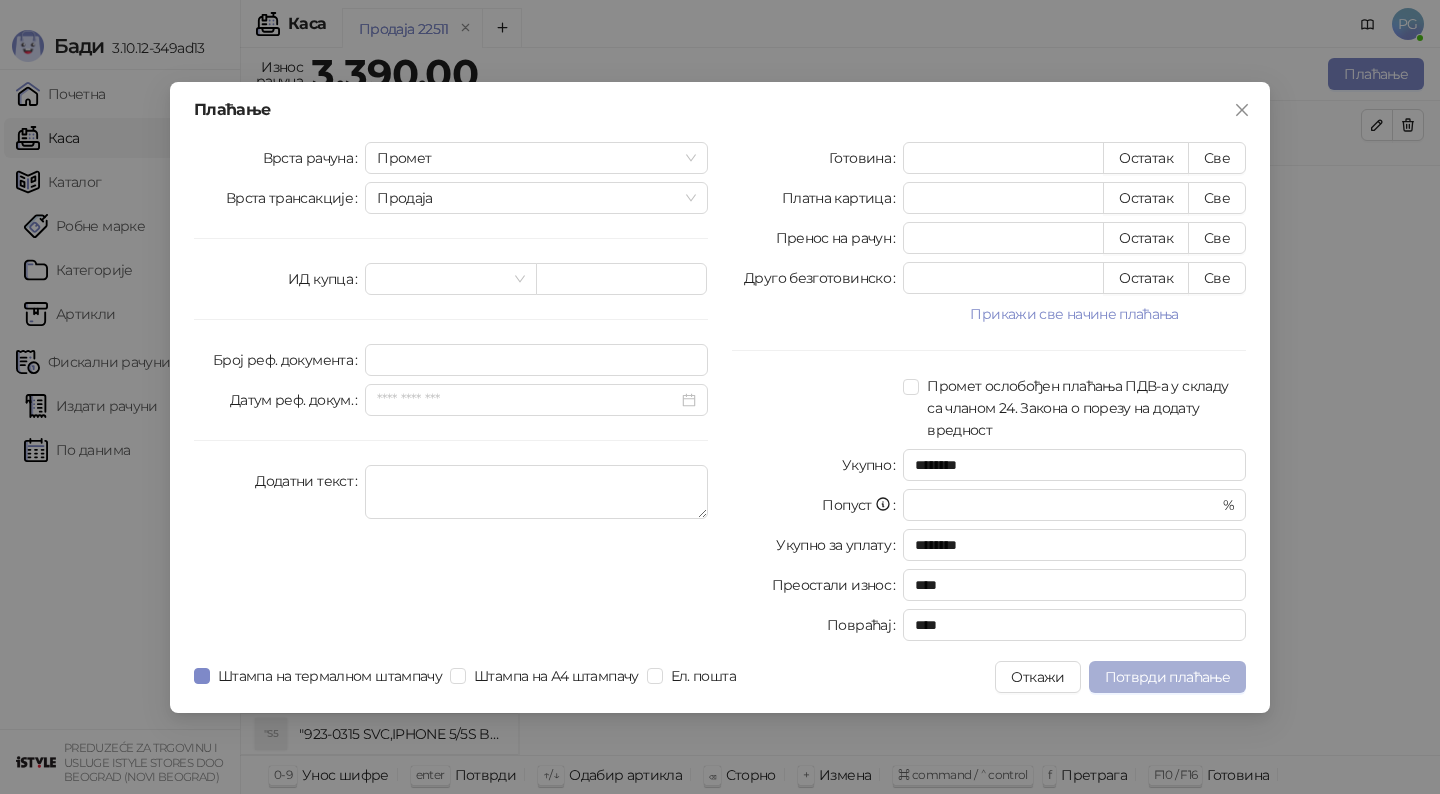 click on "Потврди плаћање" at bounding box center [1167, 677] 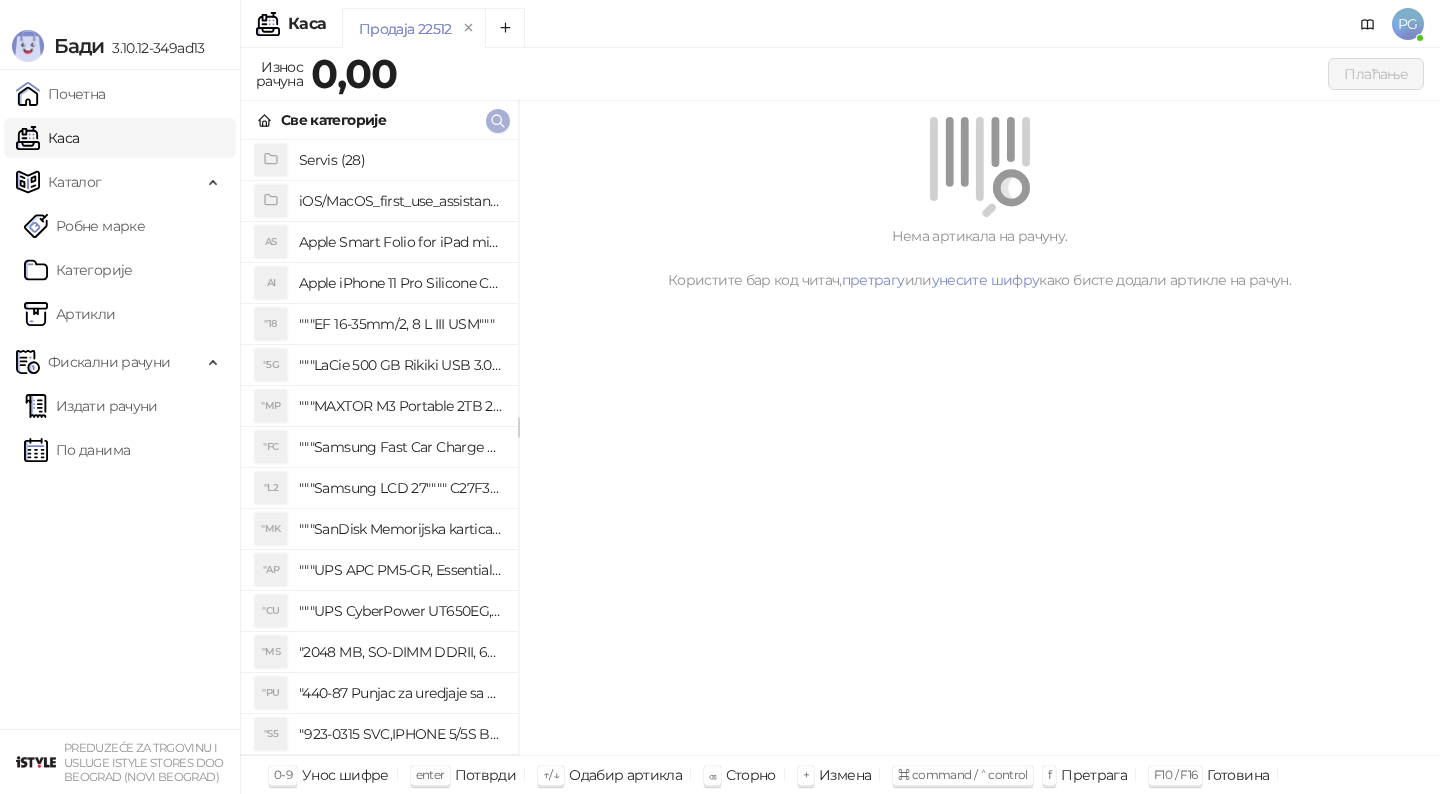 click 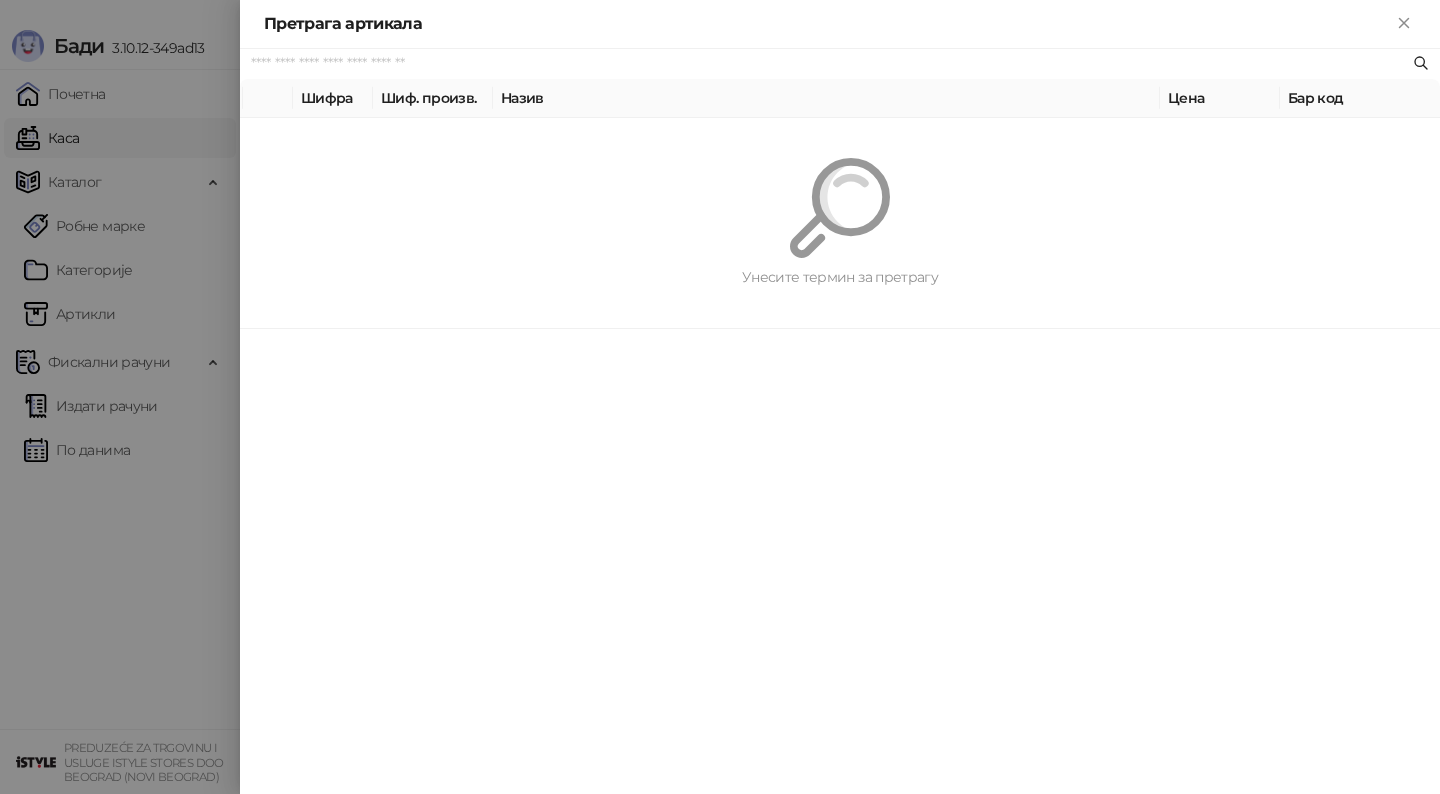 paste on "*********" 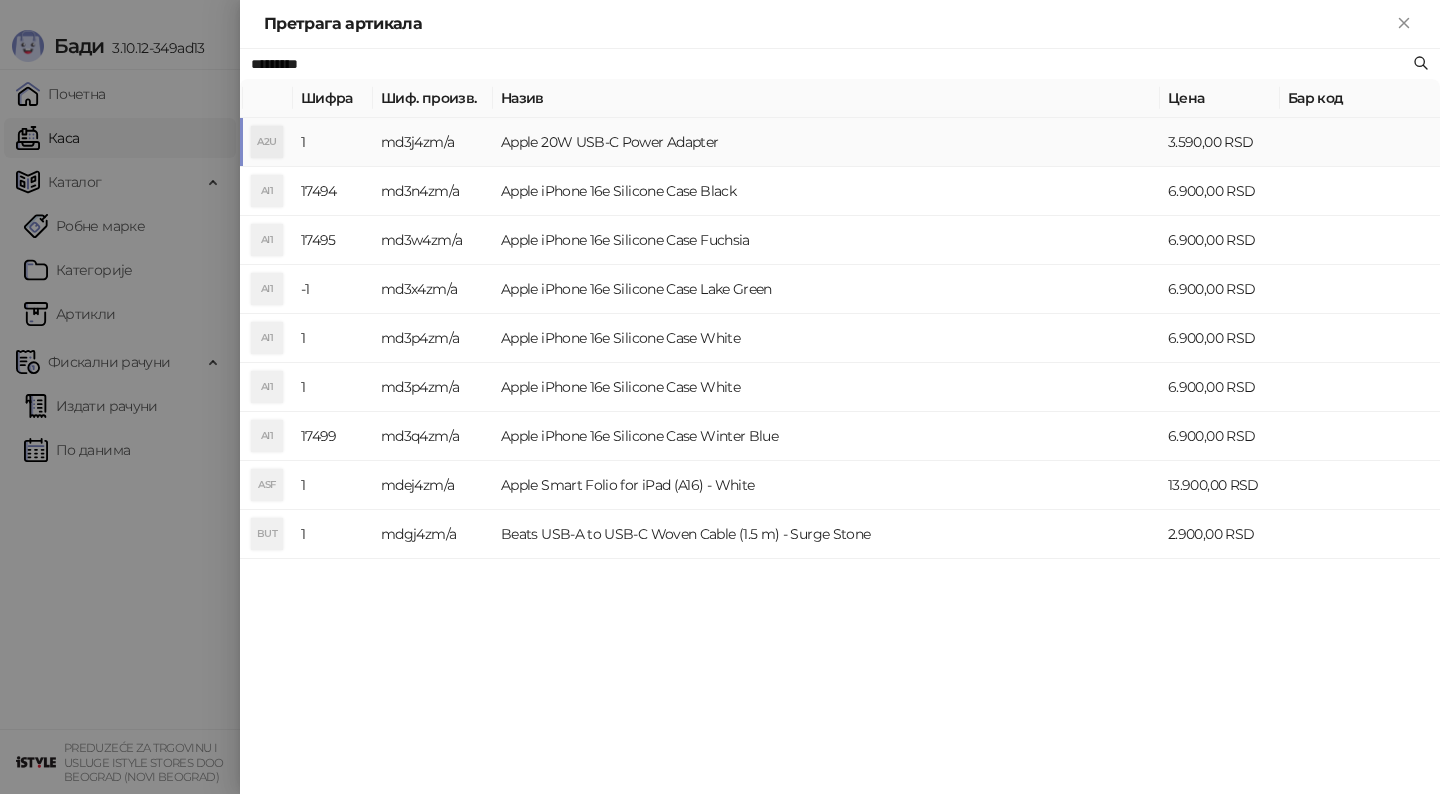 click on "Apple 20W USB-C Power Adapter" at bounding box center (826, 142) 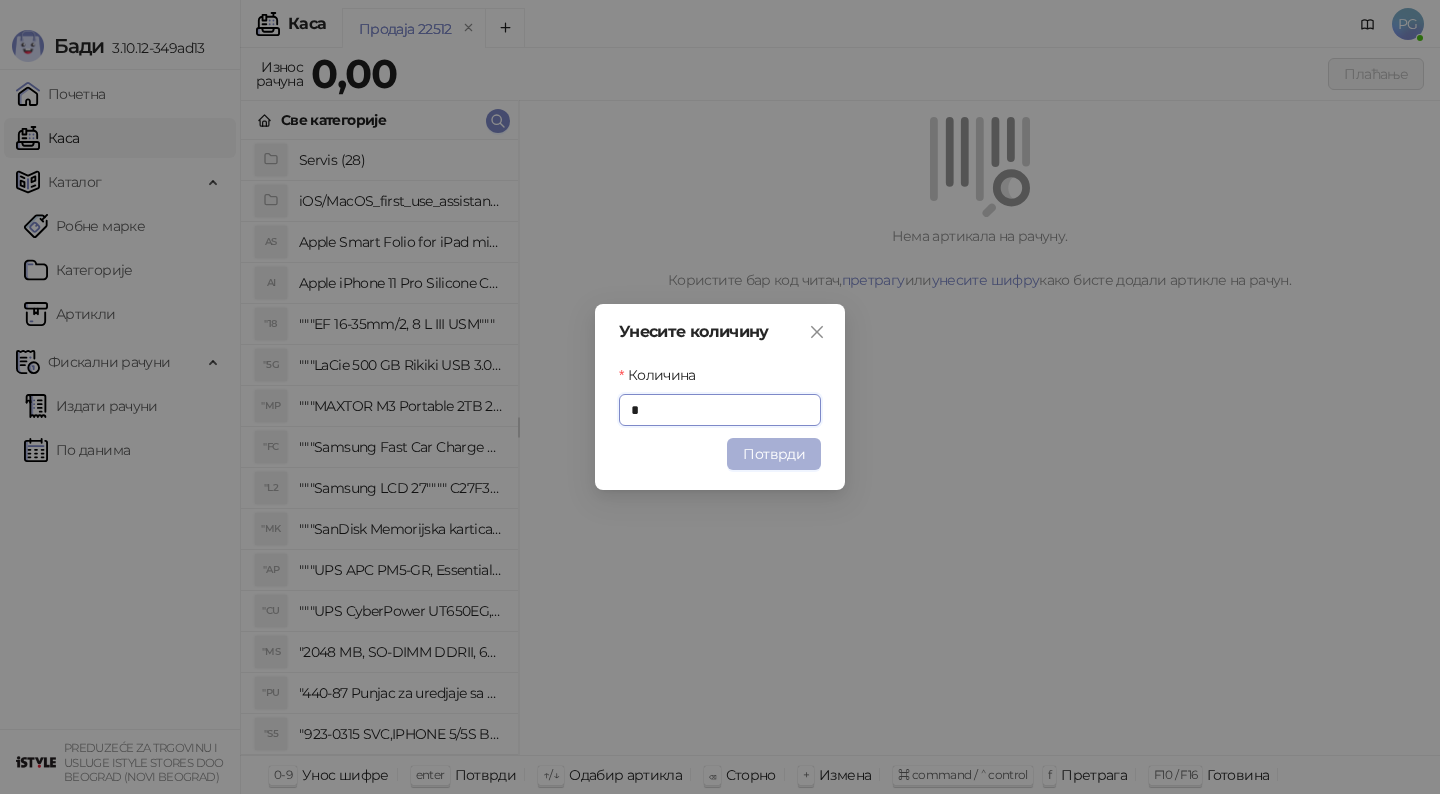 click on "Потврди" at bounding box center [774, 454] 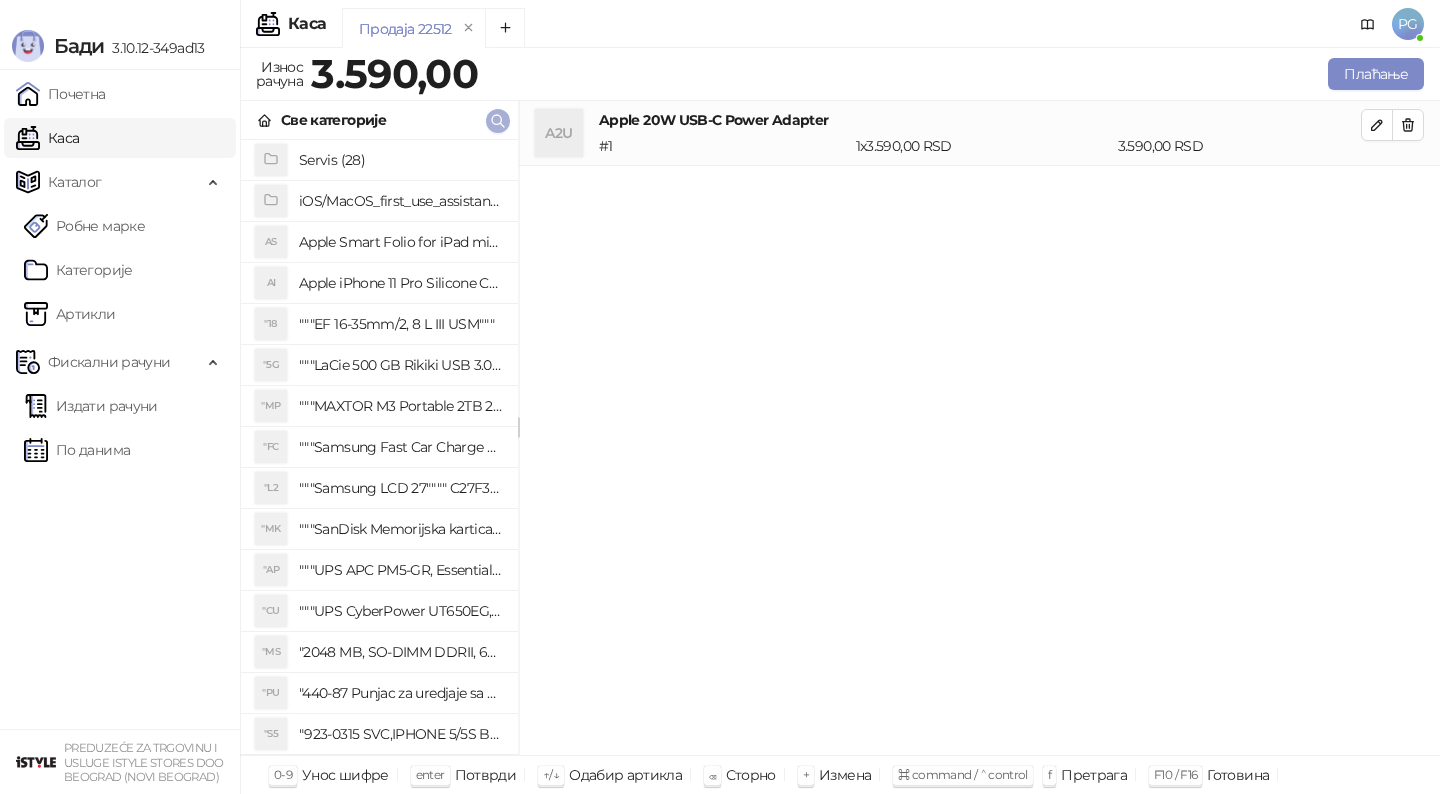 click 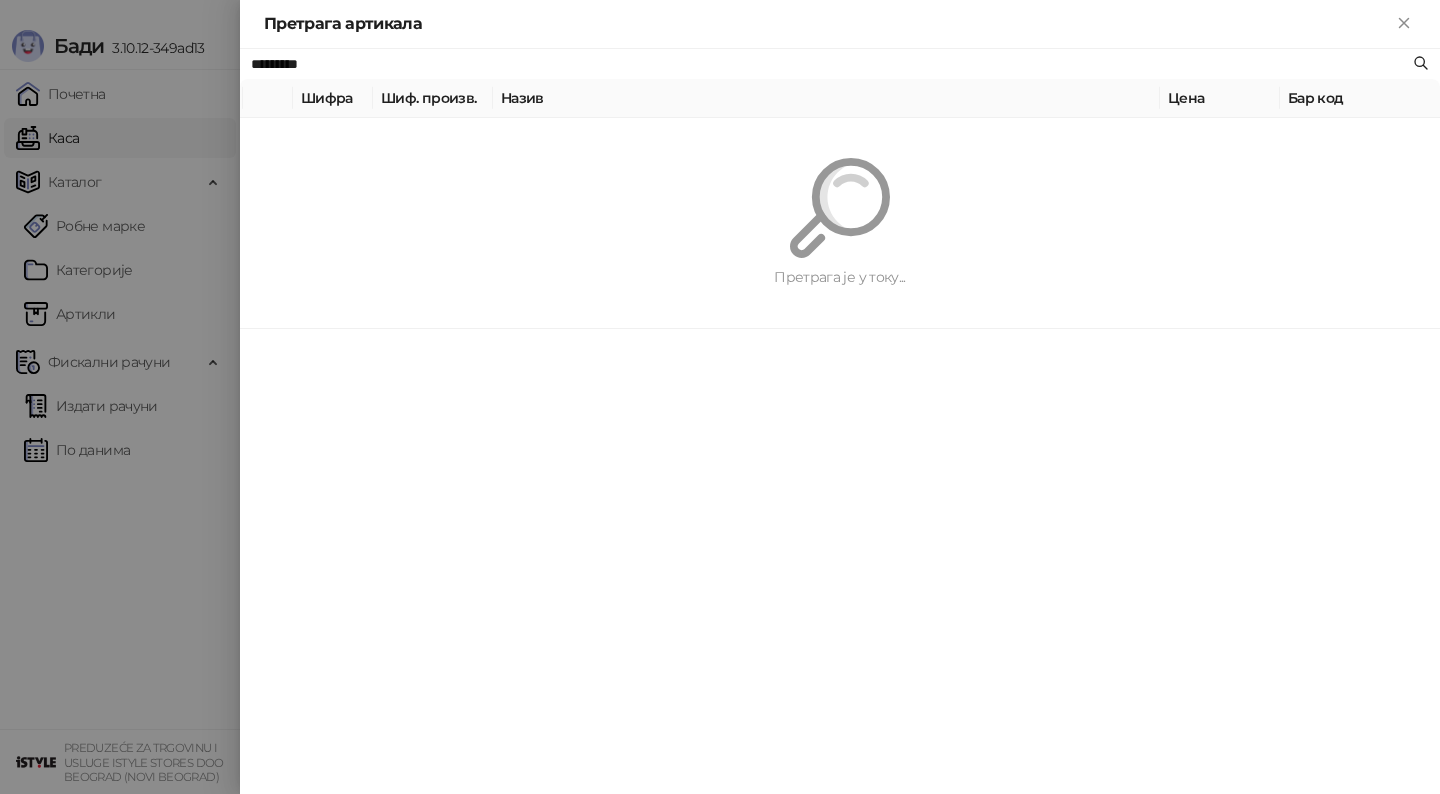 paste 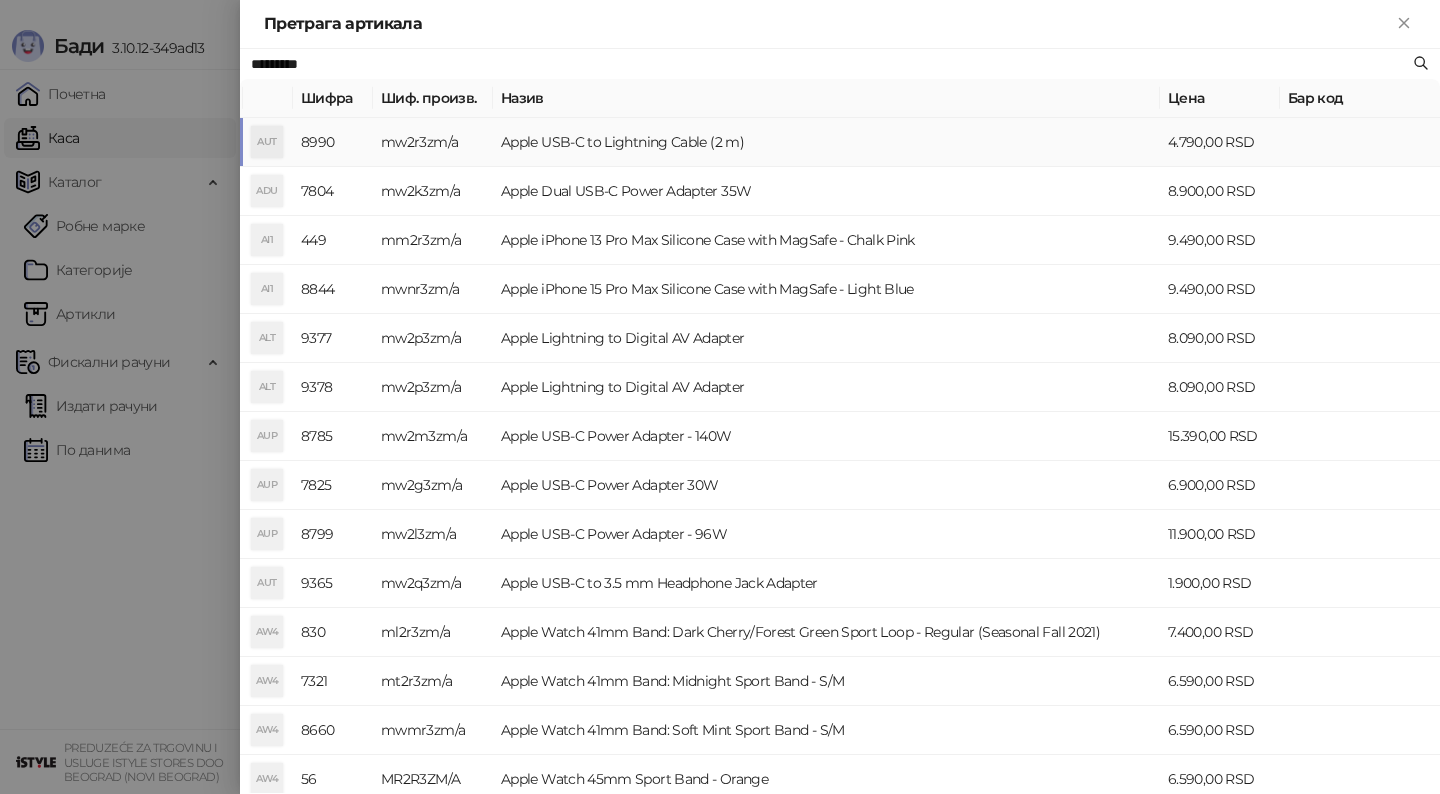 type on "*********" 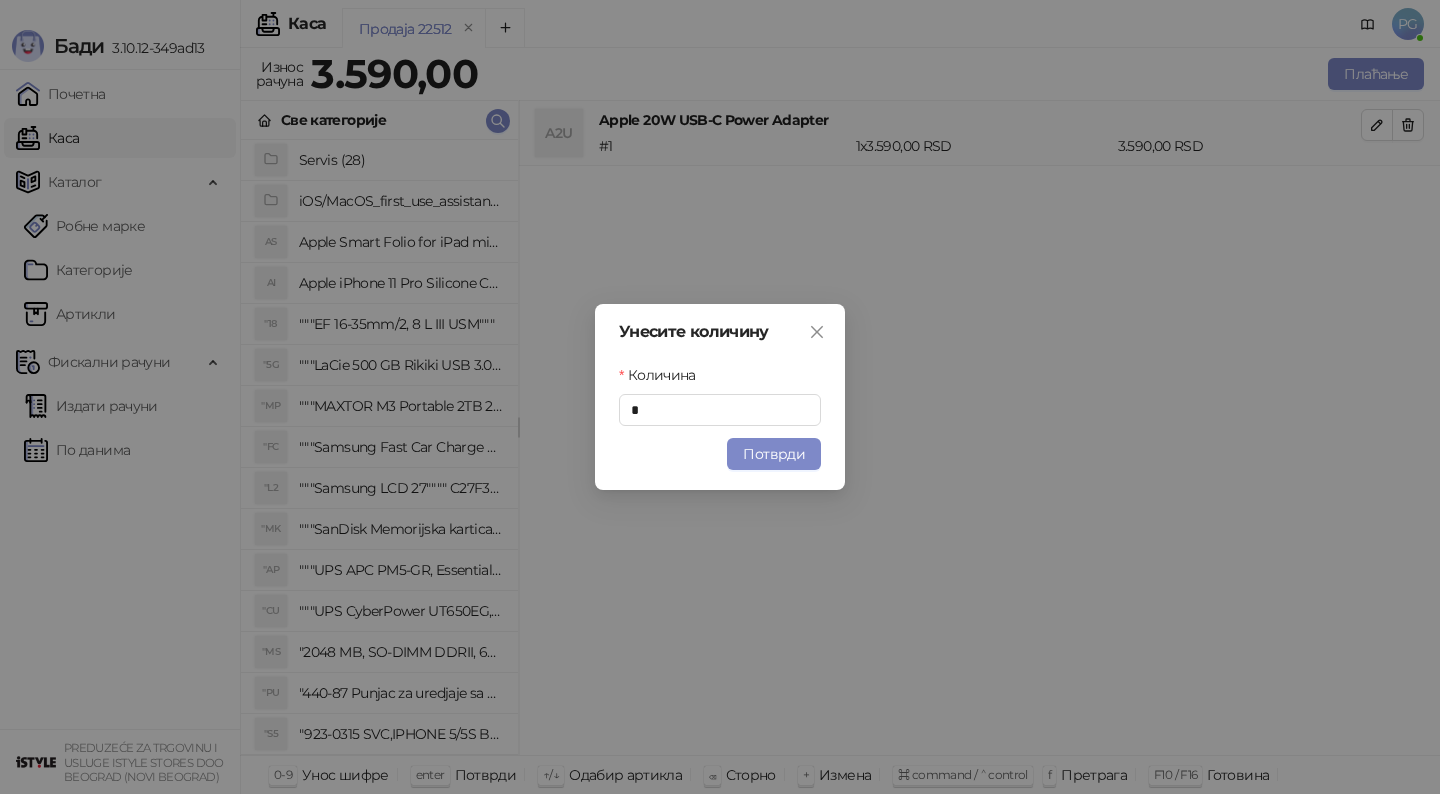 click on "Унесите количину Количина * Потврди" at bounding box center [720, 397] 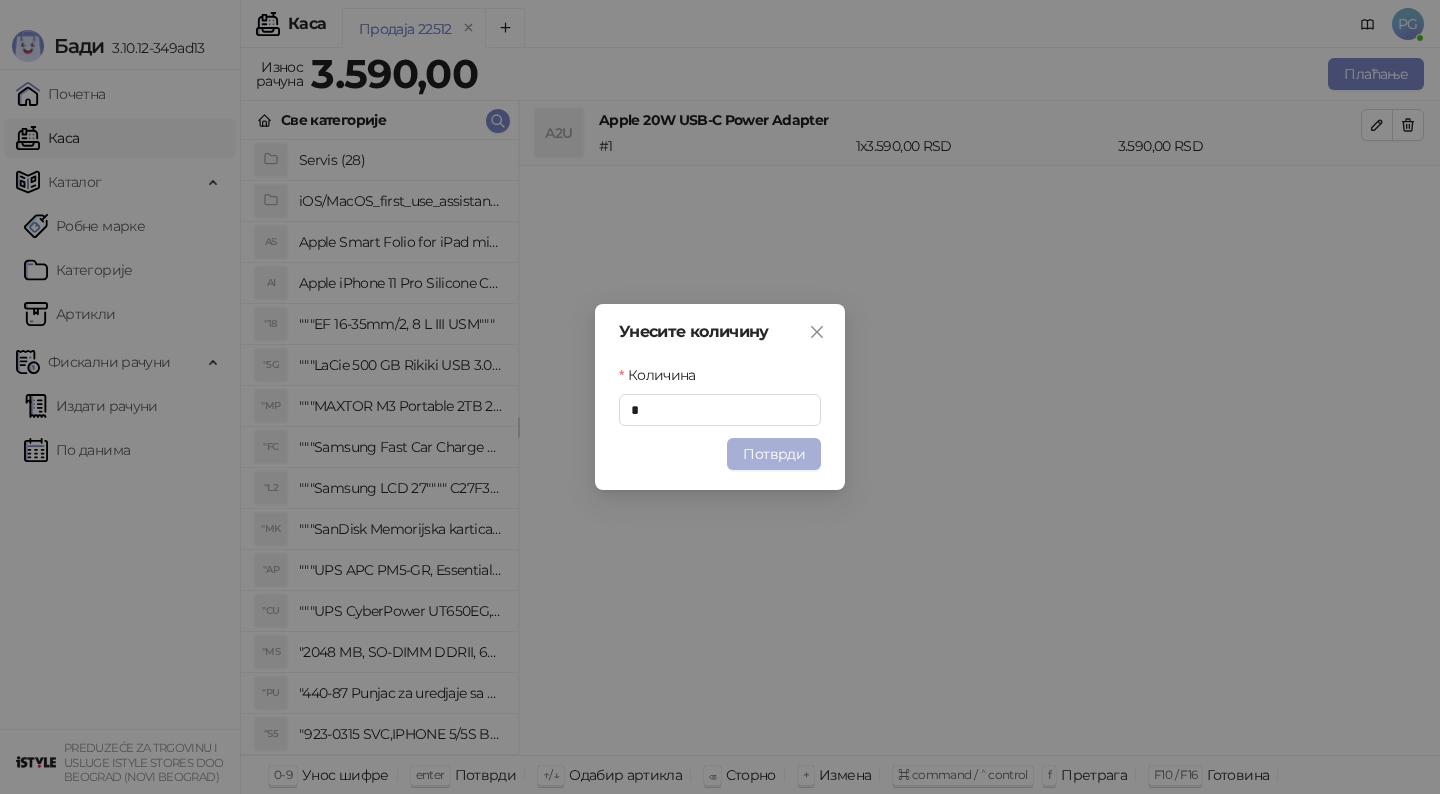 click on "Потврди" at bounding box center (774, 454) 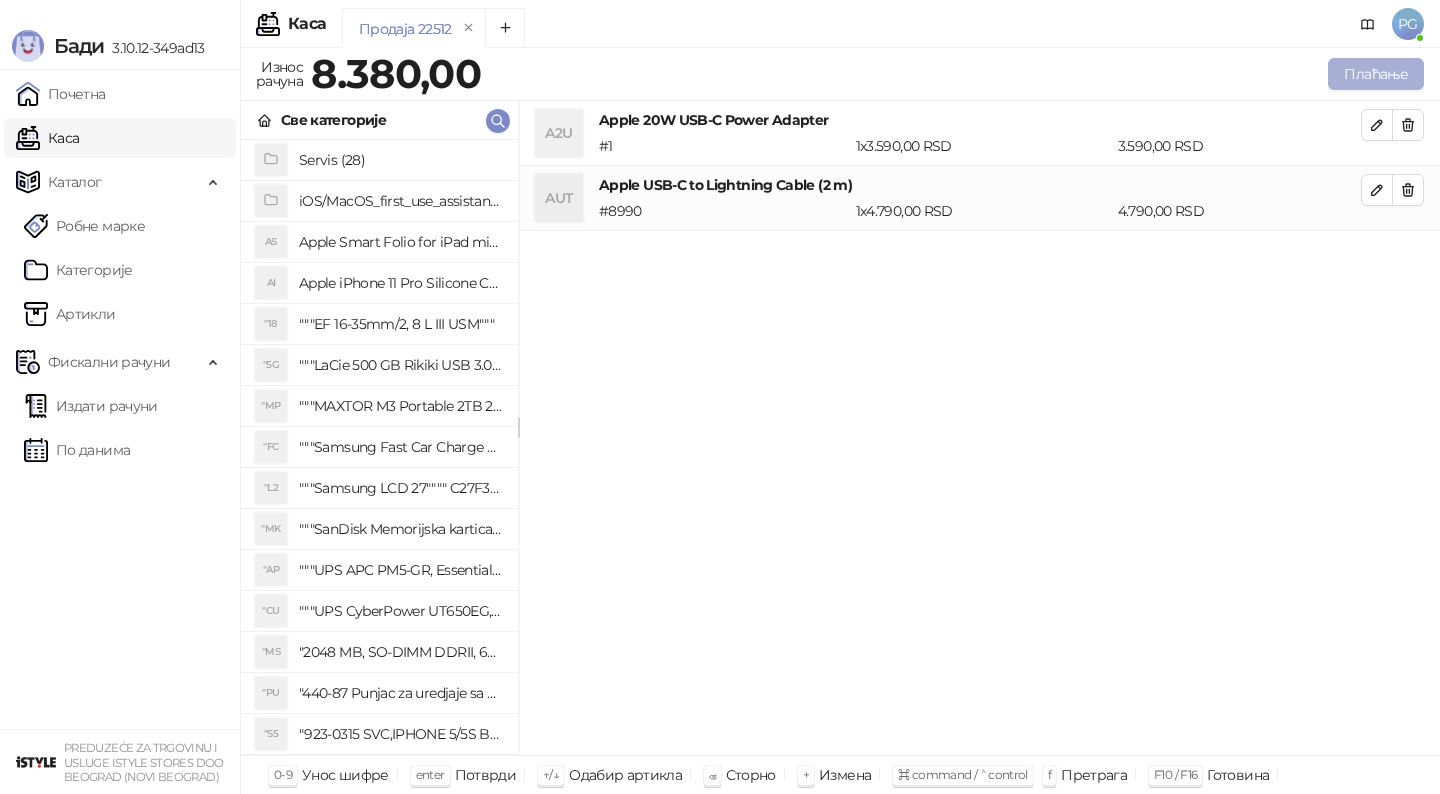 click on "Плаћање" at bounding box center (1376, 74) 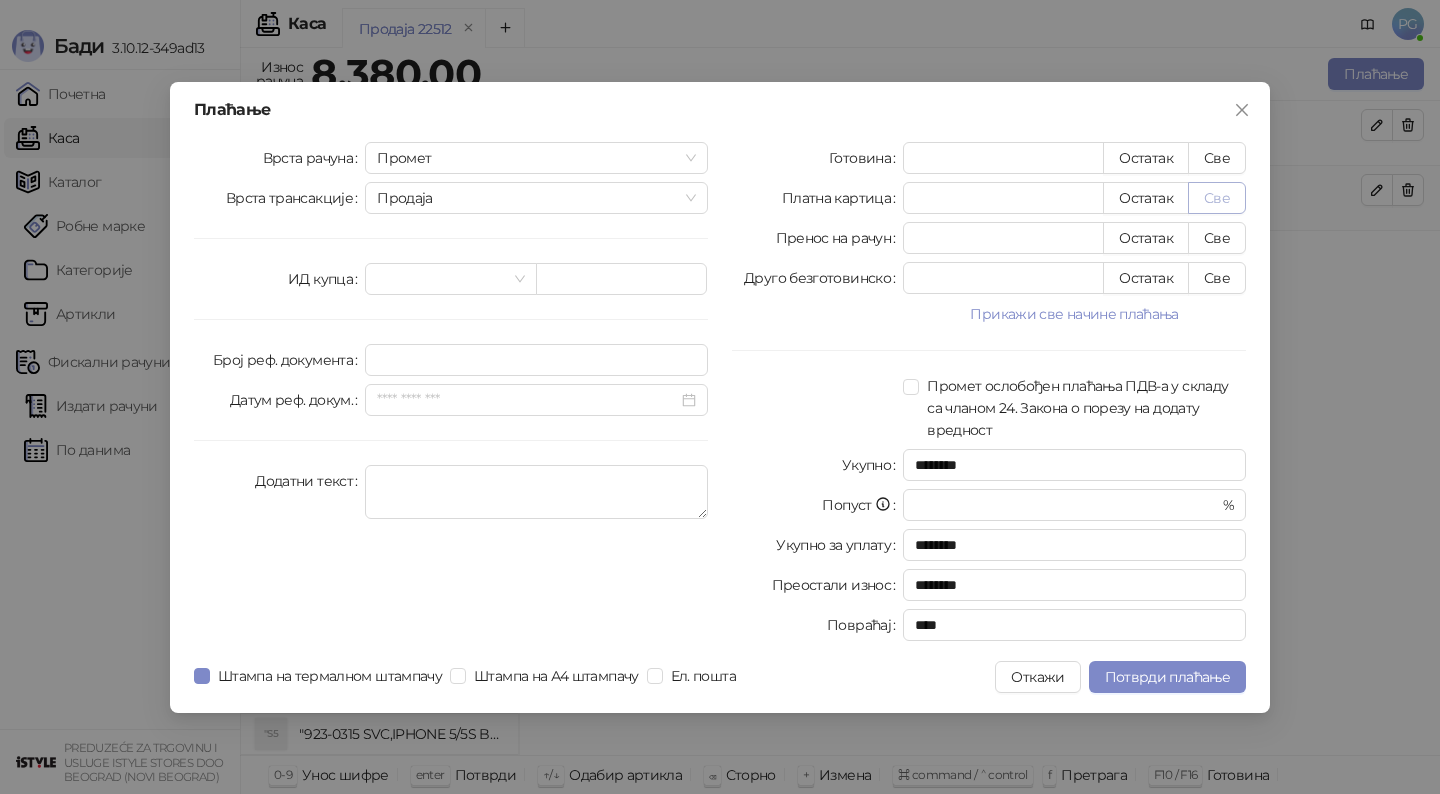 click on "Све" at bounding box center [1217, 198] 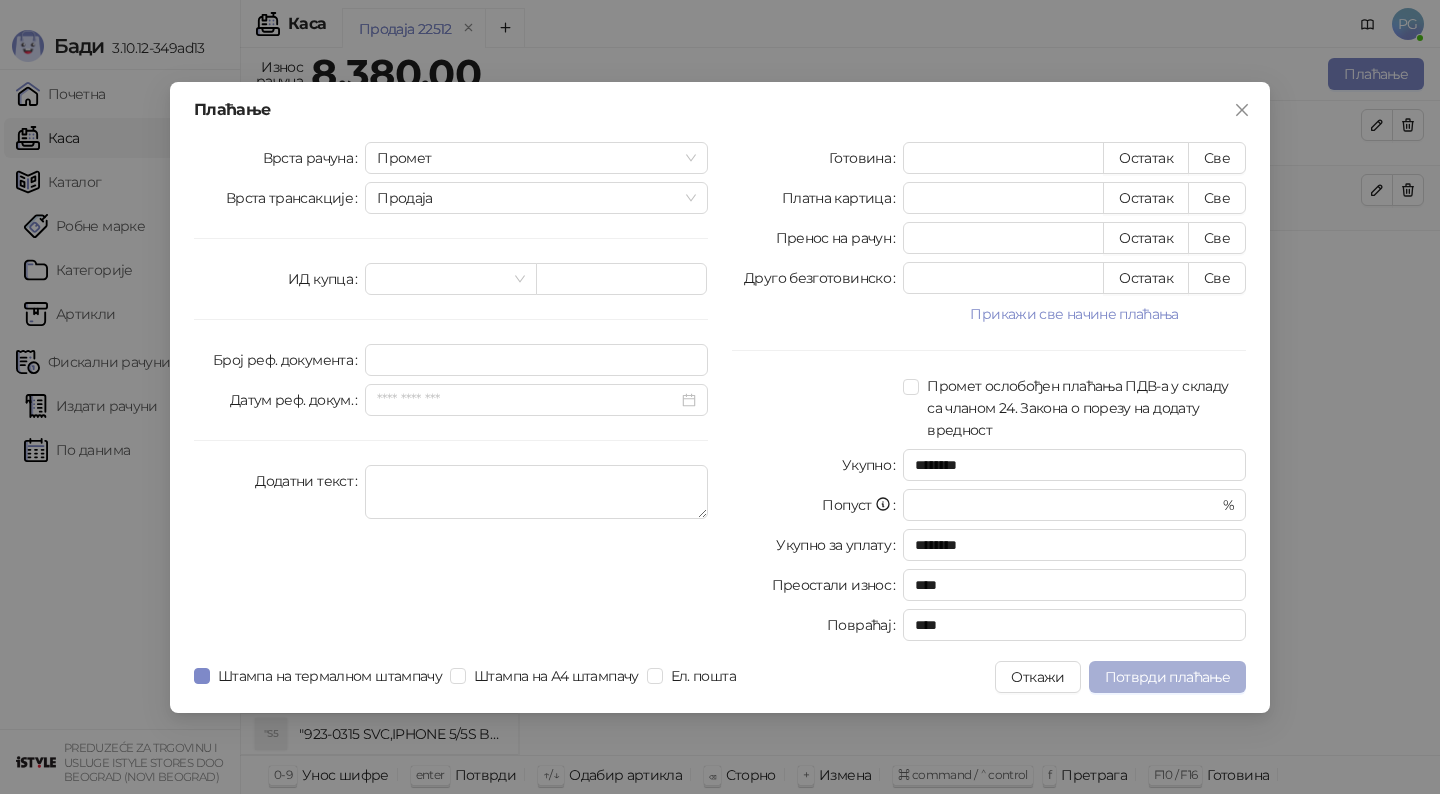 click on "Потврди плаћање" at bounding box center [1167, 677] 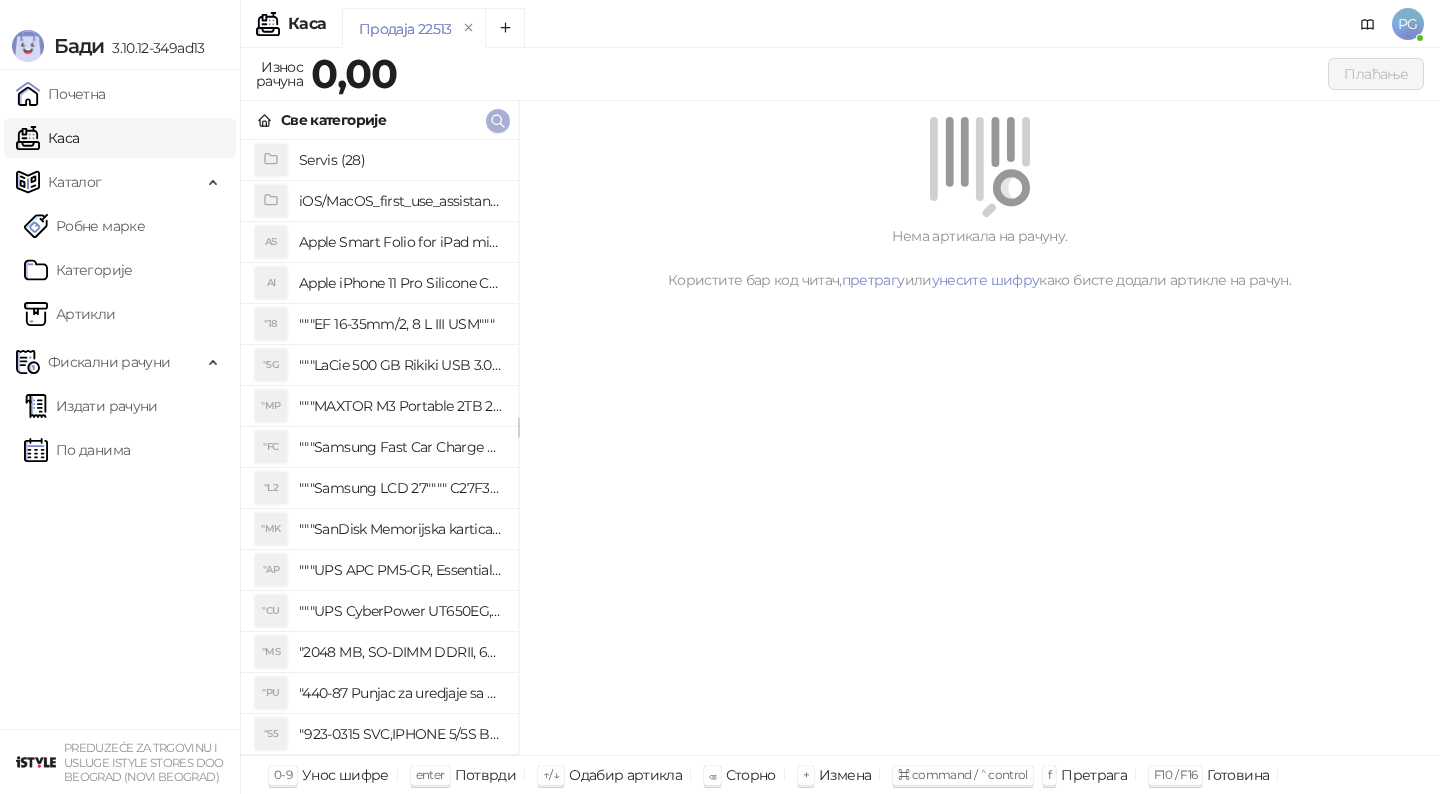click 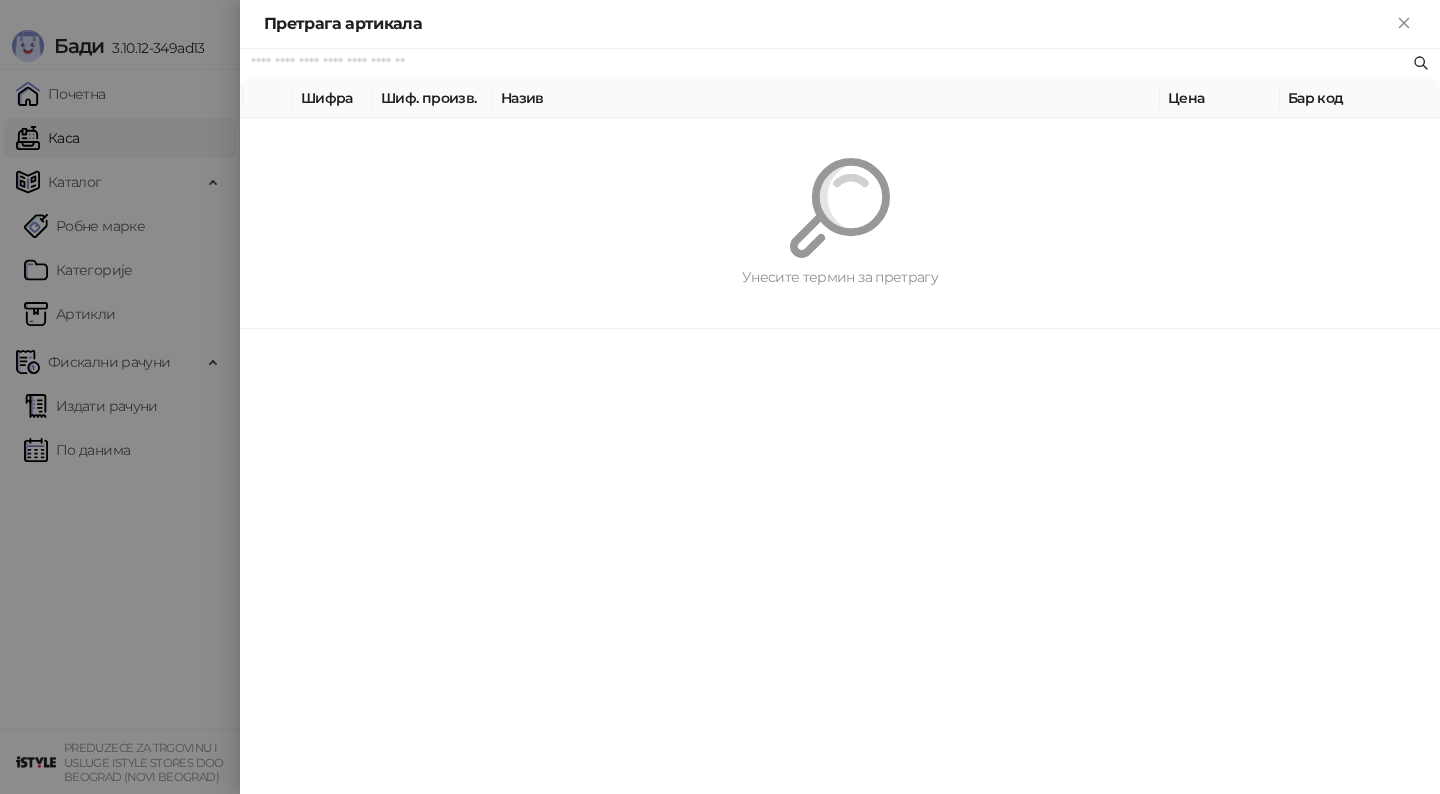 paste on "*********" 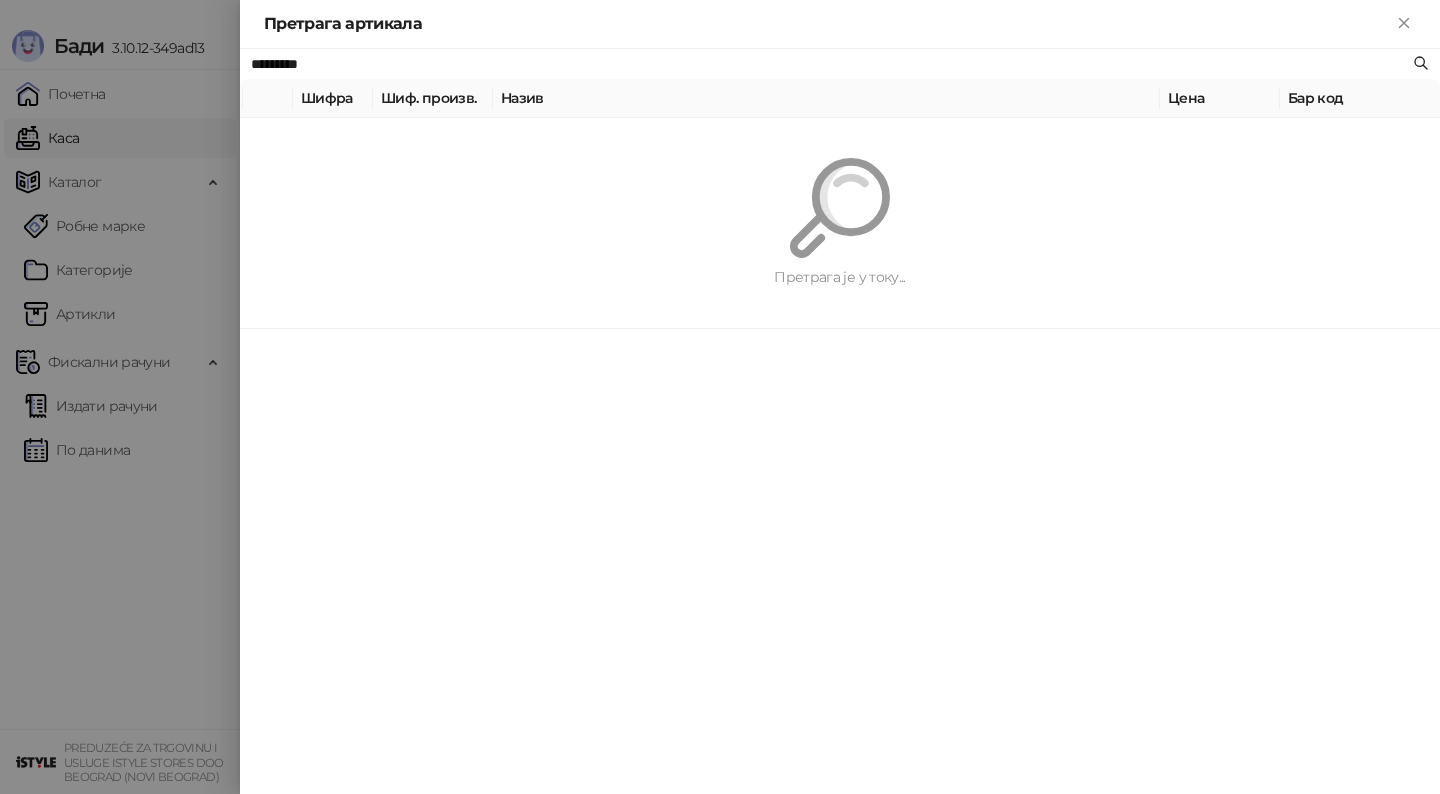 type on "*********" 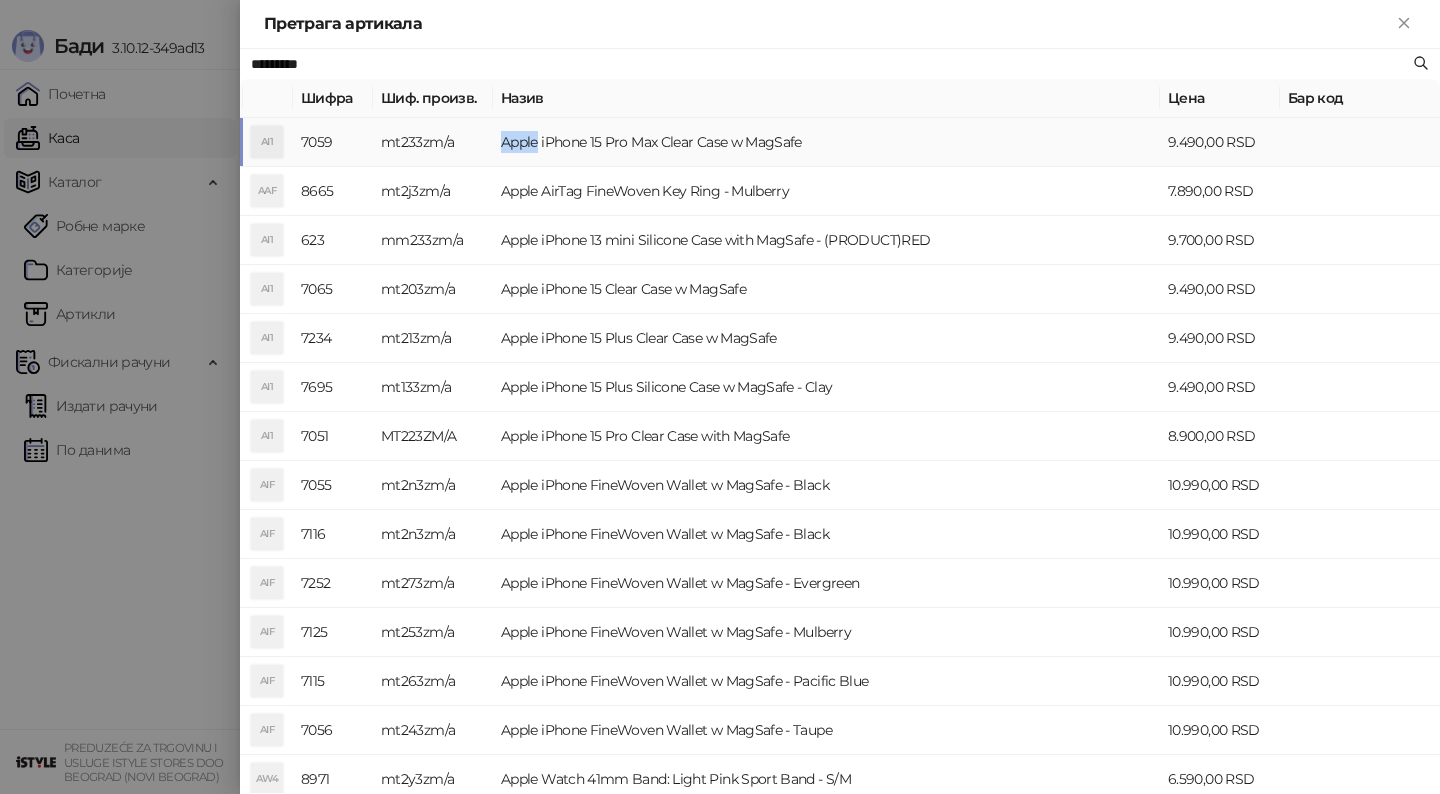 click on "Apple iPhone 15 Pro Max Clear Case w MagSafe" at bounding box center [826, 142] 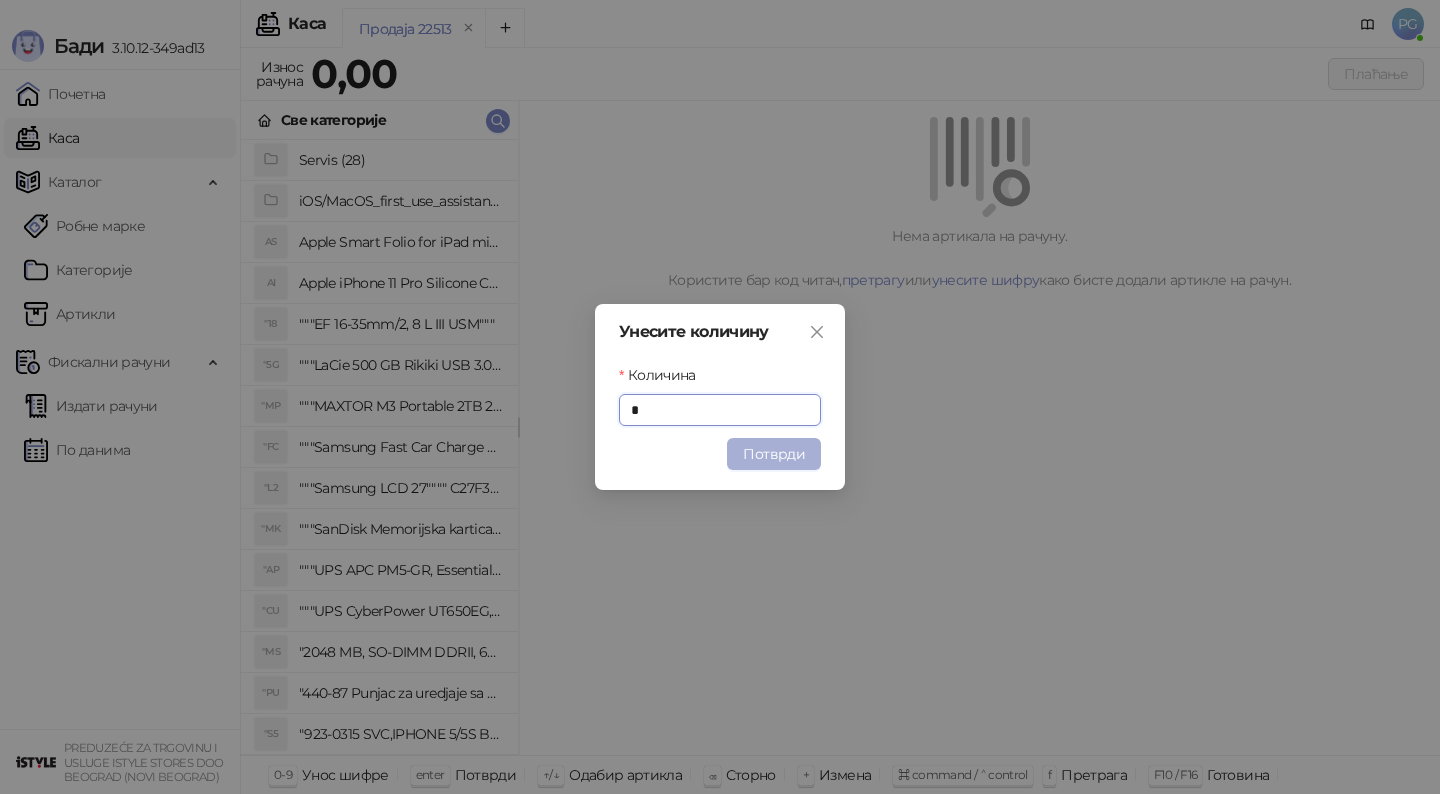 click on "Потврди" at bounding box center (774, 454) 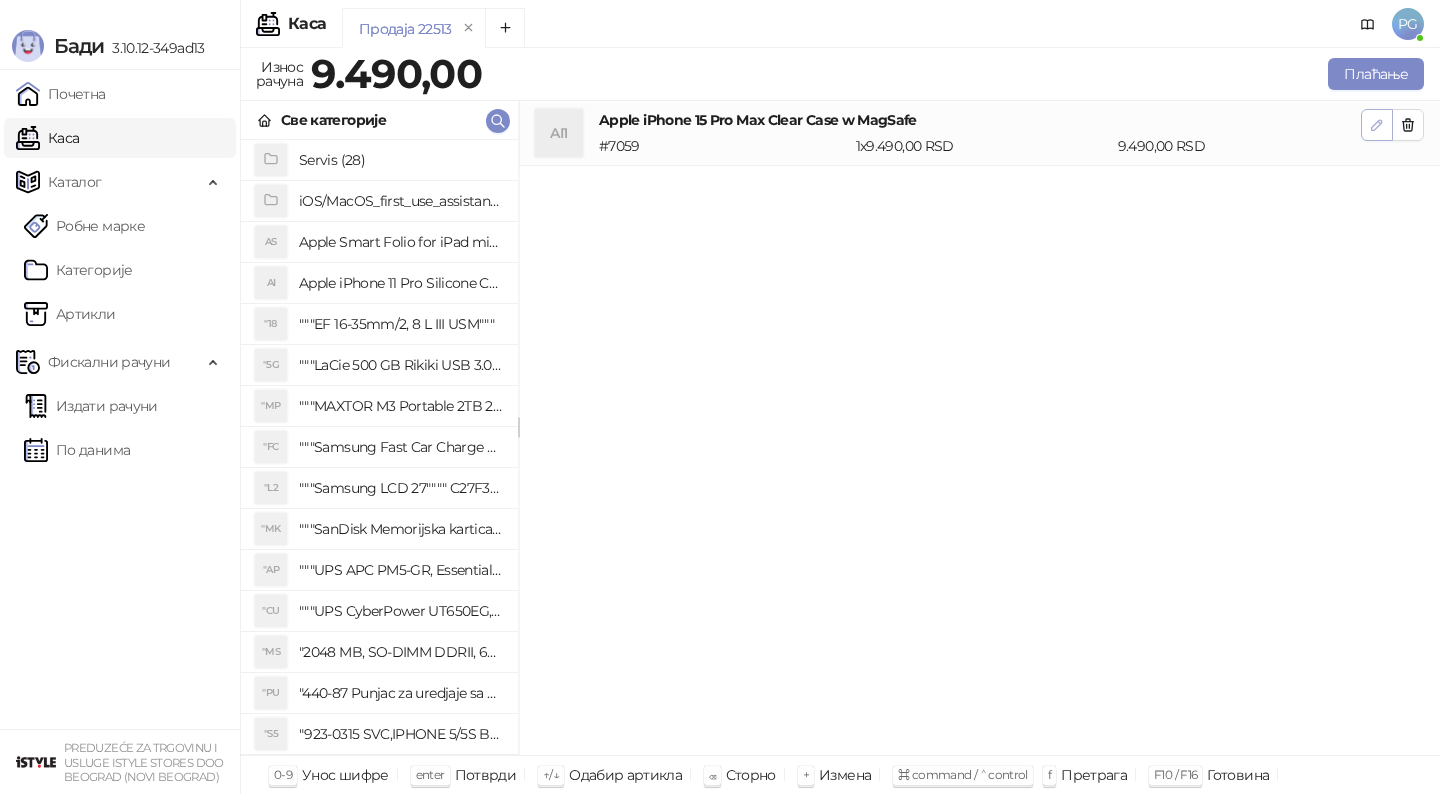 click 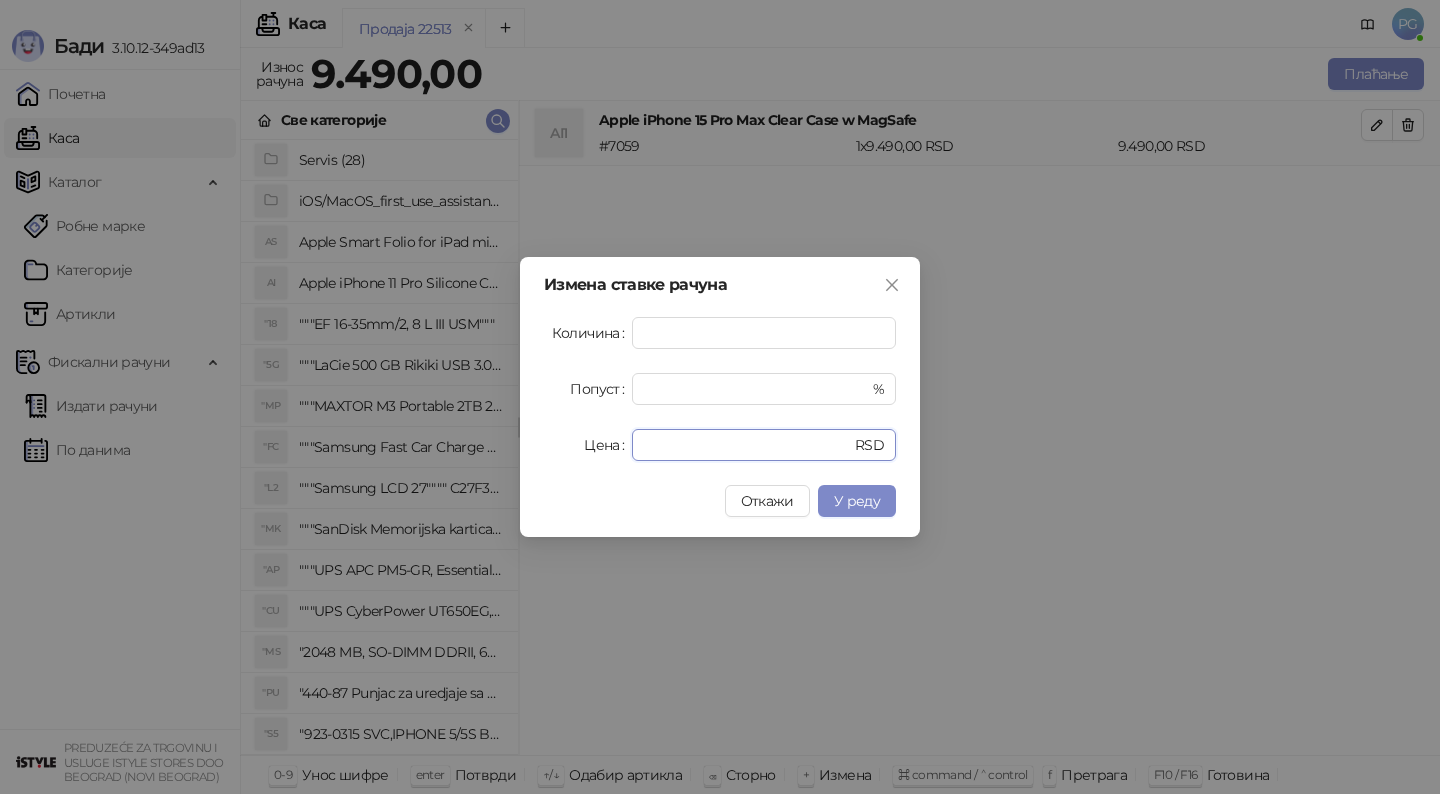 drag, startPoint x: 719, startPoint y: 445, endPoint x: 459, endPoint y: 442, distance: 260.0173 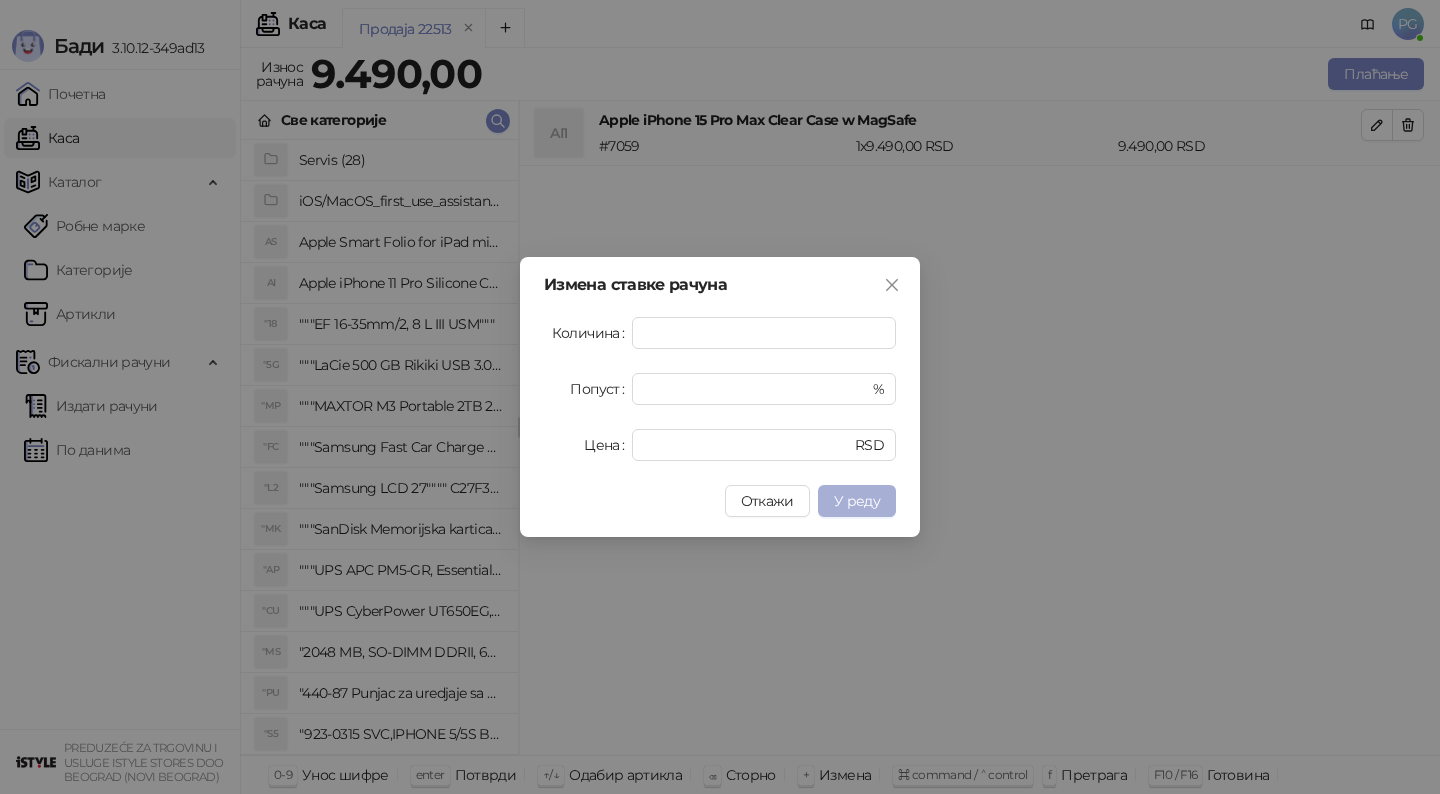 click on "У реду" at bounding box center [857, 501] 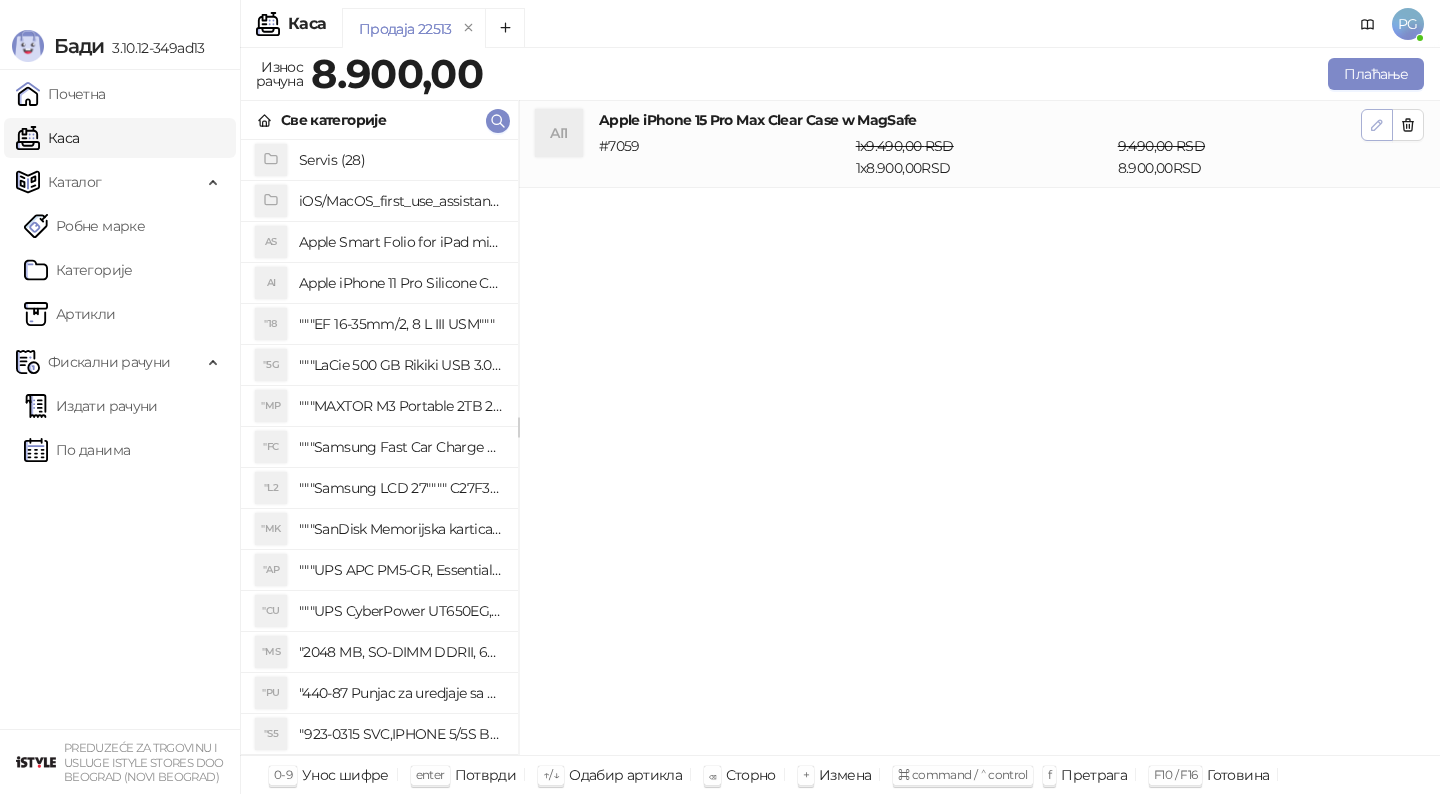 click 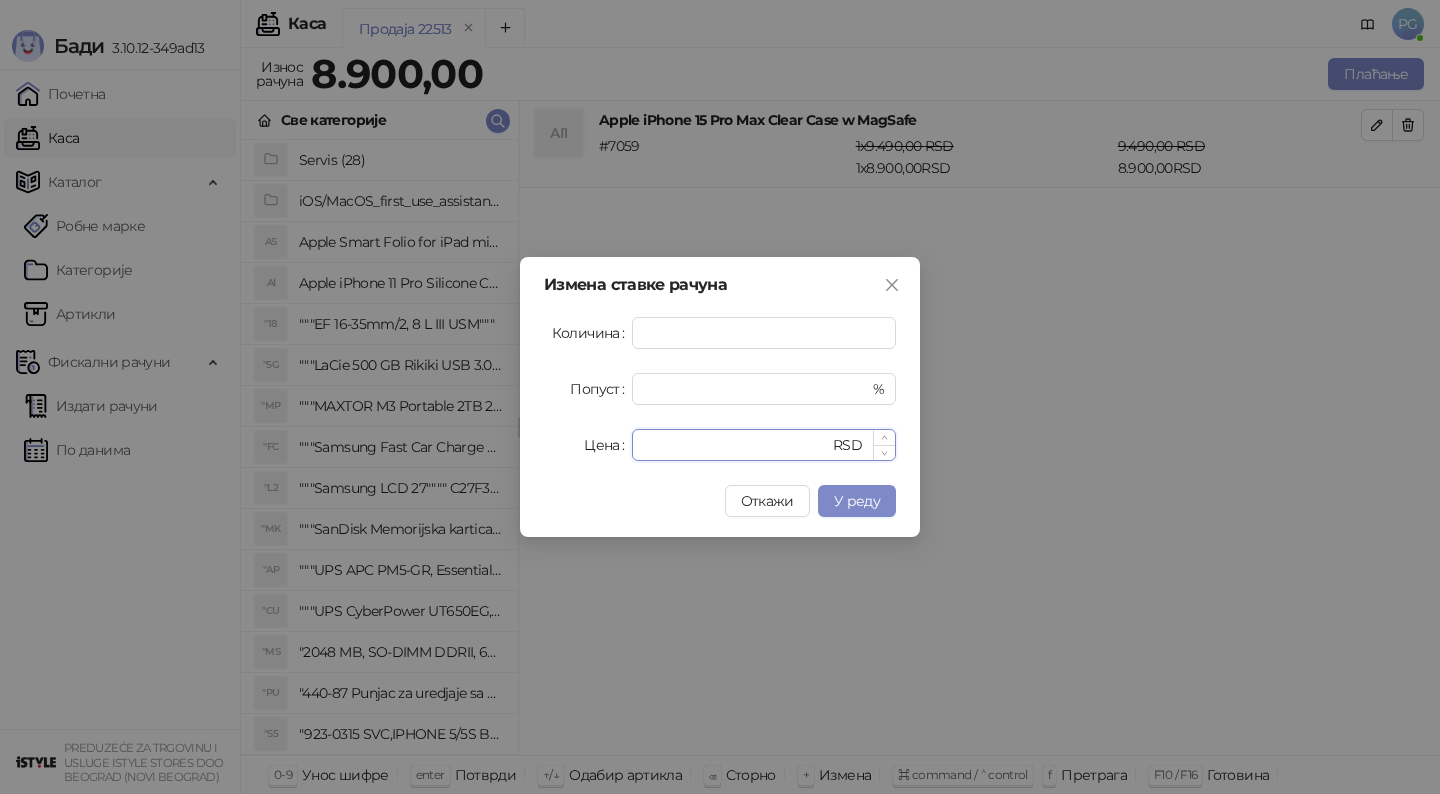 click on "****" at bounding box center [736, 445] 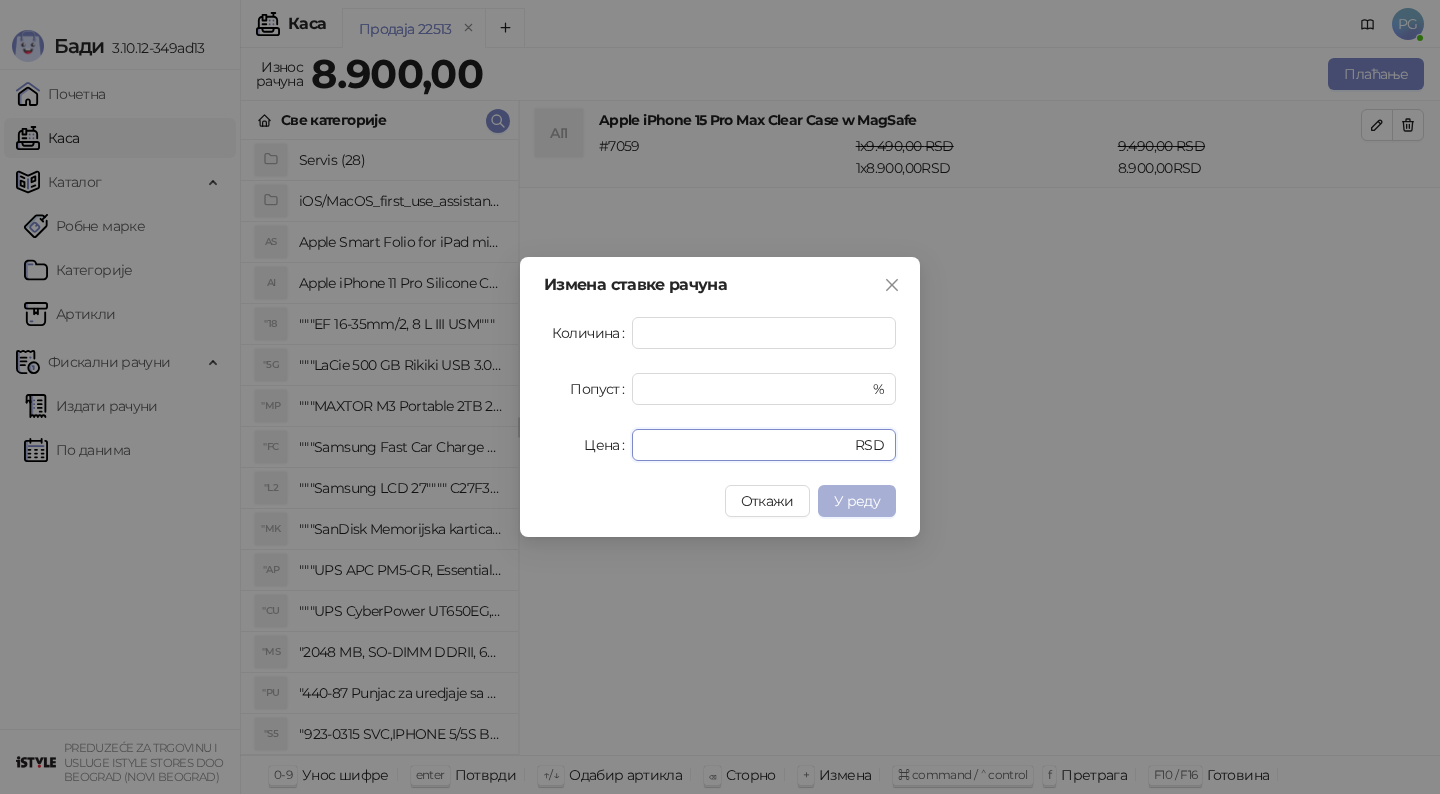 type on "****" 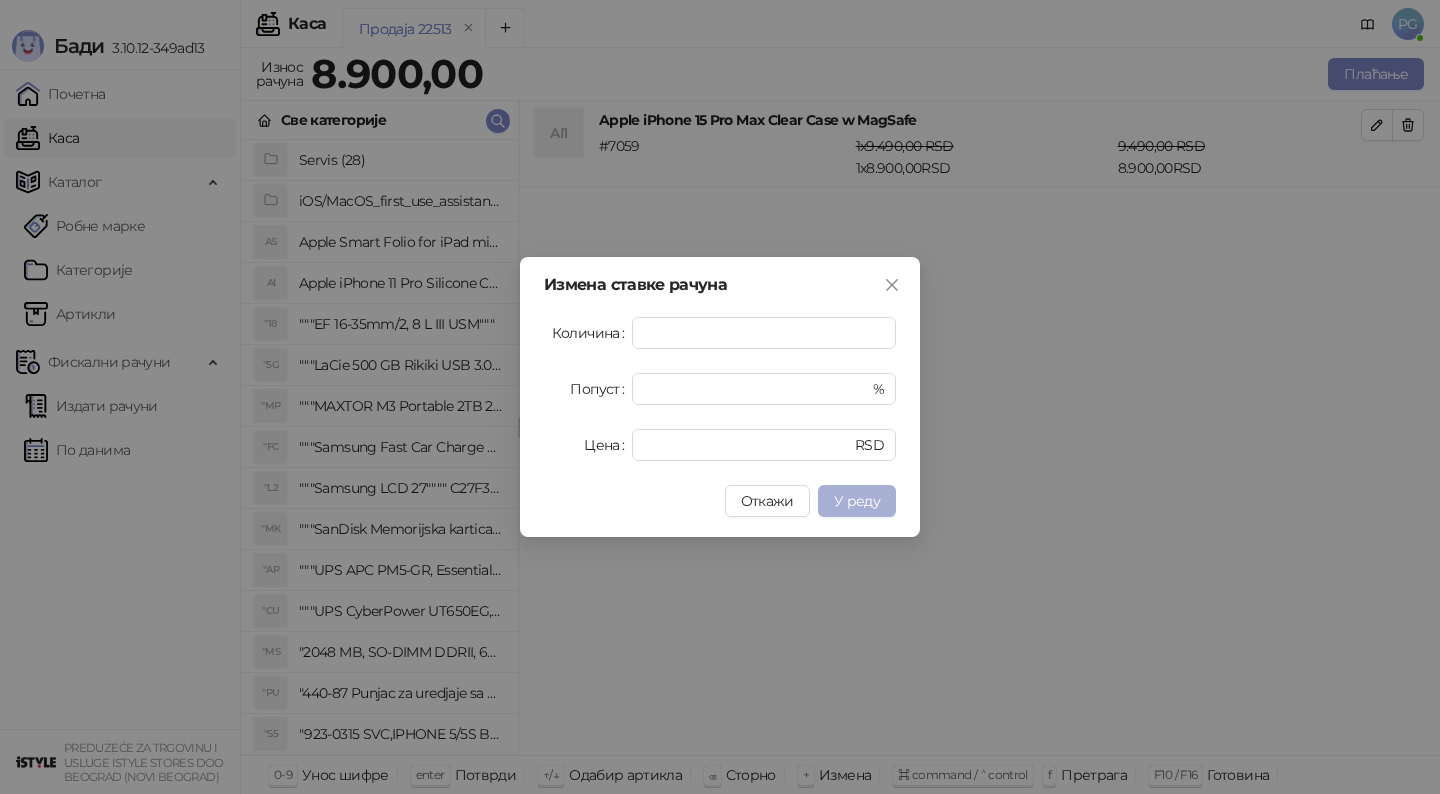 click on "У реду" at bounding box center (857, 501) 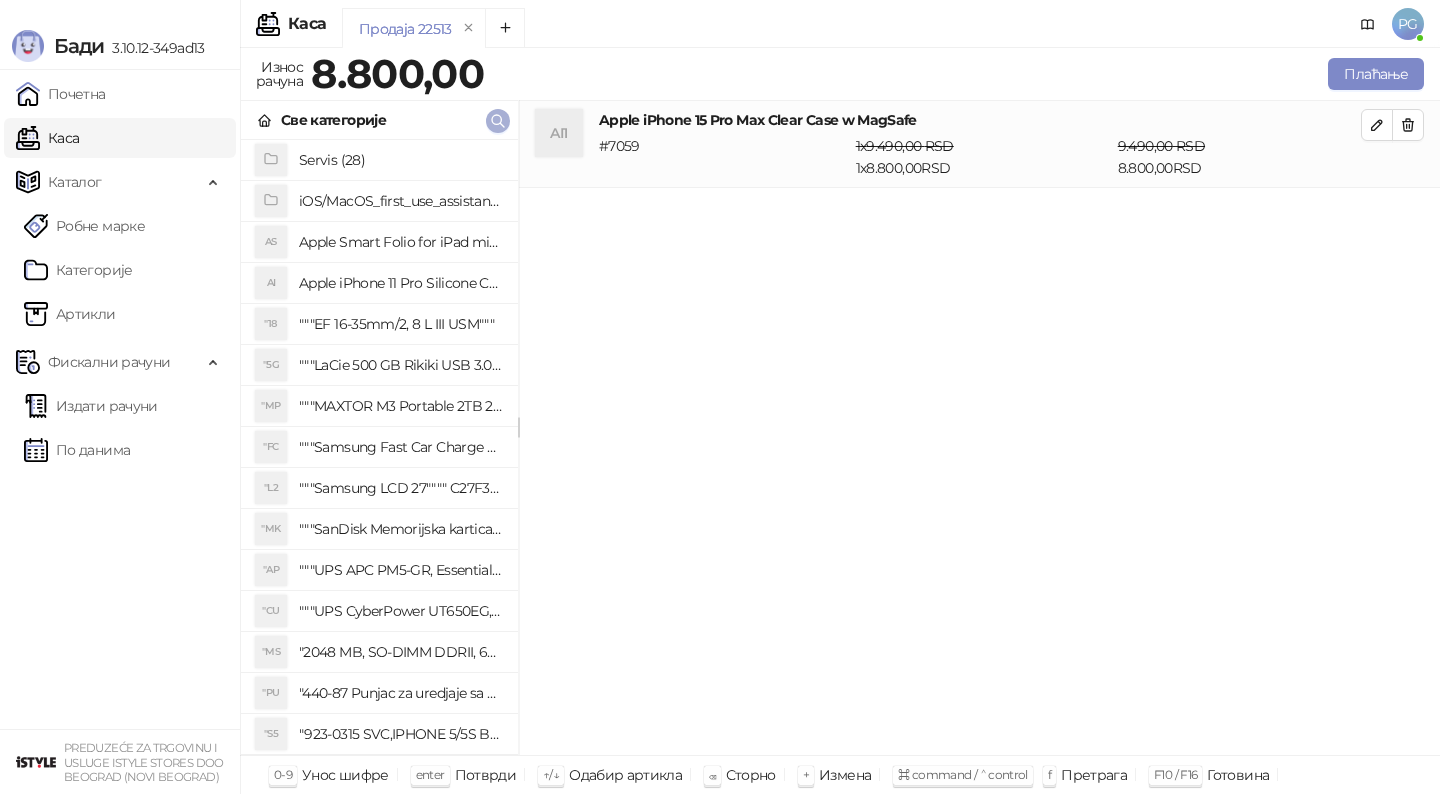 click 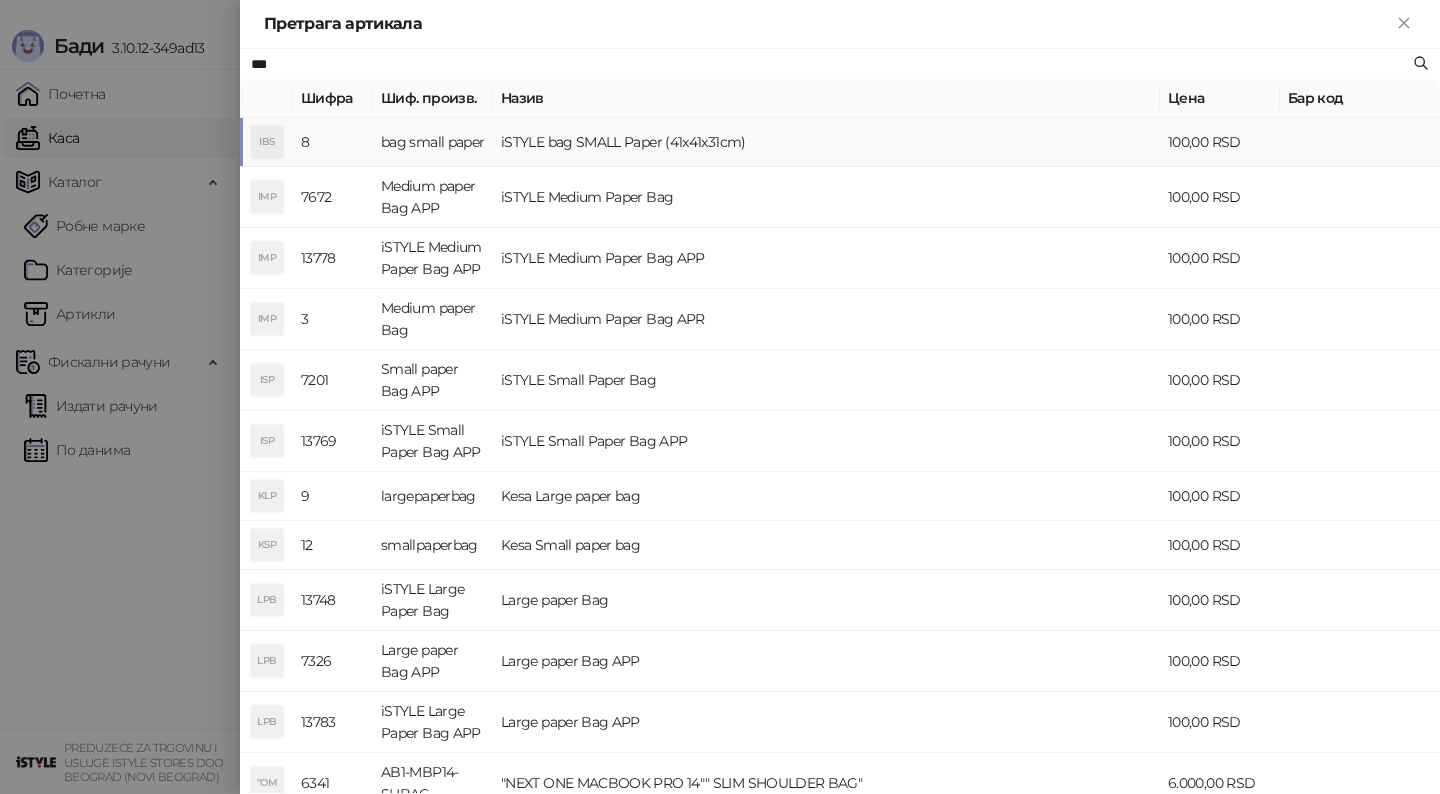 type on "***" 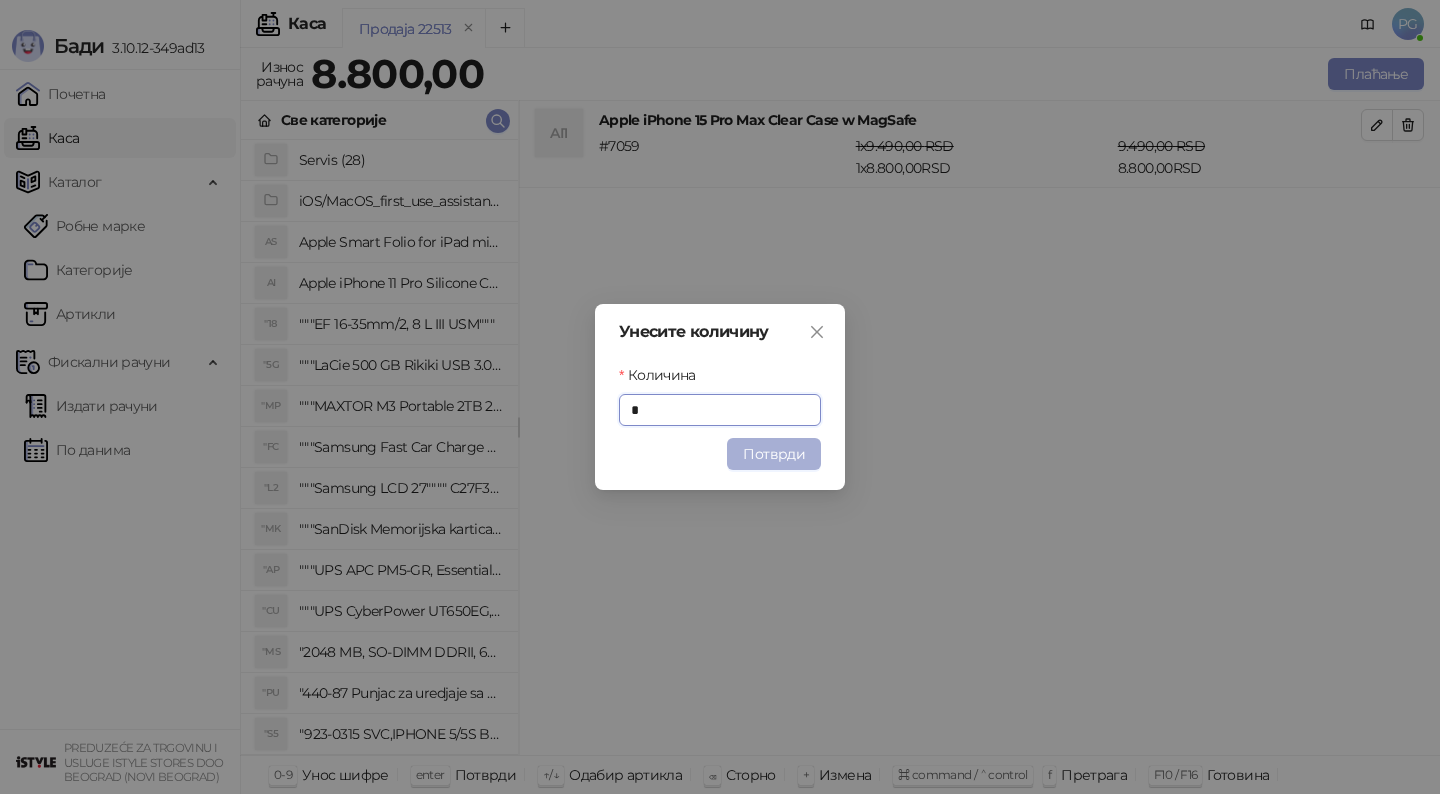 click on "Потврди" at bounding box center (774, 454) 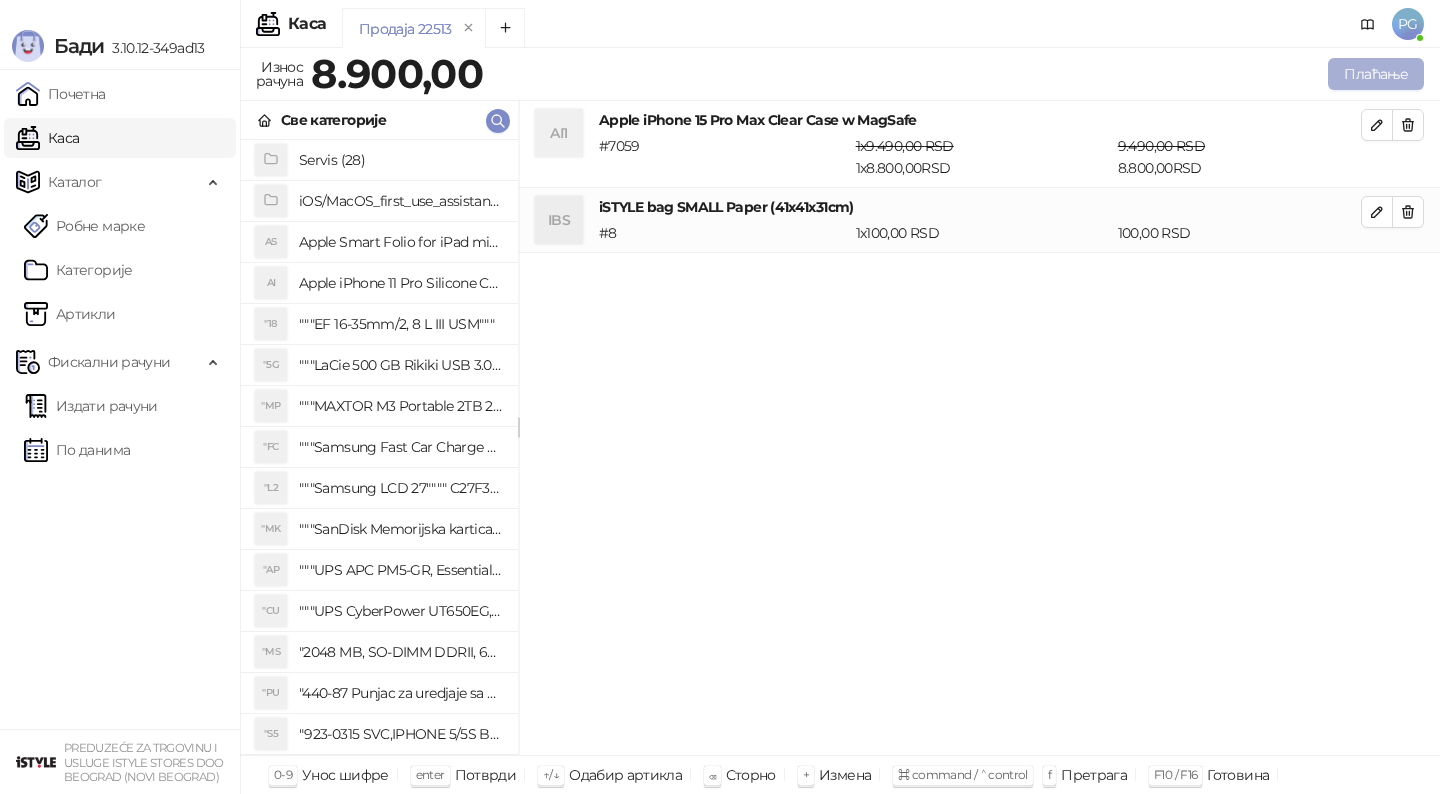 click on "Плаћање" at bounding box center [1376, 74] 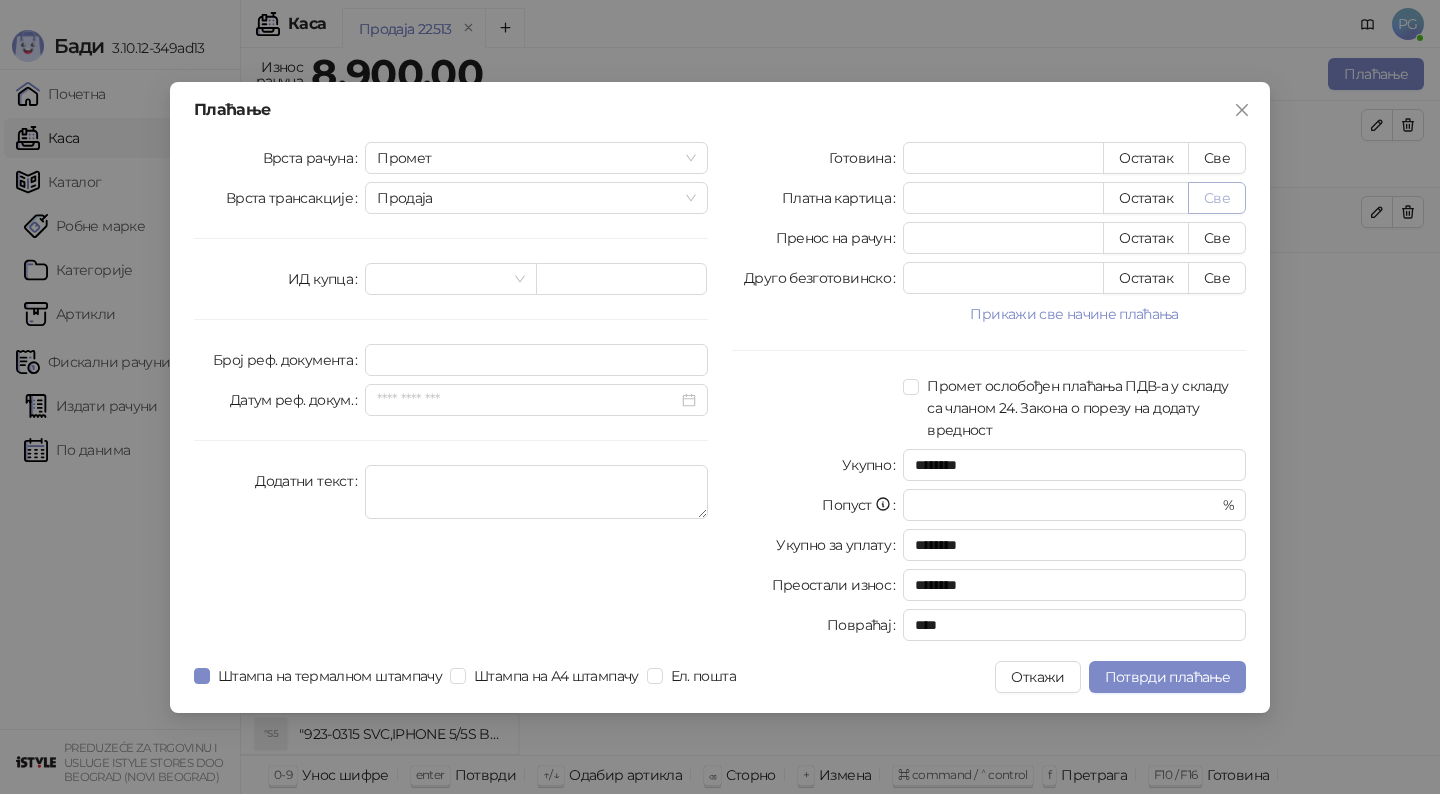 click on "Све" at bounding box center (1217, 198) 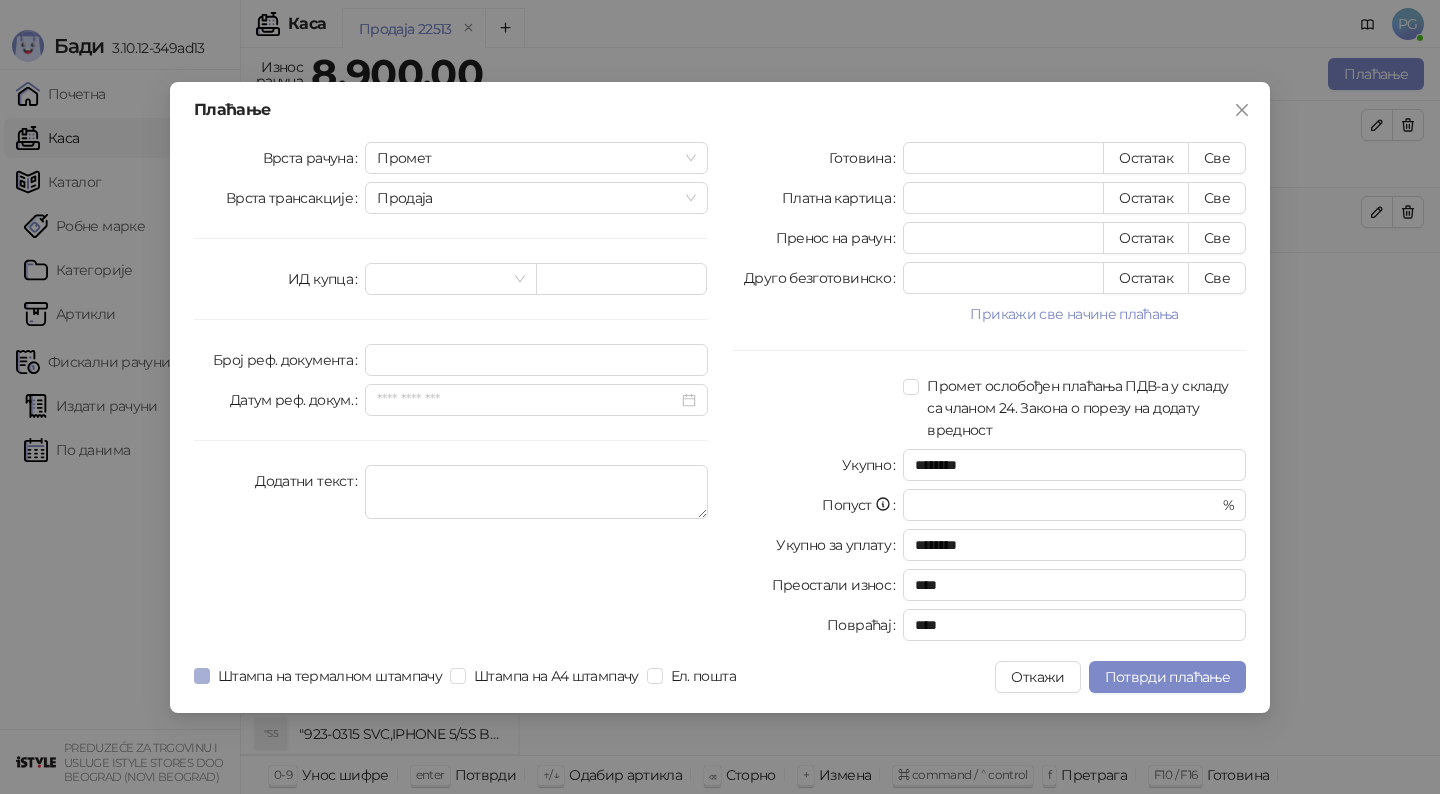 click on "Штампа на термалном штампачу" at bounding box center [330, 676] 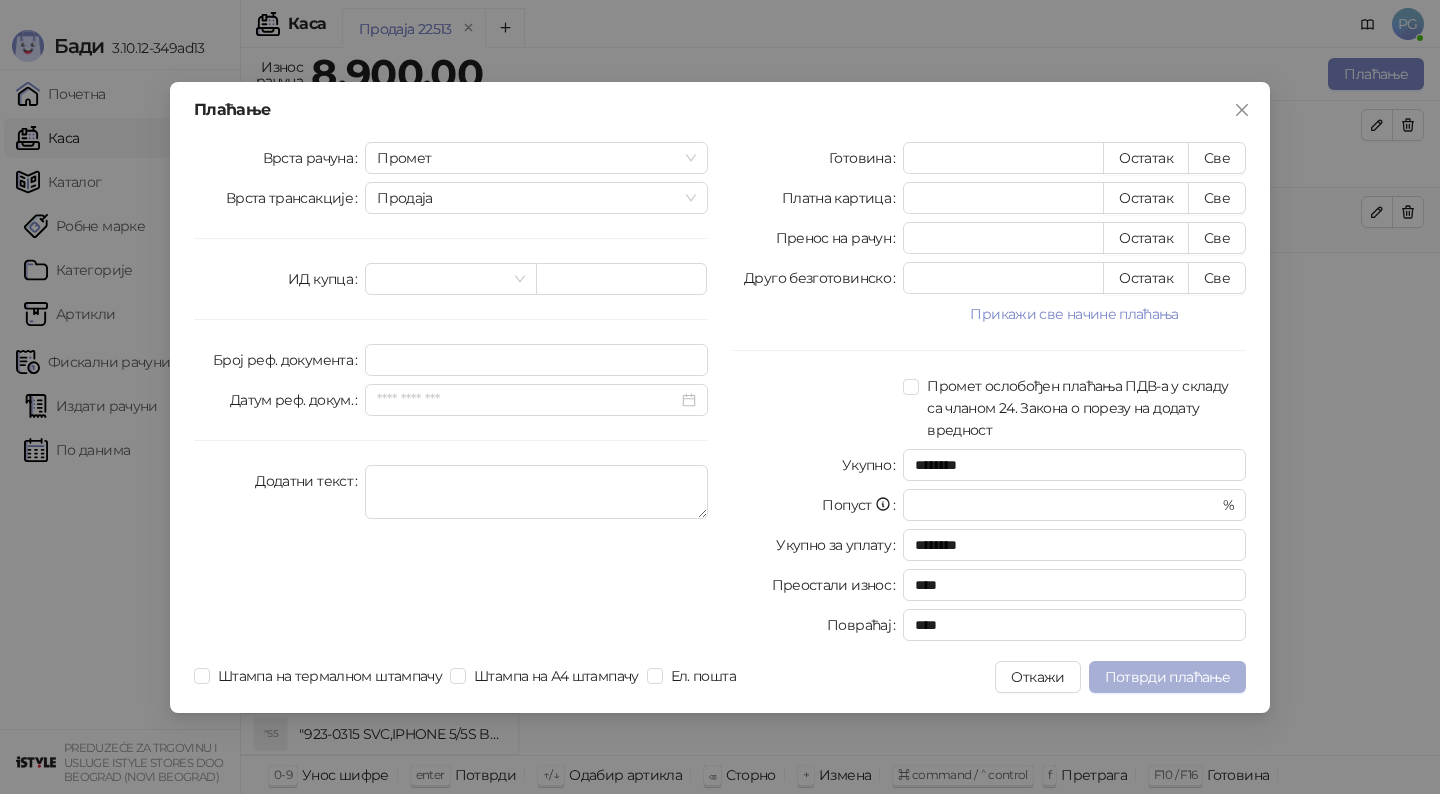 click on "Потврди плаћање" at bounding box center [1167, 677] 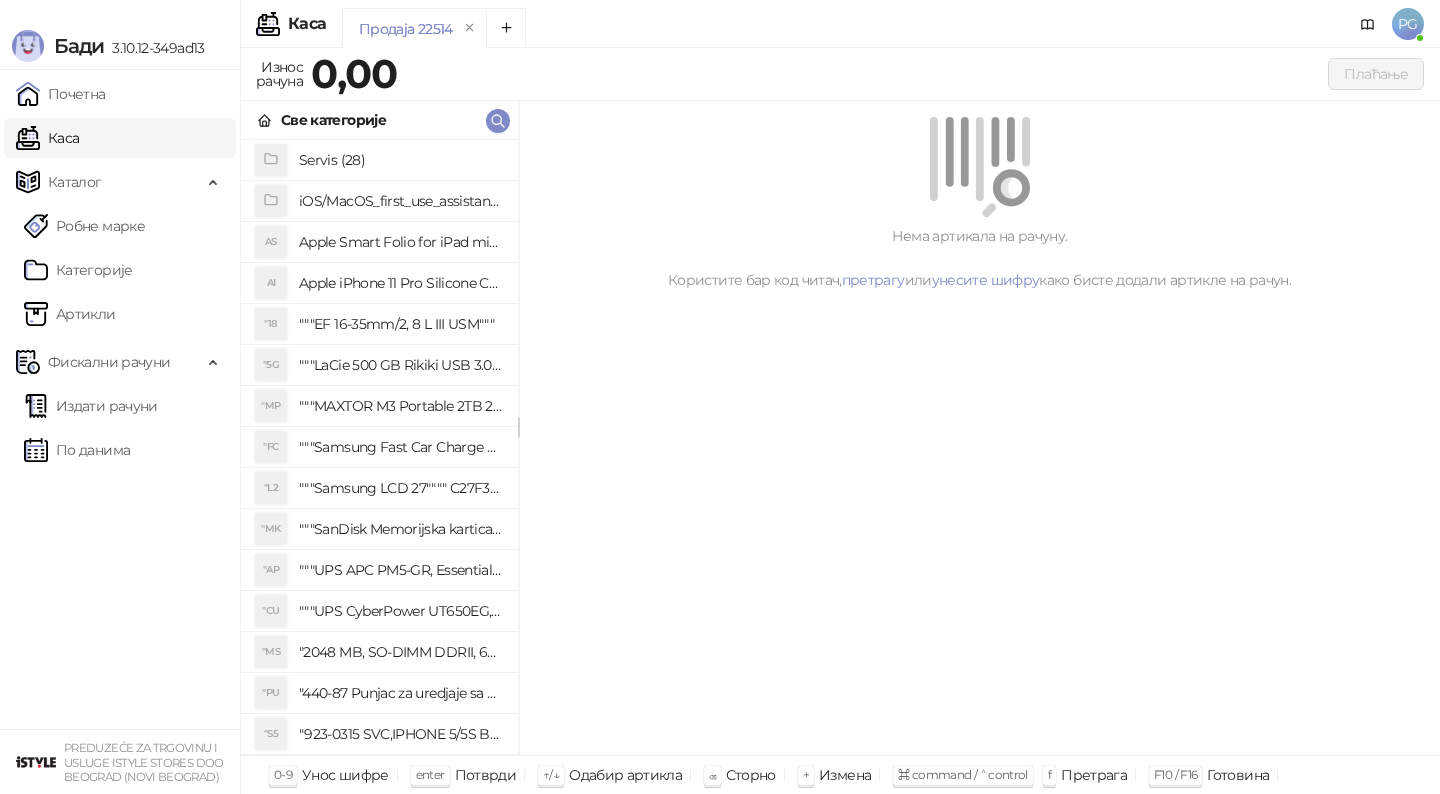 click on "Издати рачуни По данима" at bounding box center (120, 428) 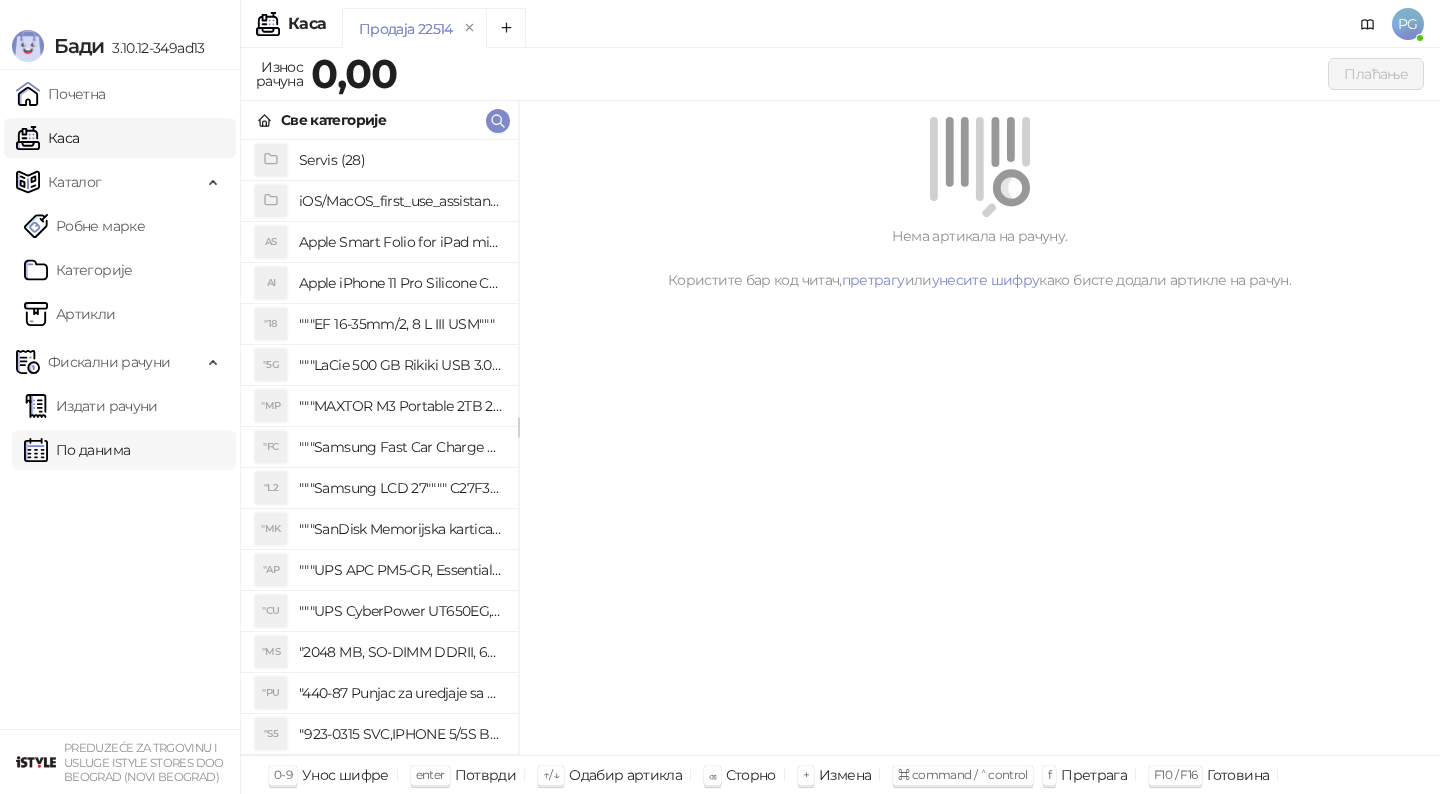 click on "По данима" at bounding box center [77, 450] 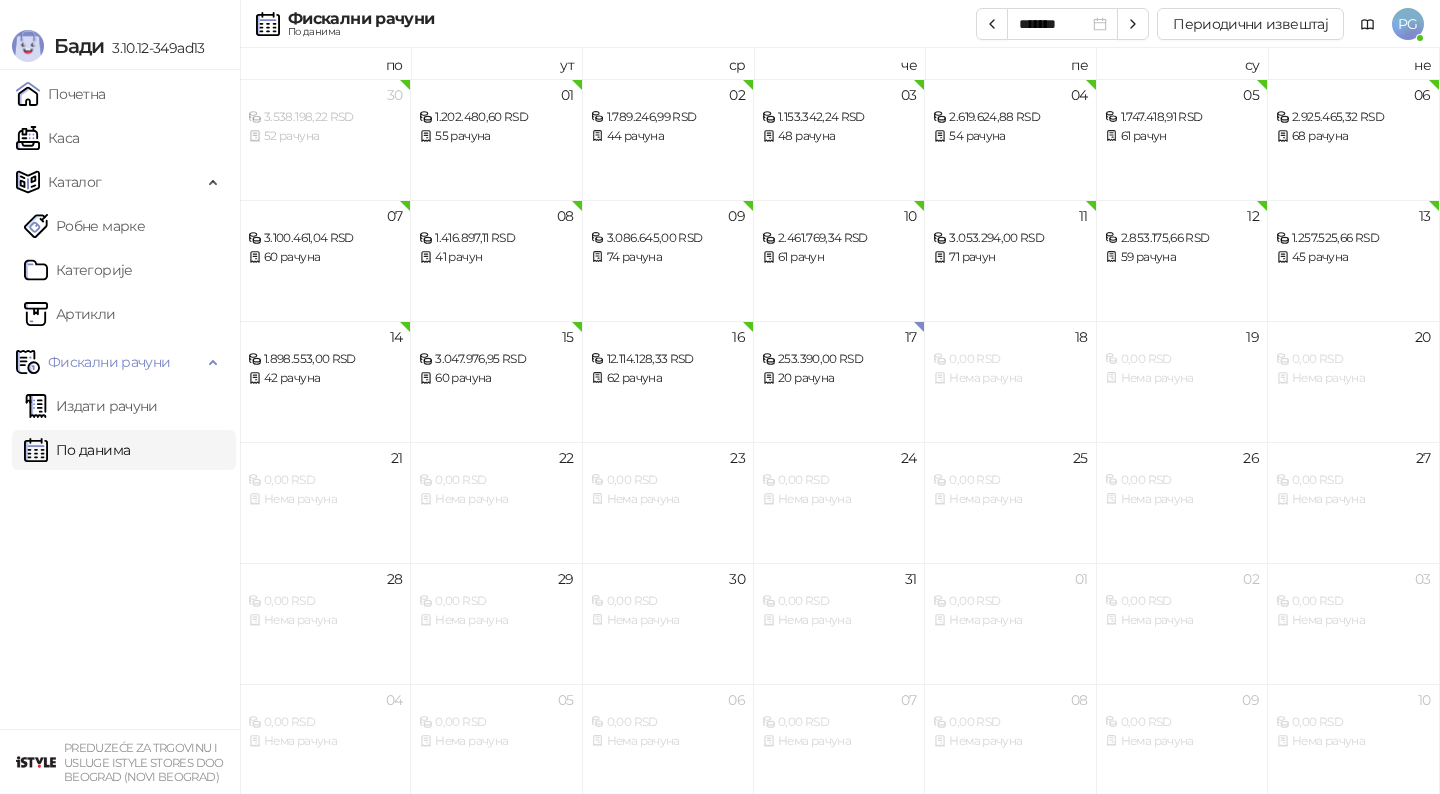 click on "******* Периодични извештај" at bounding box center [1160, 24] 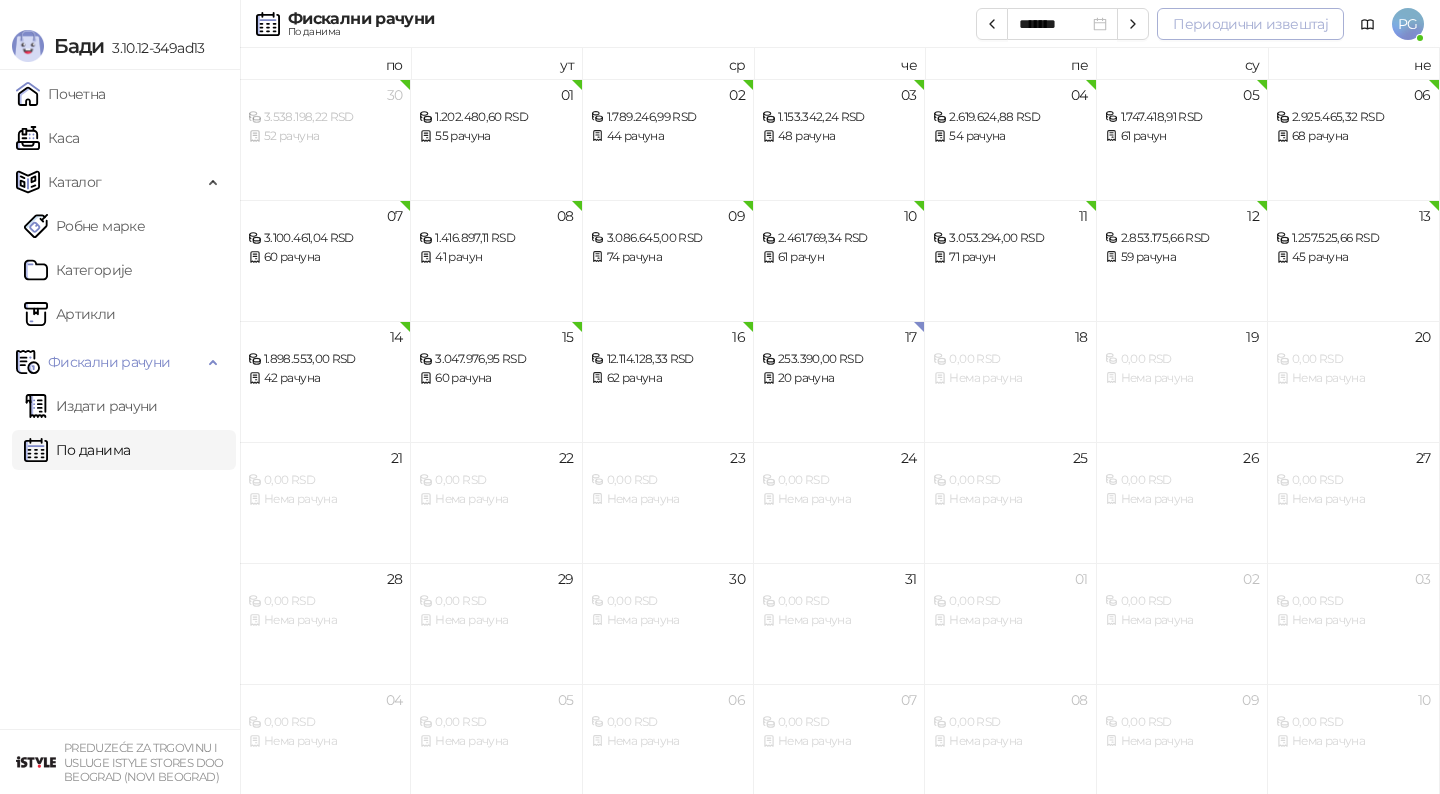 click on "Периодични извештај" at bounding box center [1250, 24] 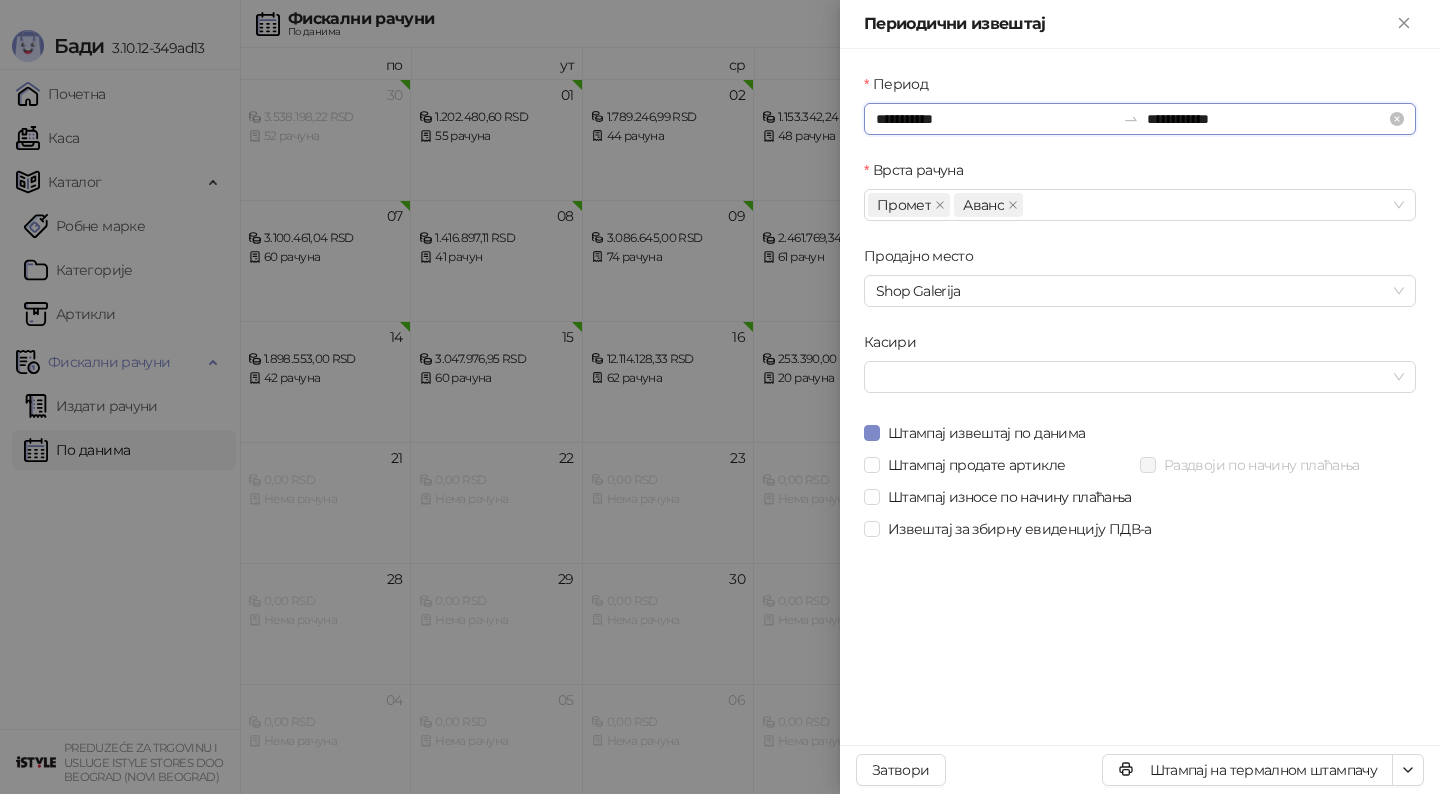 click on "**********" at bounding box center (995, 119) 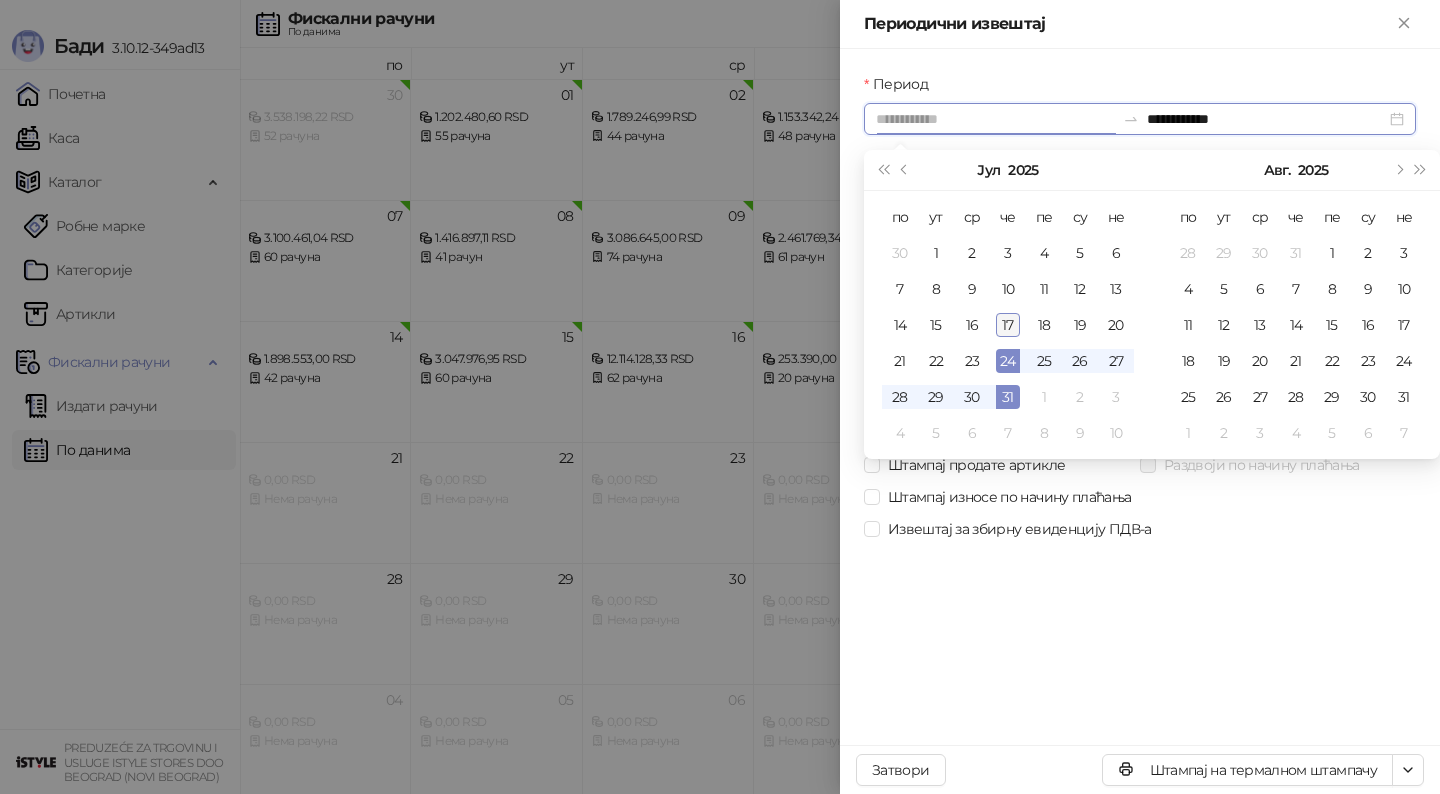type on "**********" 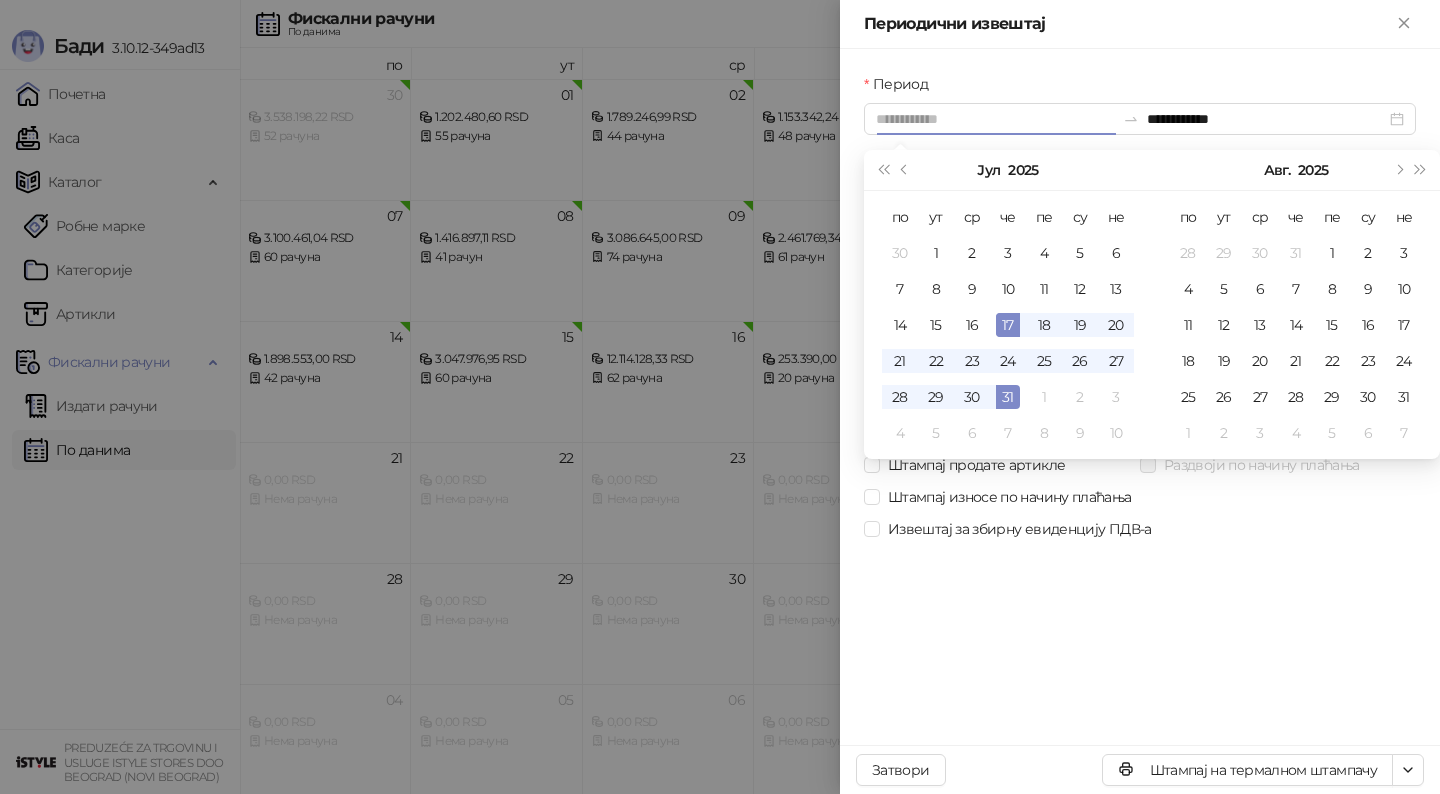 click on "17" at bounding box center (1008, 325) 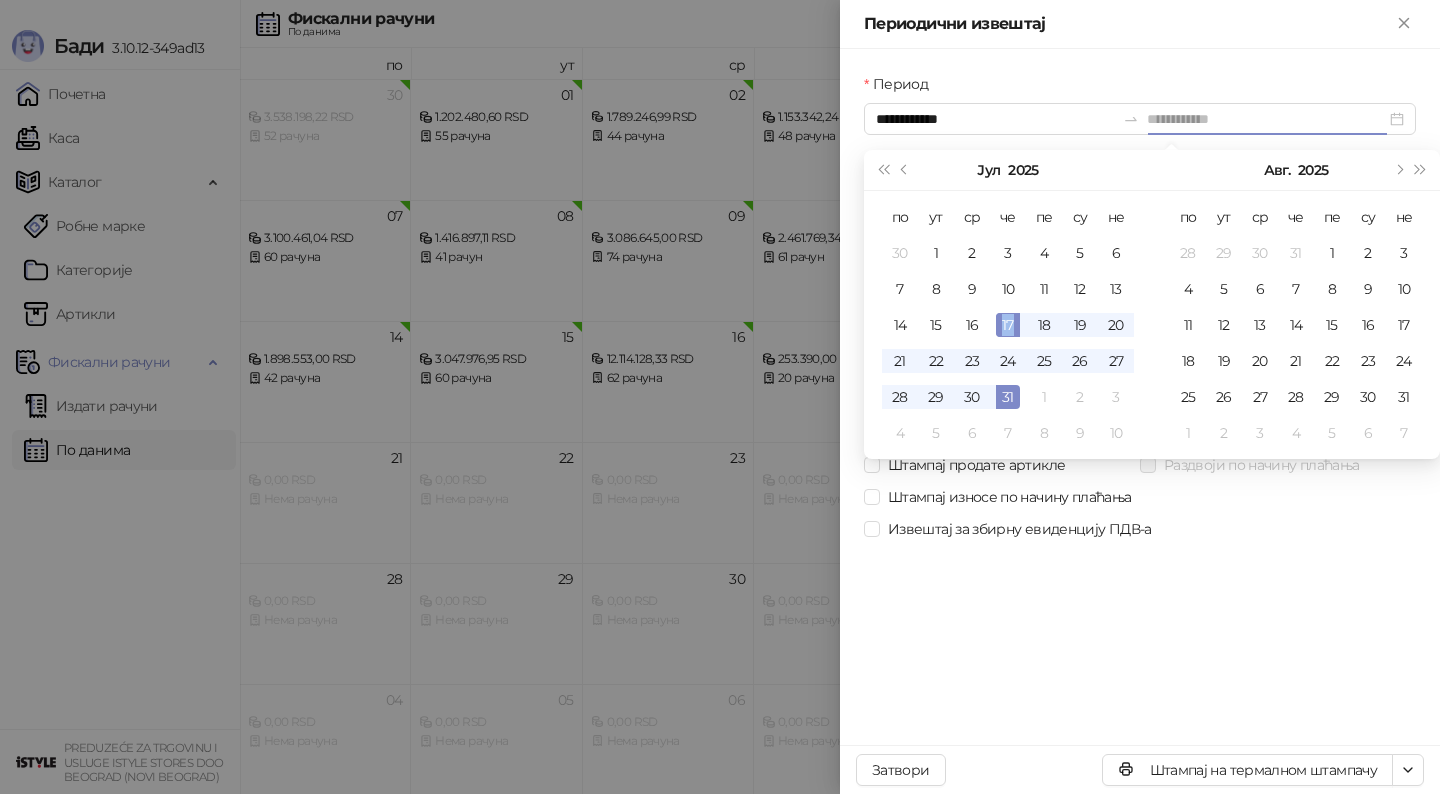 click on "17" at bounding box center (1008, 325) 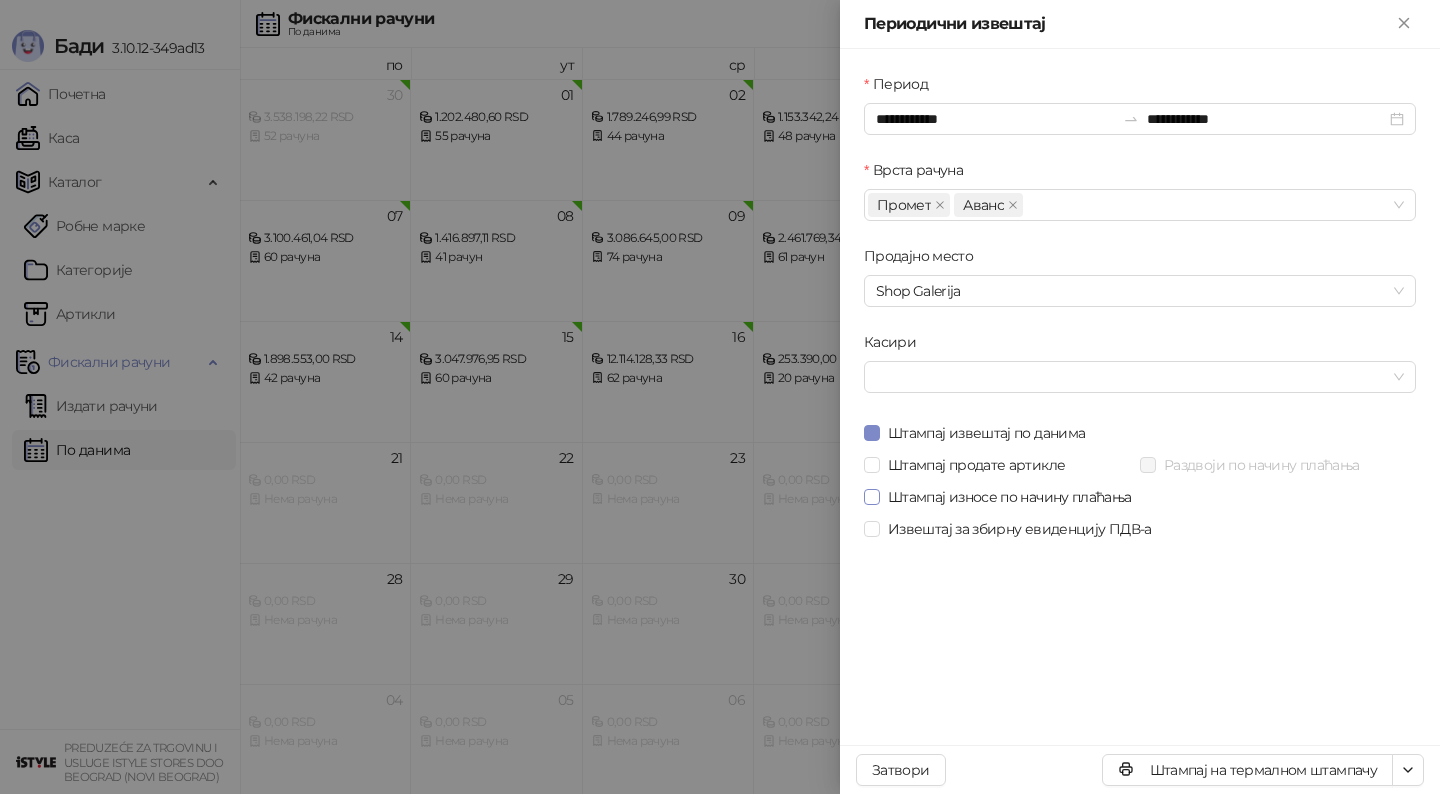 click on "Штампај износе по начину плаћања" at bounding box center (1010, 497) 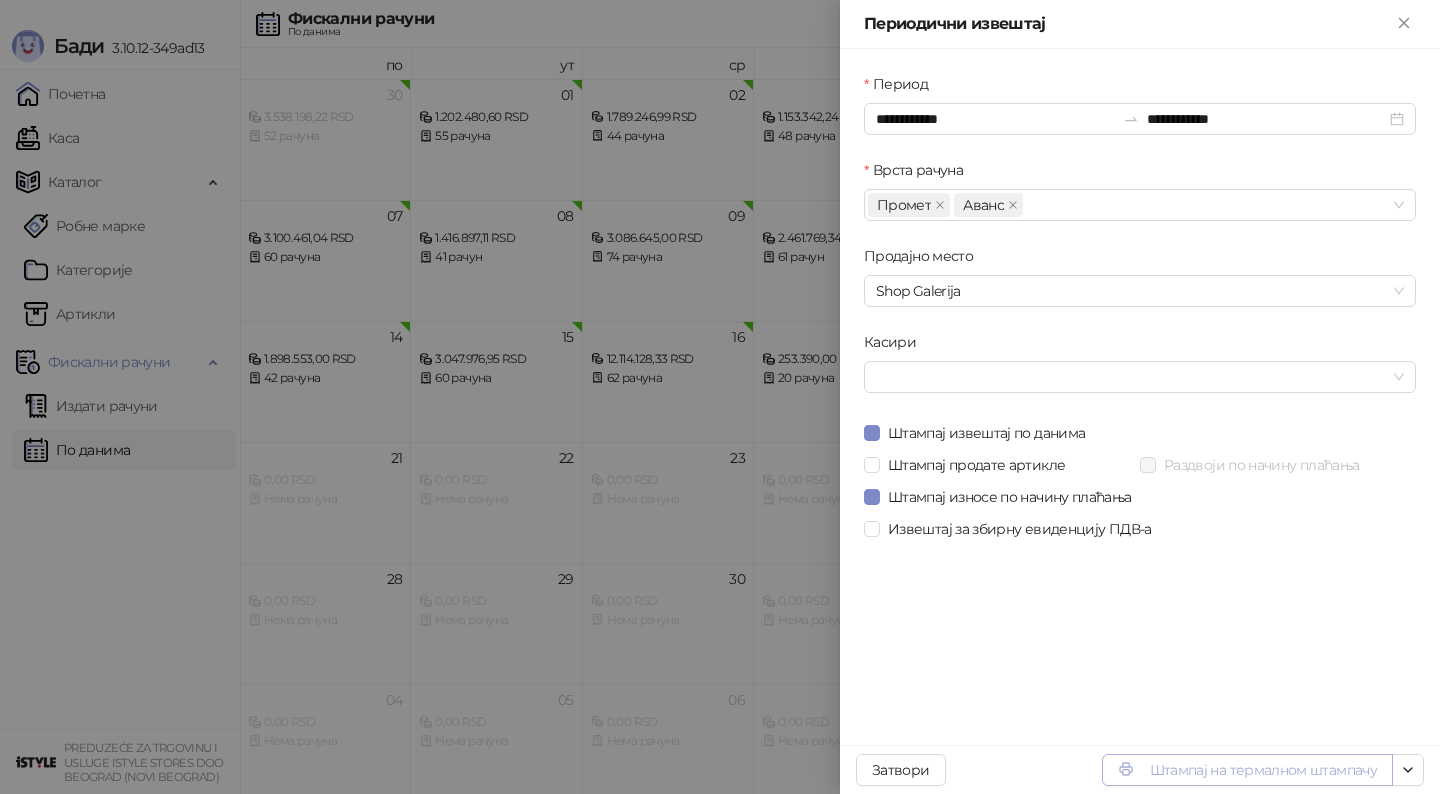 click on "Штампај на термалном штампачу" at bounding box center (1247, 770) 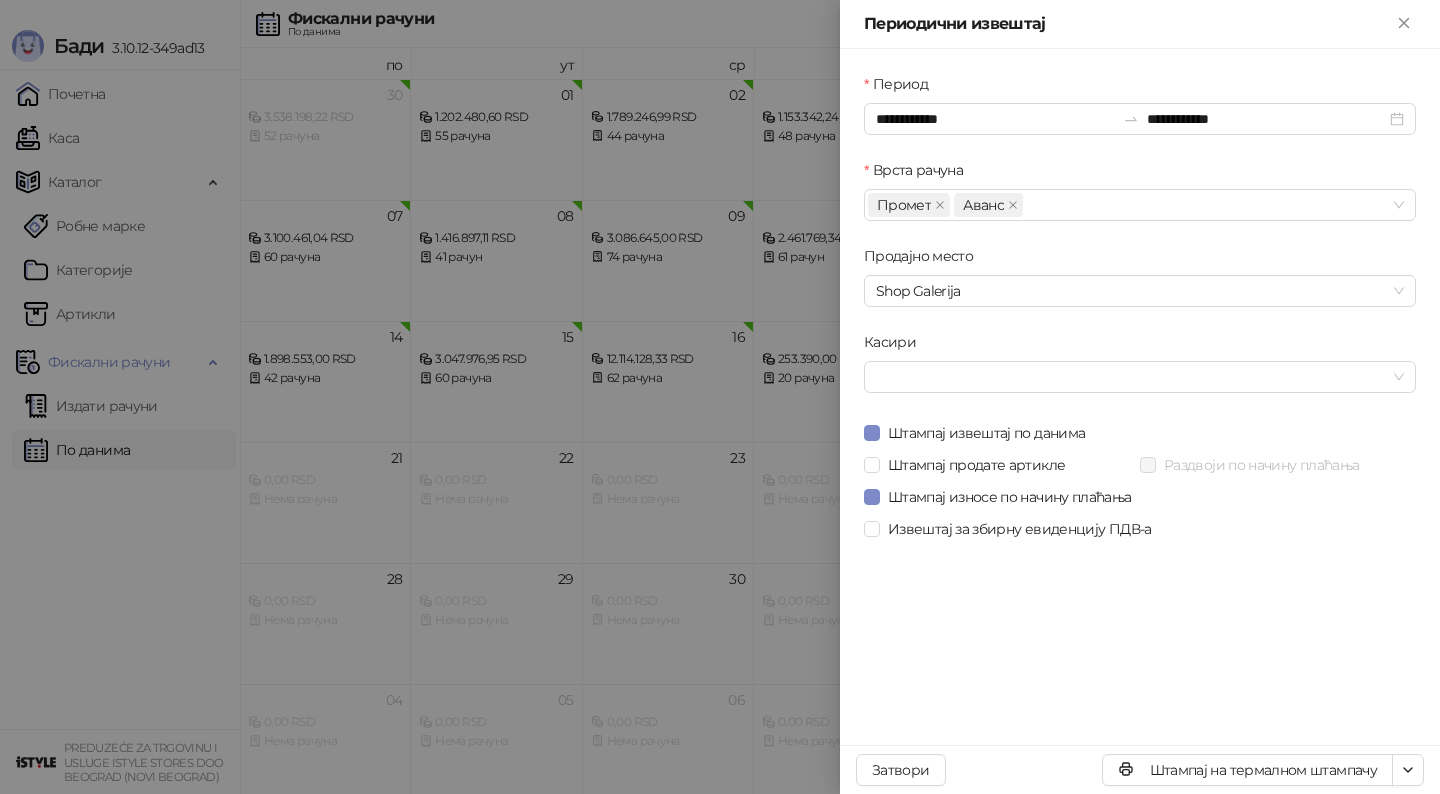 click at bounding box center (720, 397) 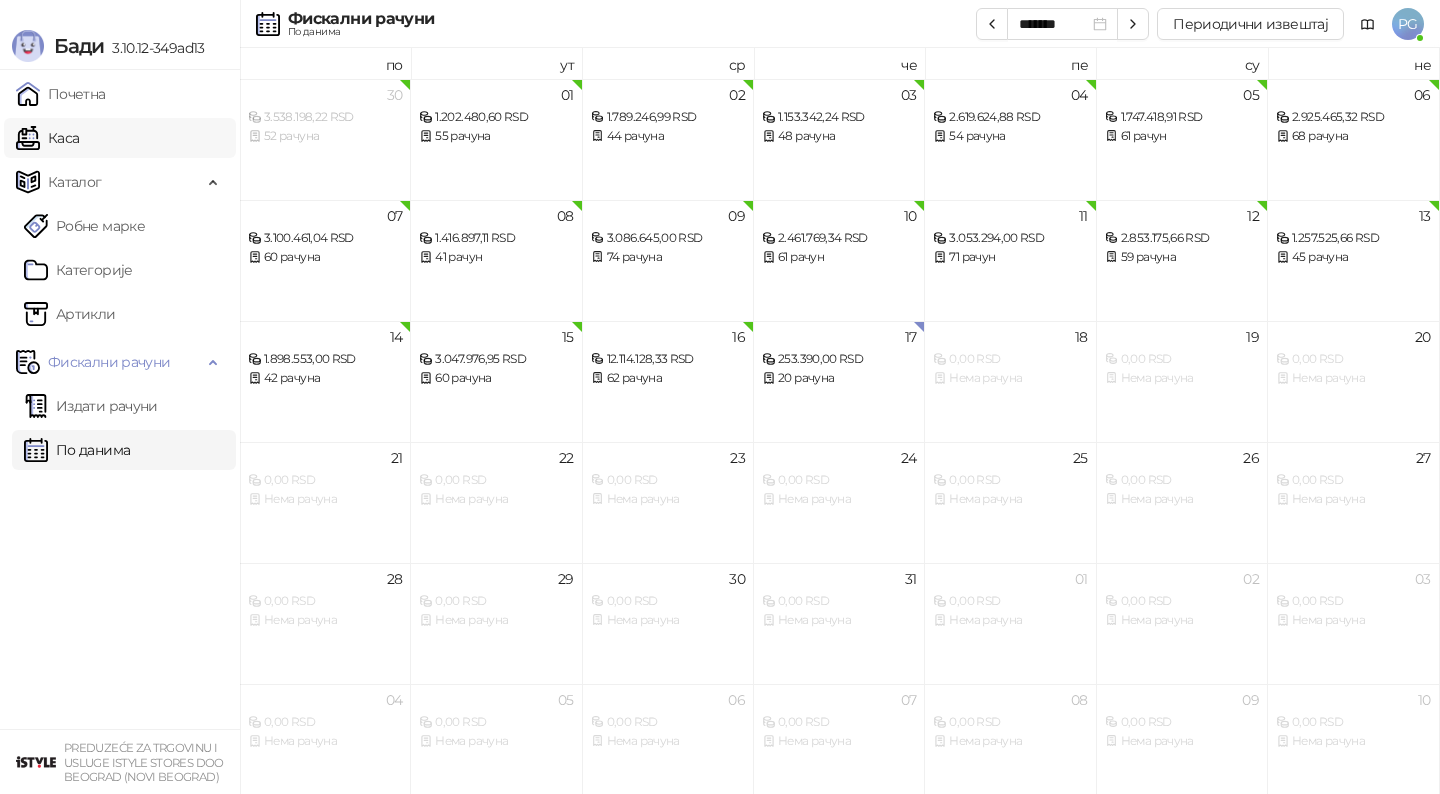 click on "Каса" at bounding box center [47, 138] 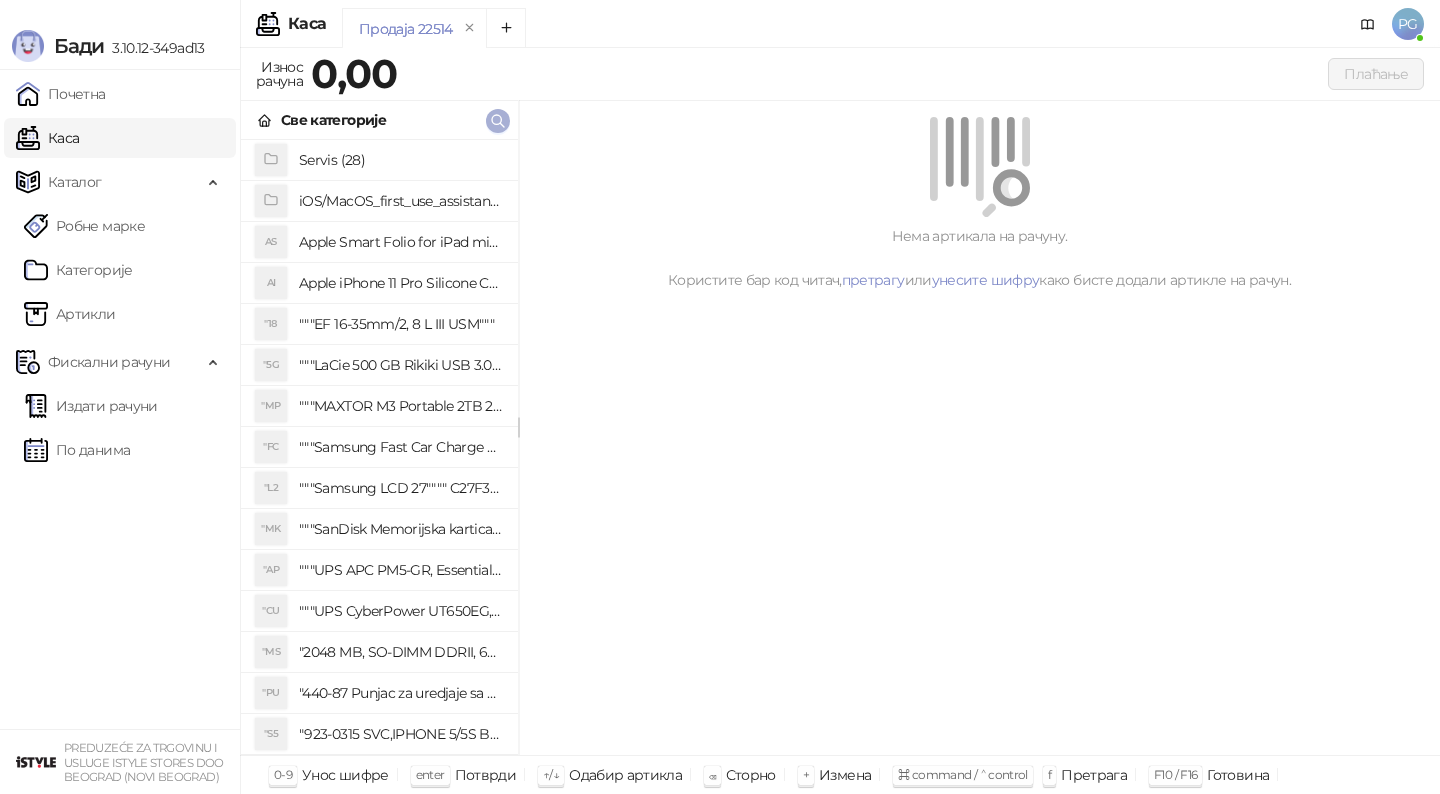 click at bounding box center (498, 121) 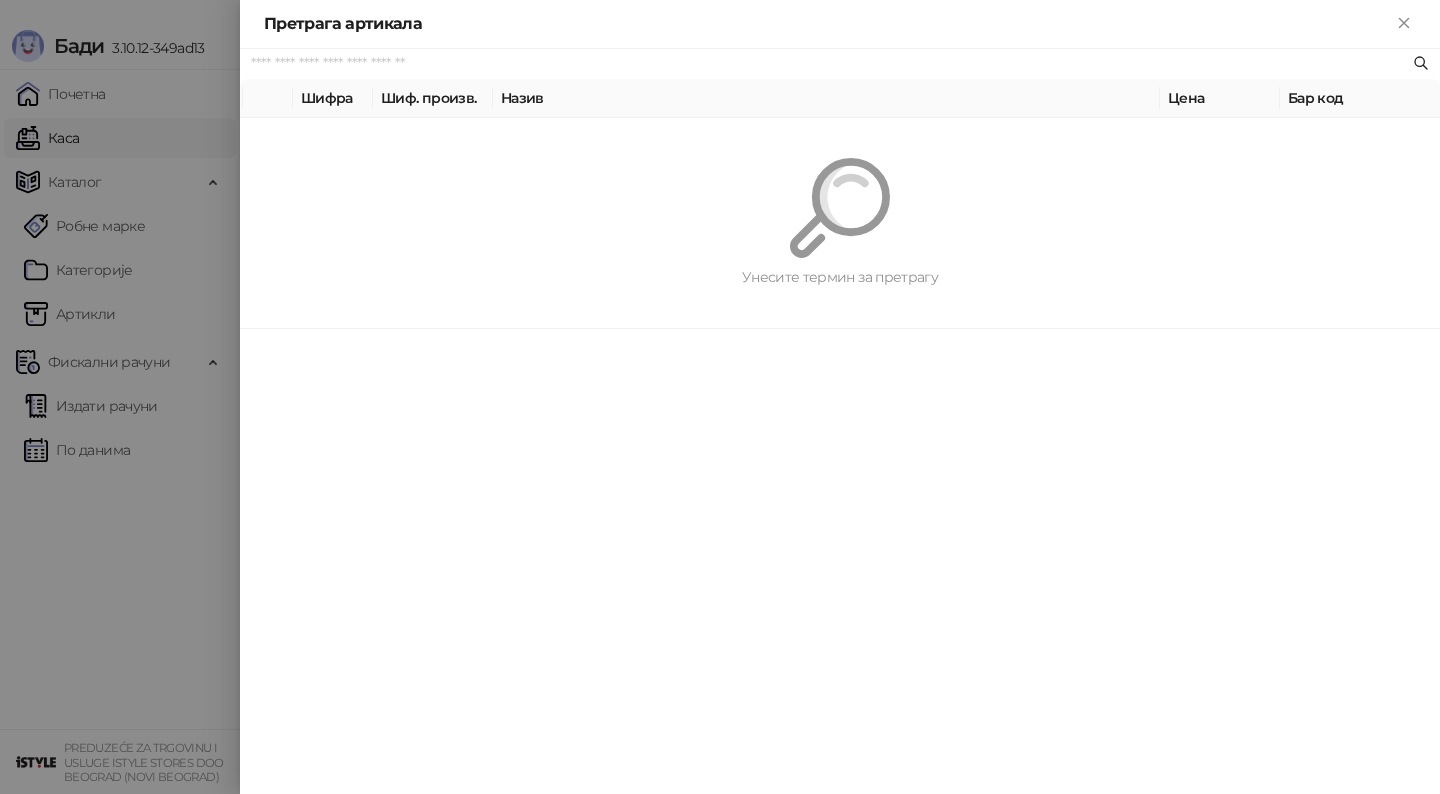 paste on "*********" 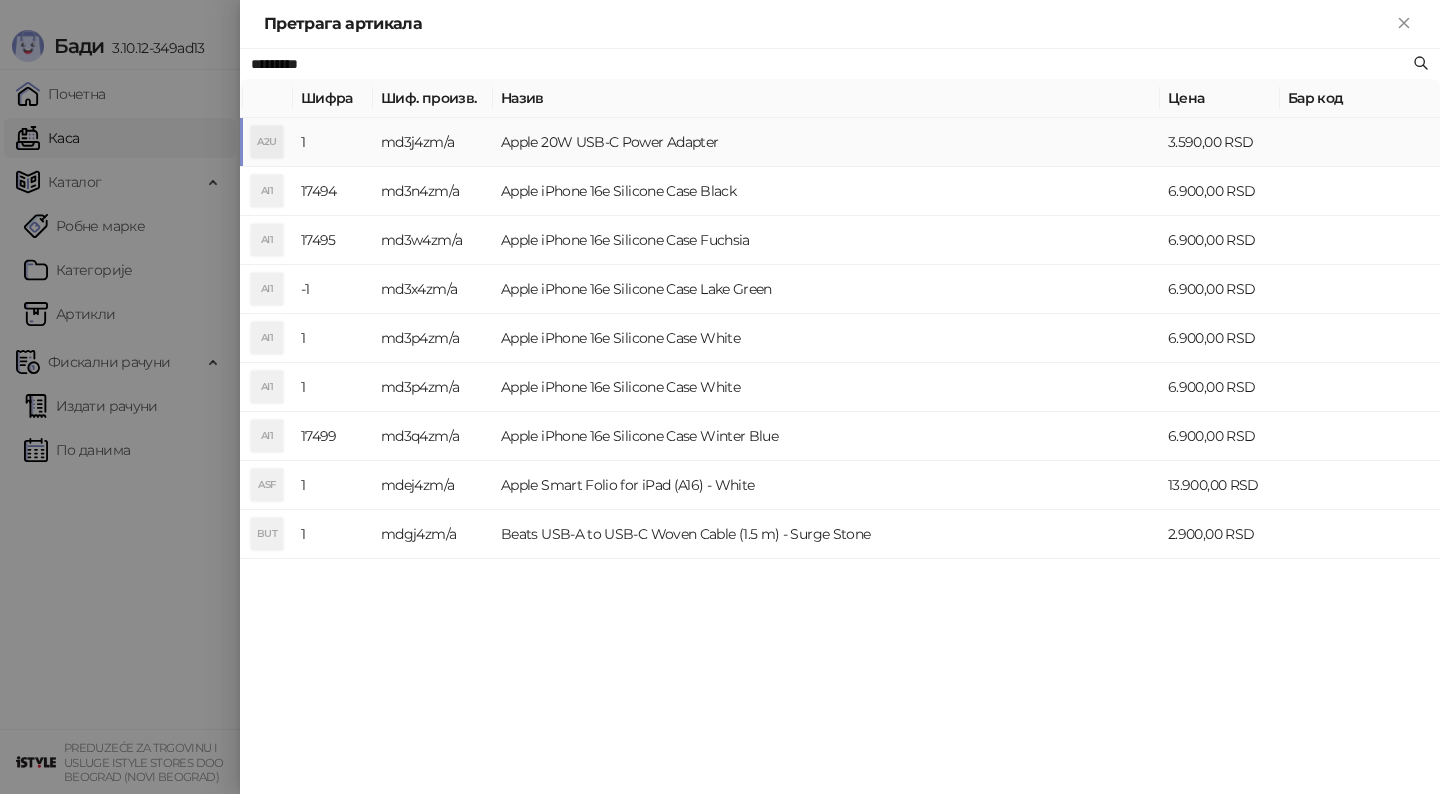click on "Apple 20W USB-C Power Adapter" at bounding box center (826, 142) 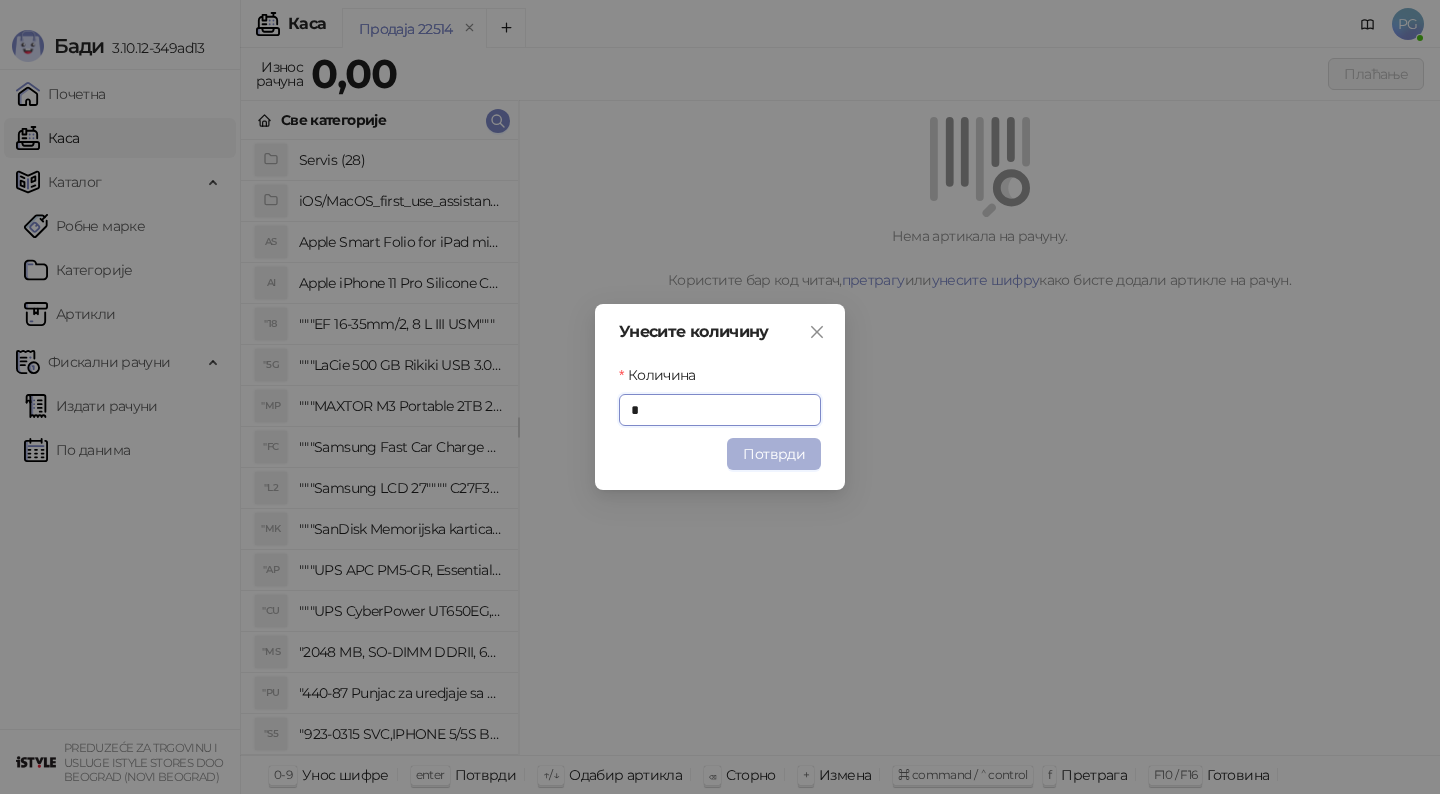 click on "Потврди" at bounding box center [774, 454] 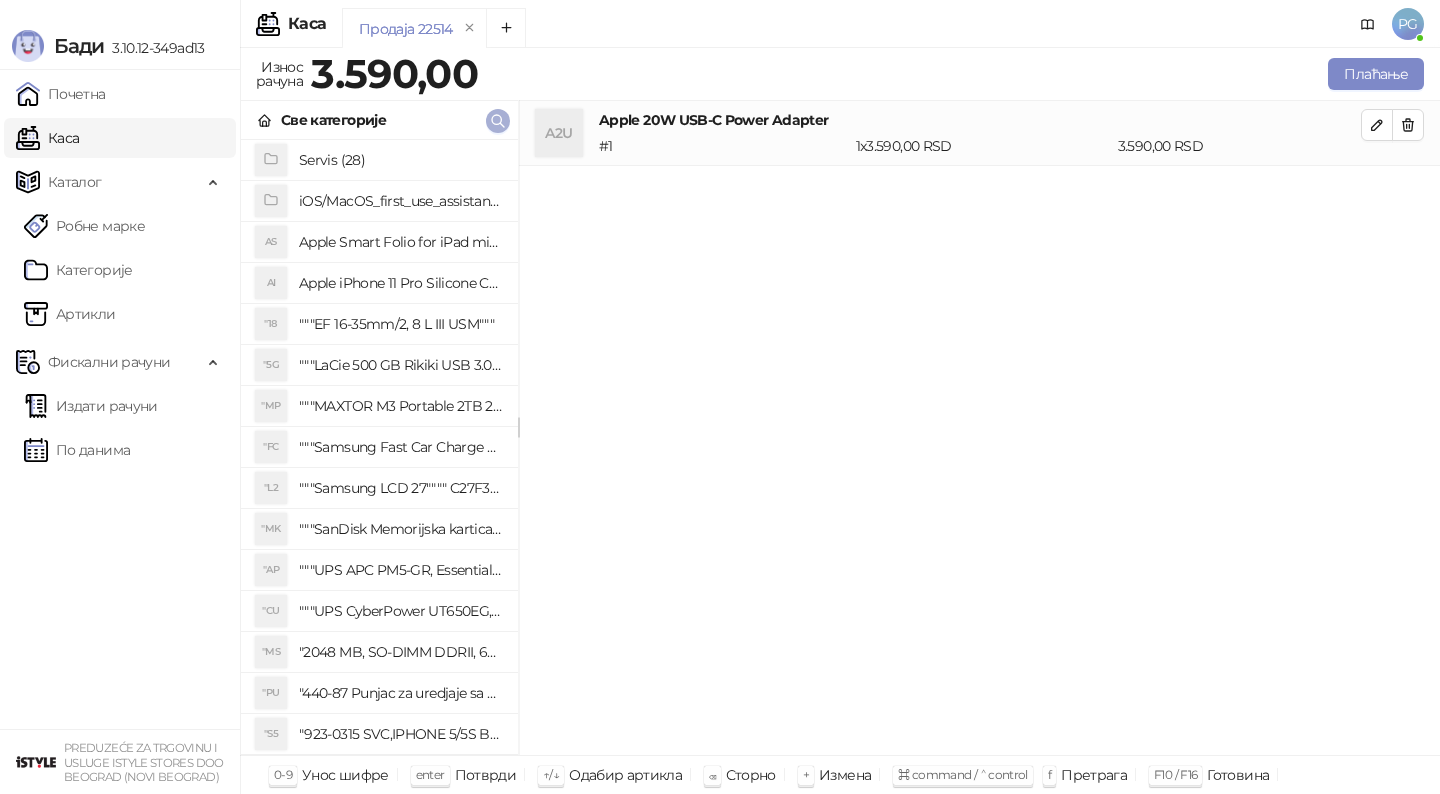 click 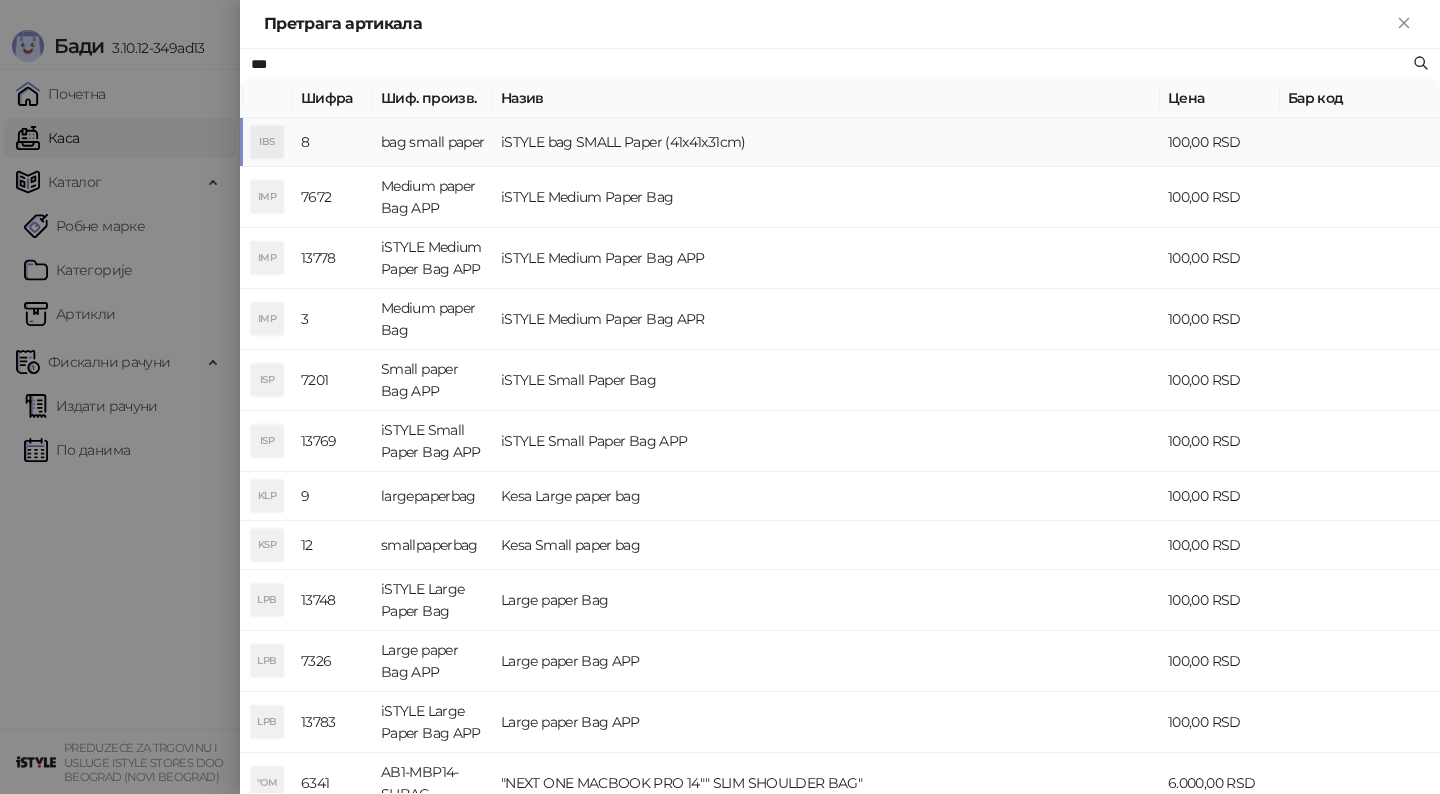 type on "***" 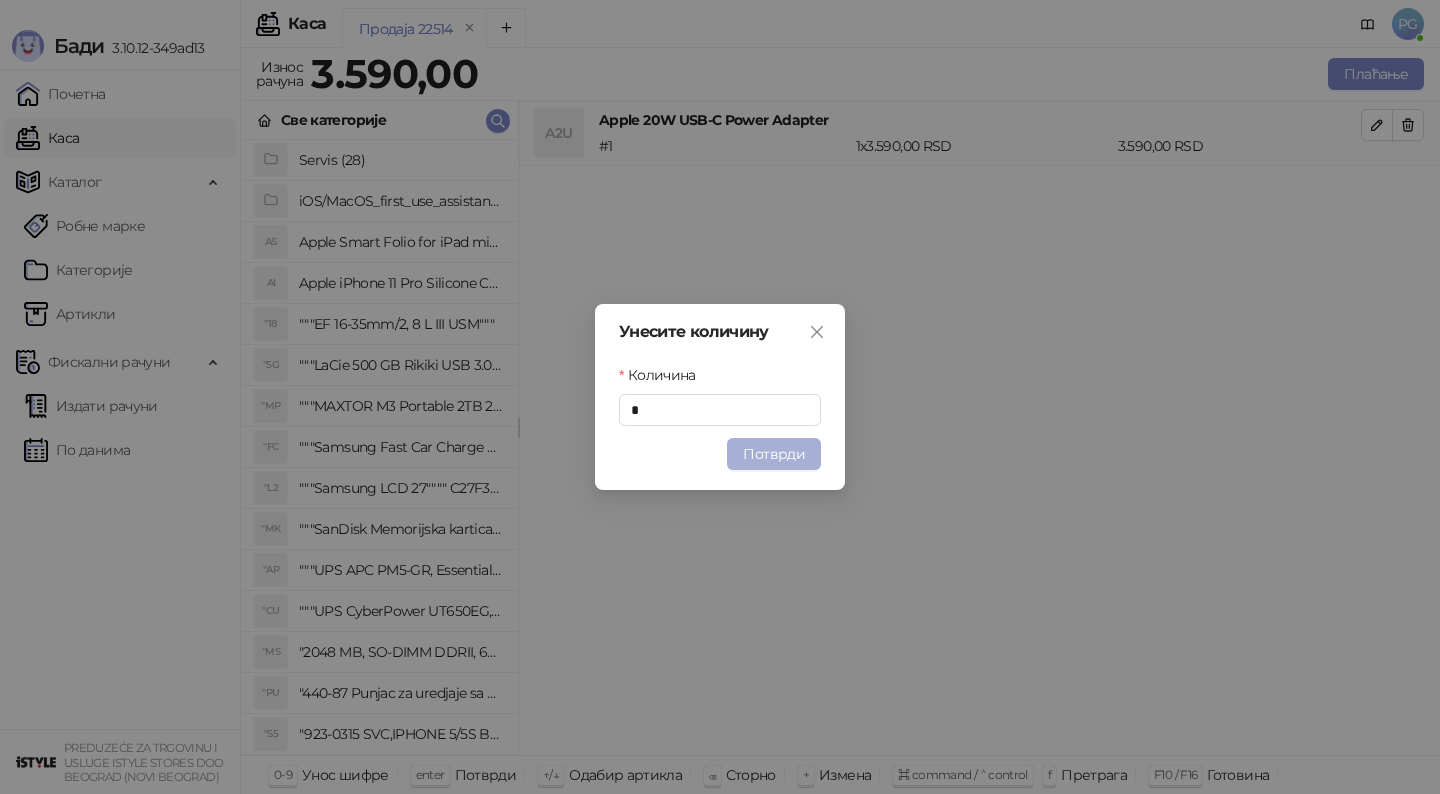 click on "Потврди" at bounding box center [774, 454] 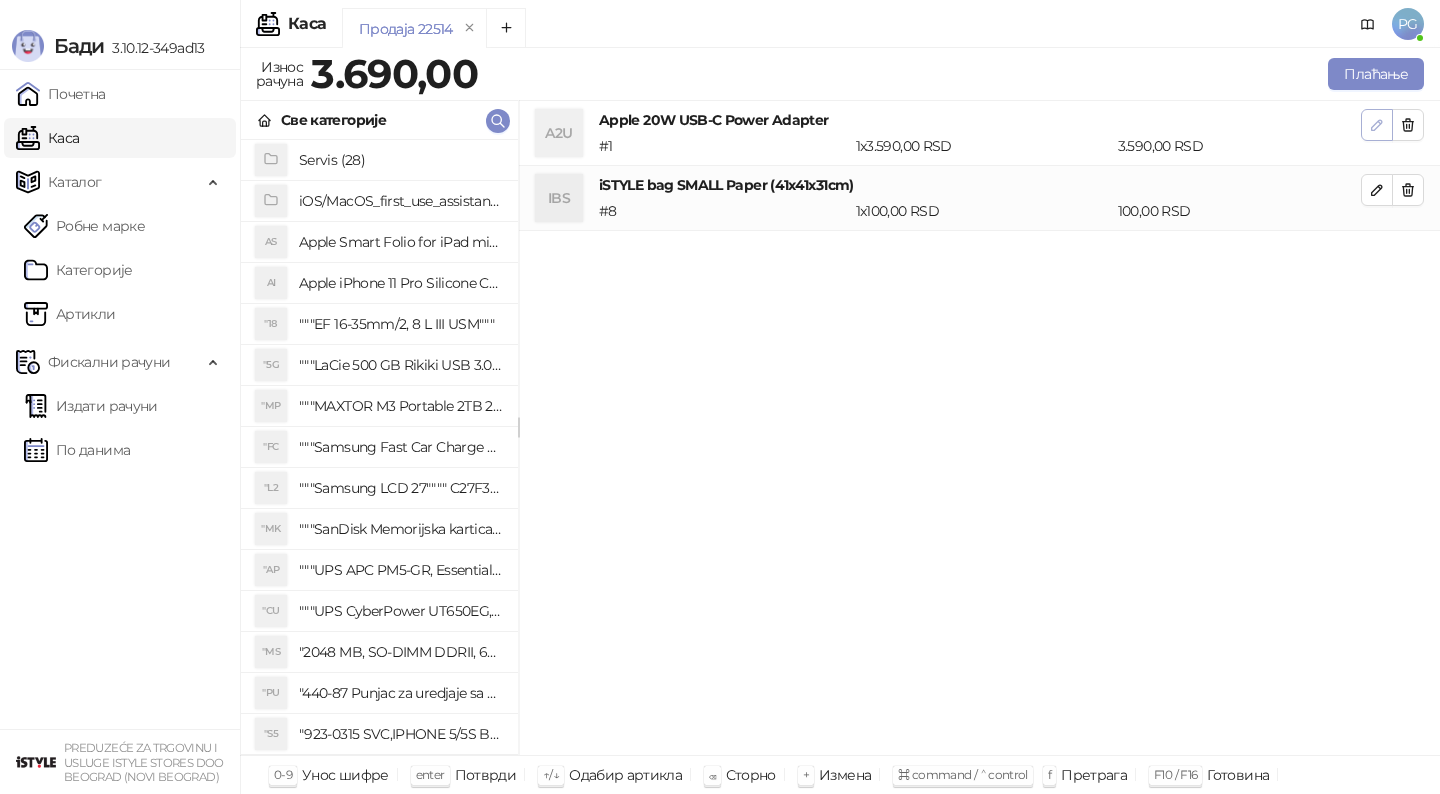 click 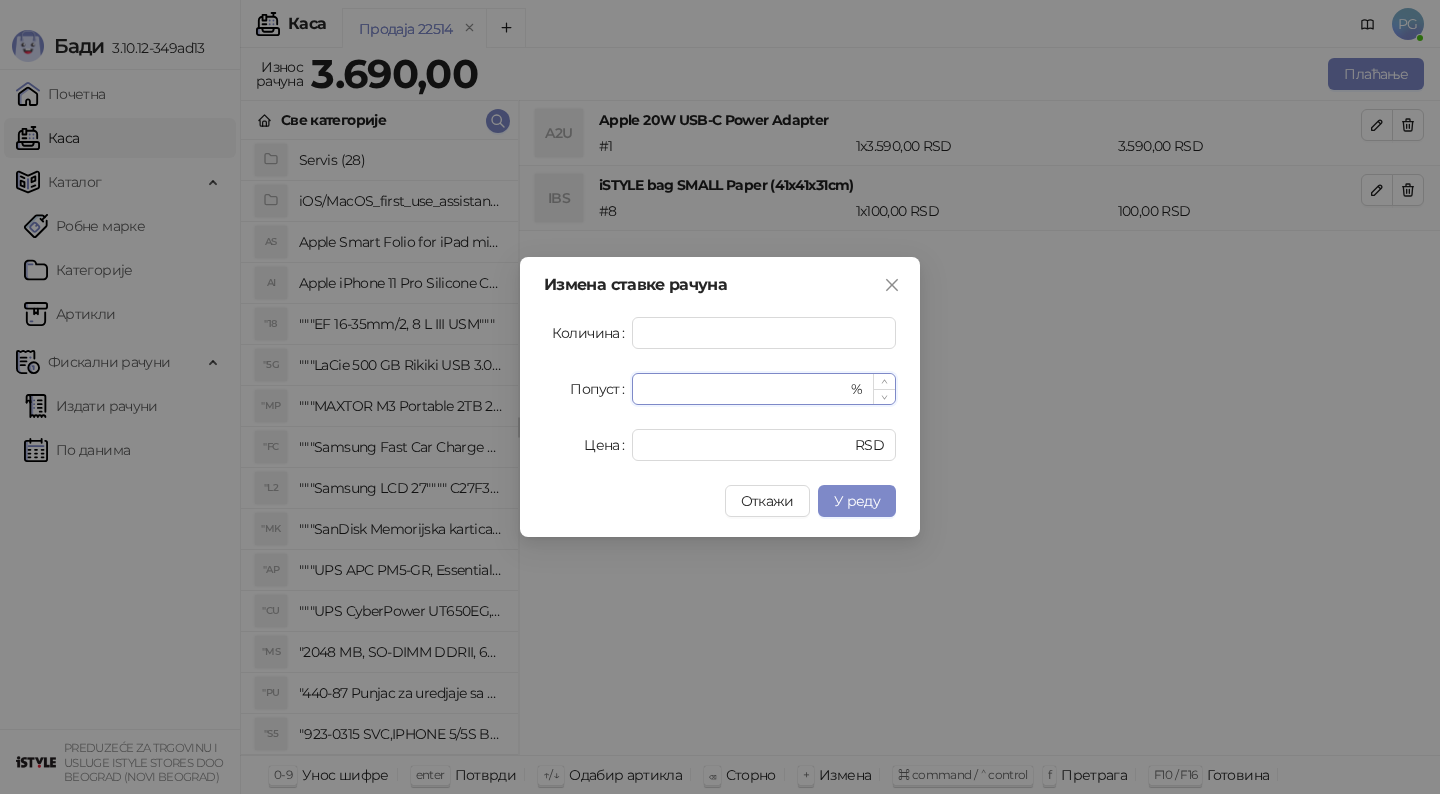 drag, startPoint x: 666, startPoint y: 399, endPoint x: 643, endPoint y: 397, distance: 23.086792 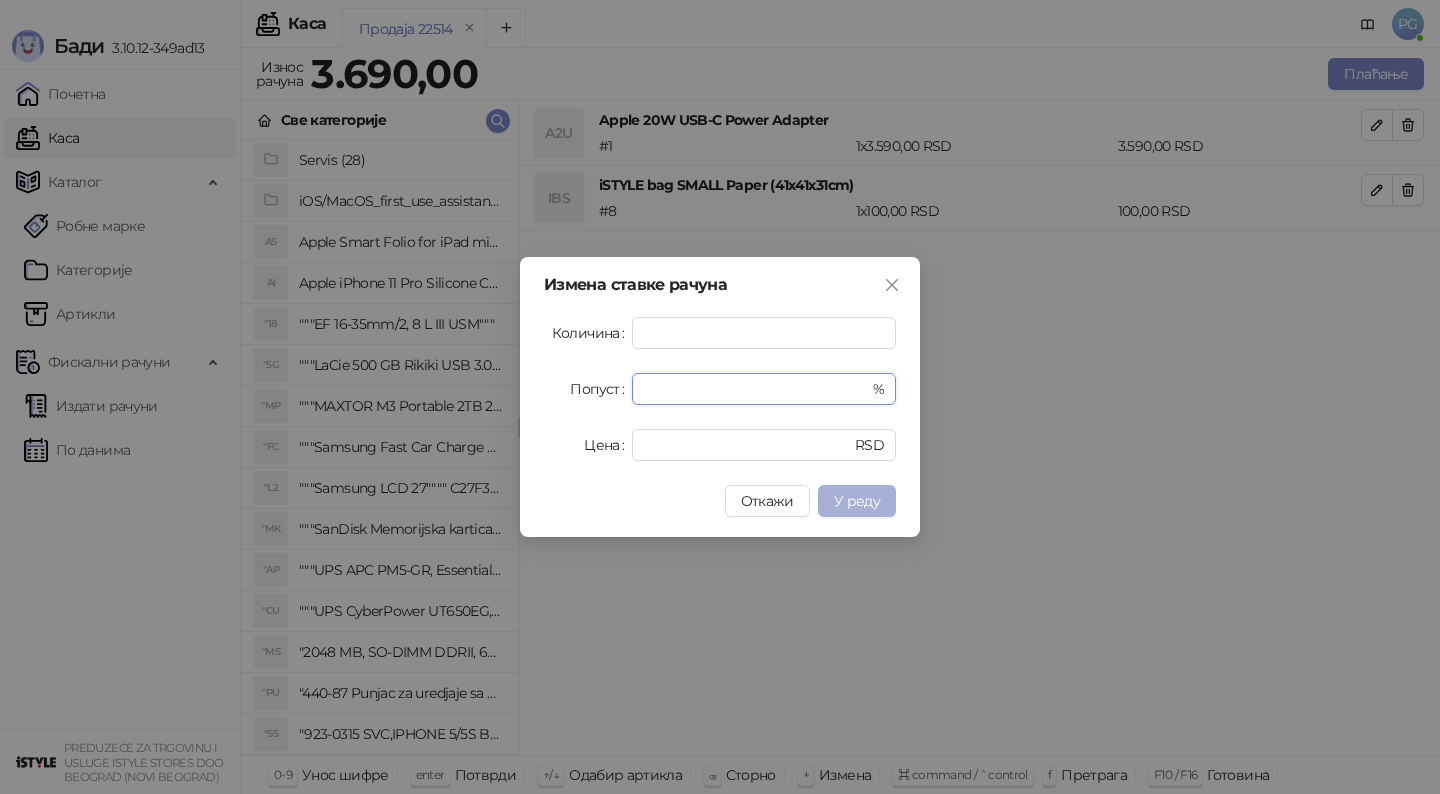 type on "******" 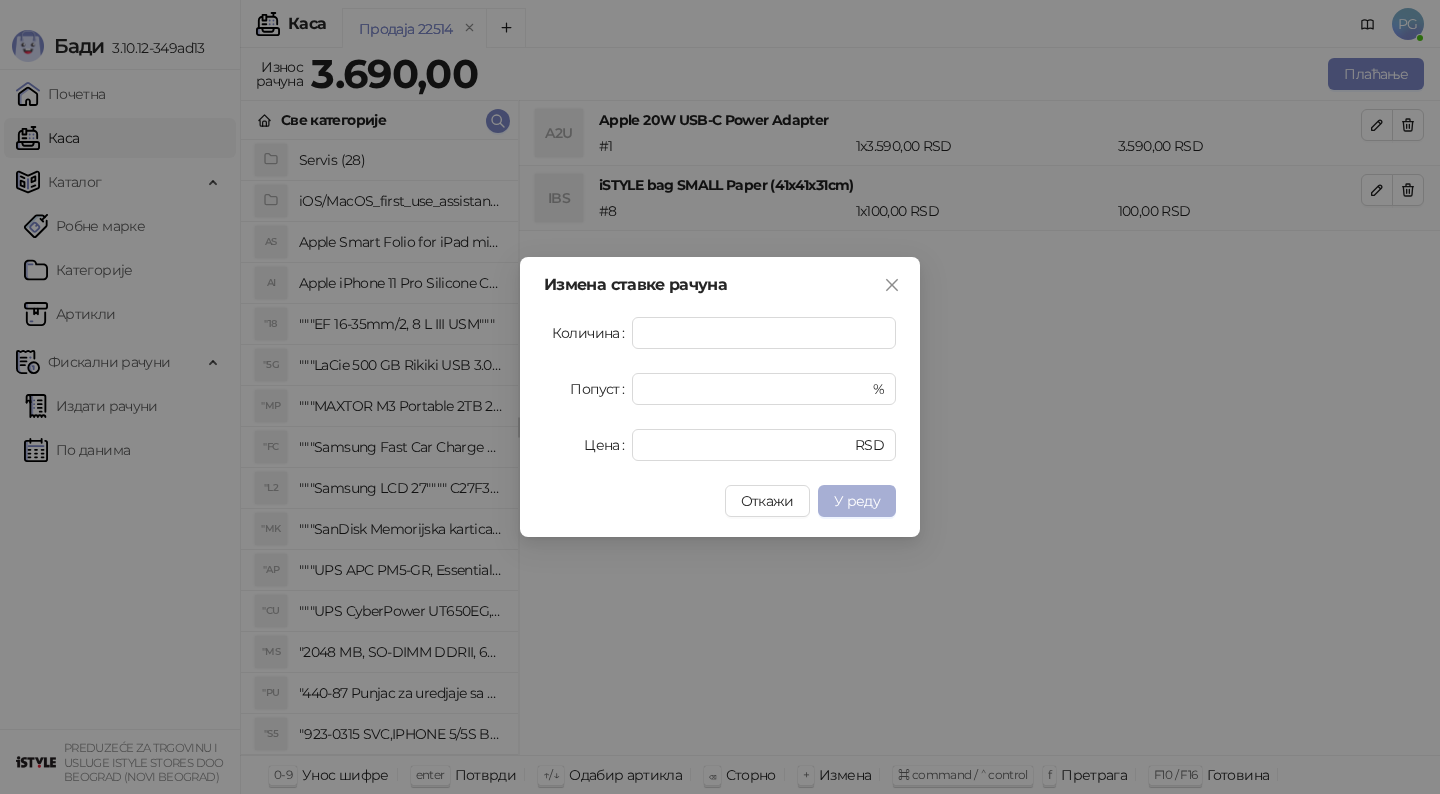 click on "У реду" at bounding box center (857, 501) 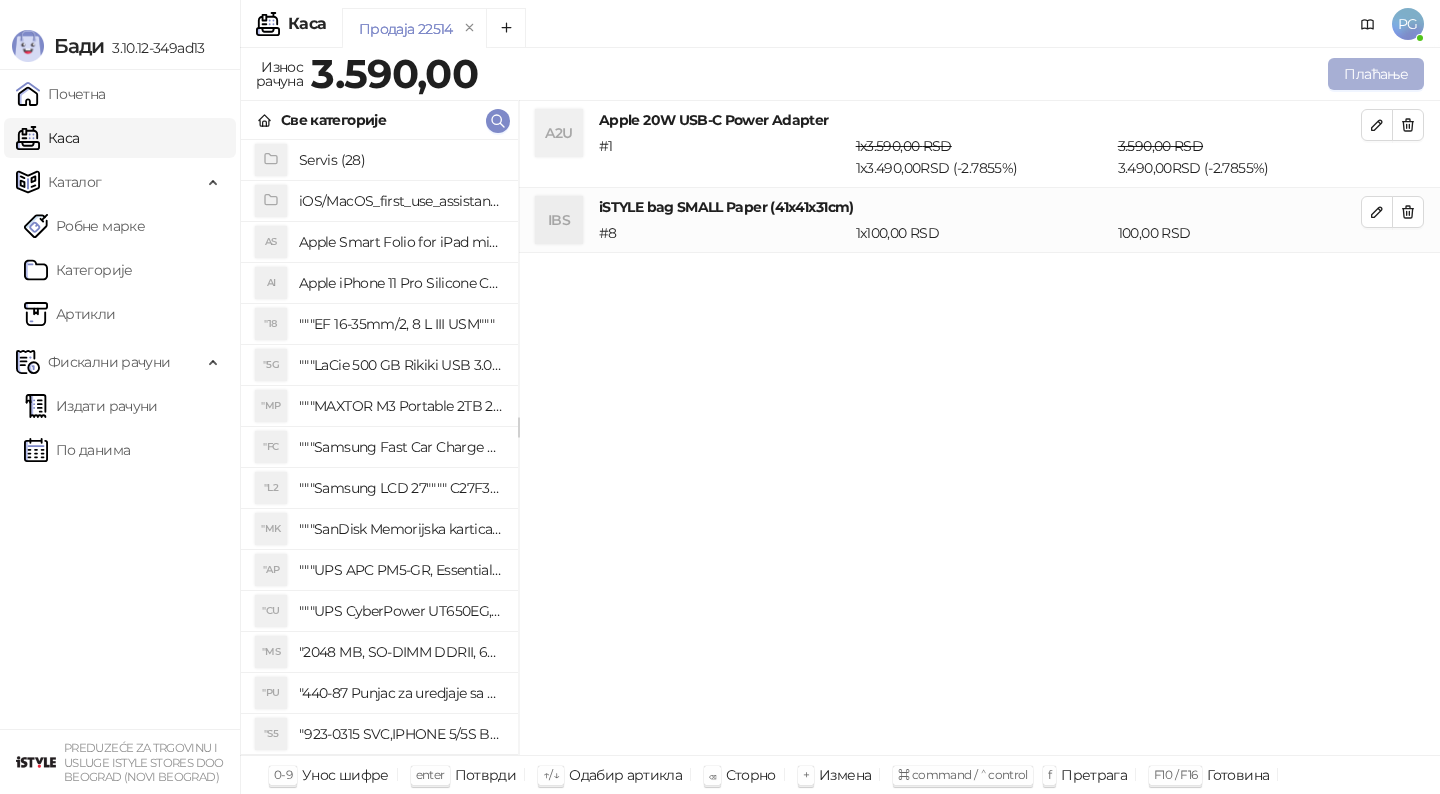 click on "Плаћање" at bounding box center [1376, 74] 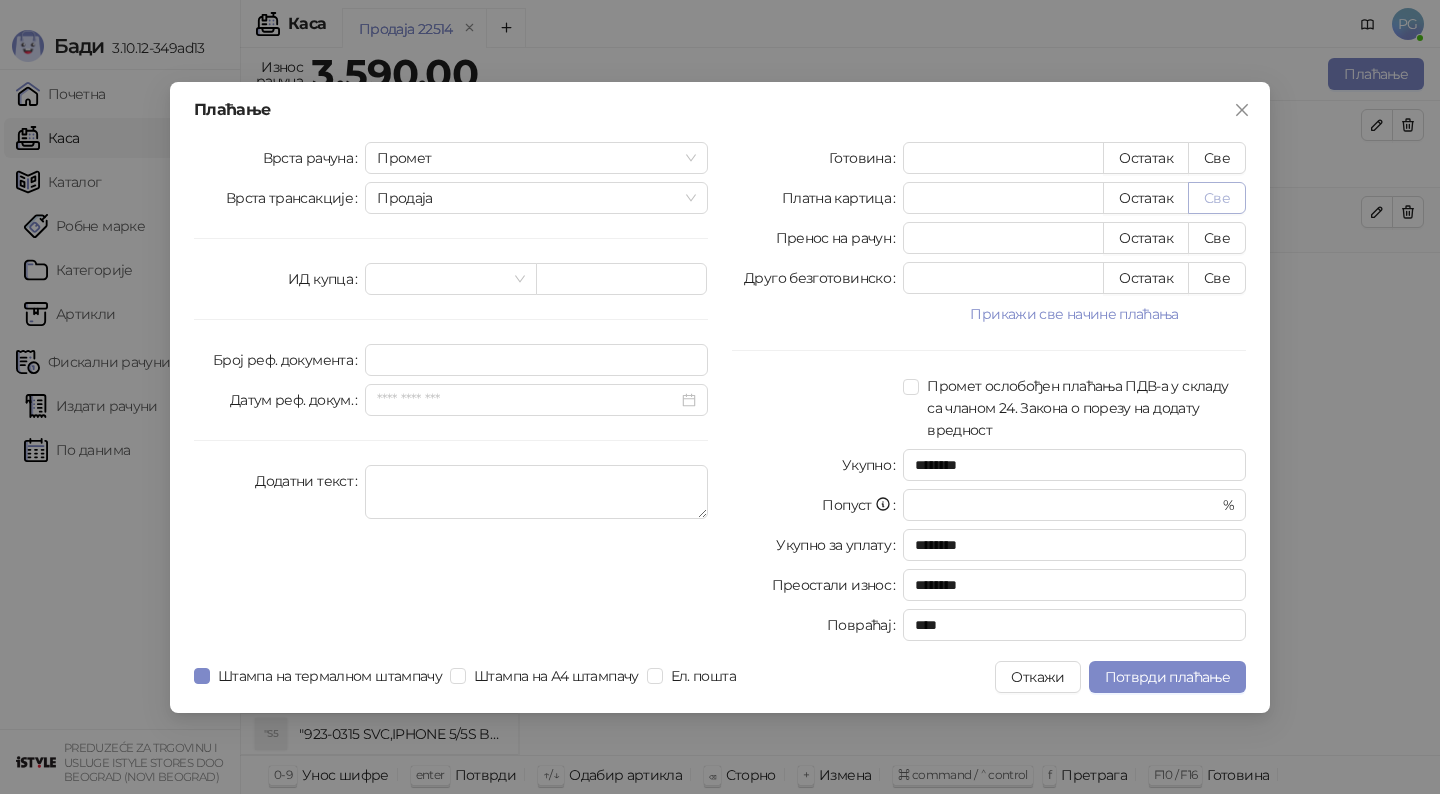 click on "Све" at bounding box center (1217, 198) 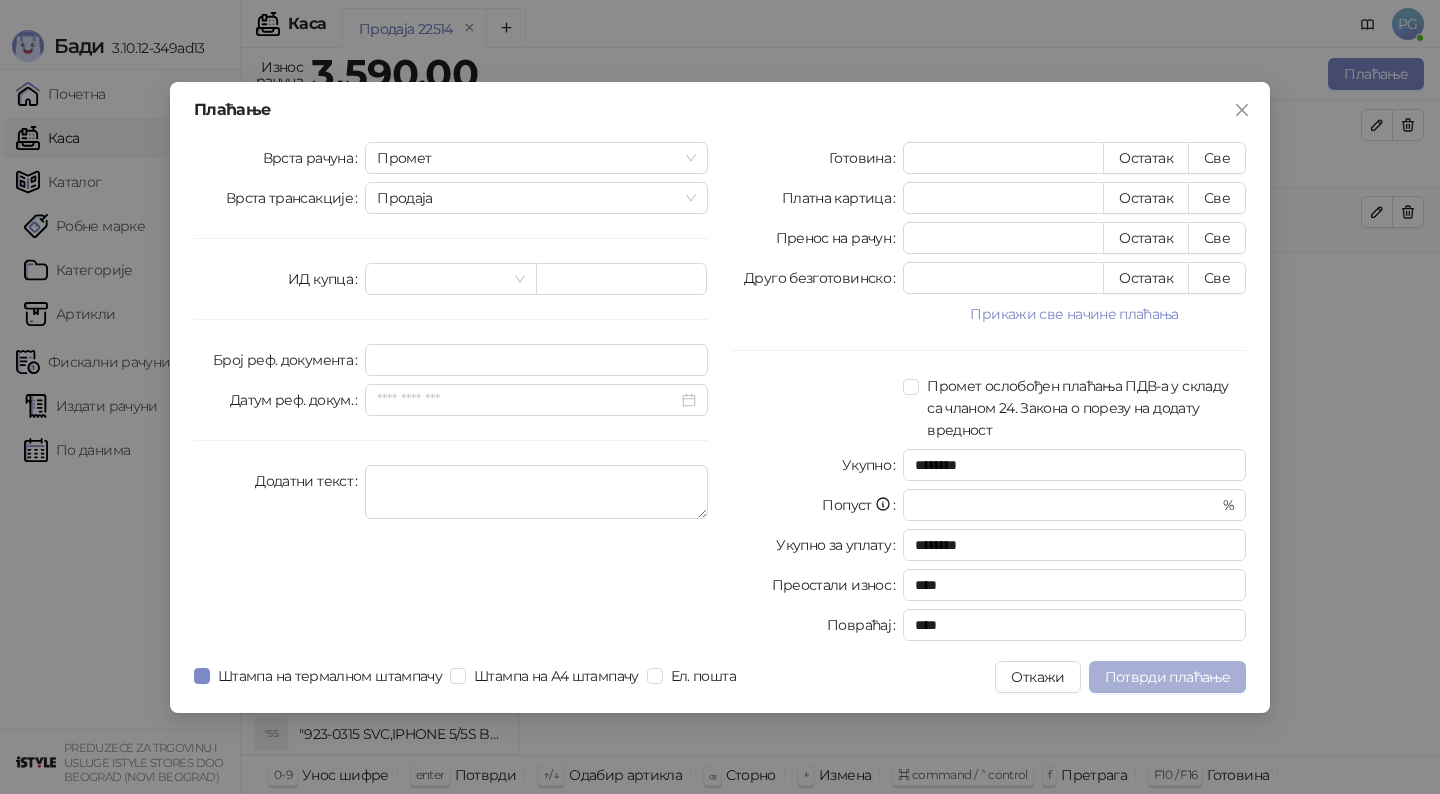 click on "Потврди плаћање" at bounding box center (1167, 677) 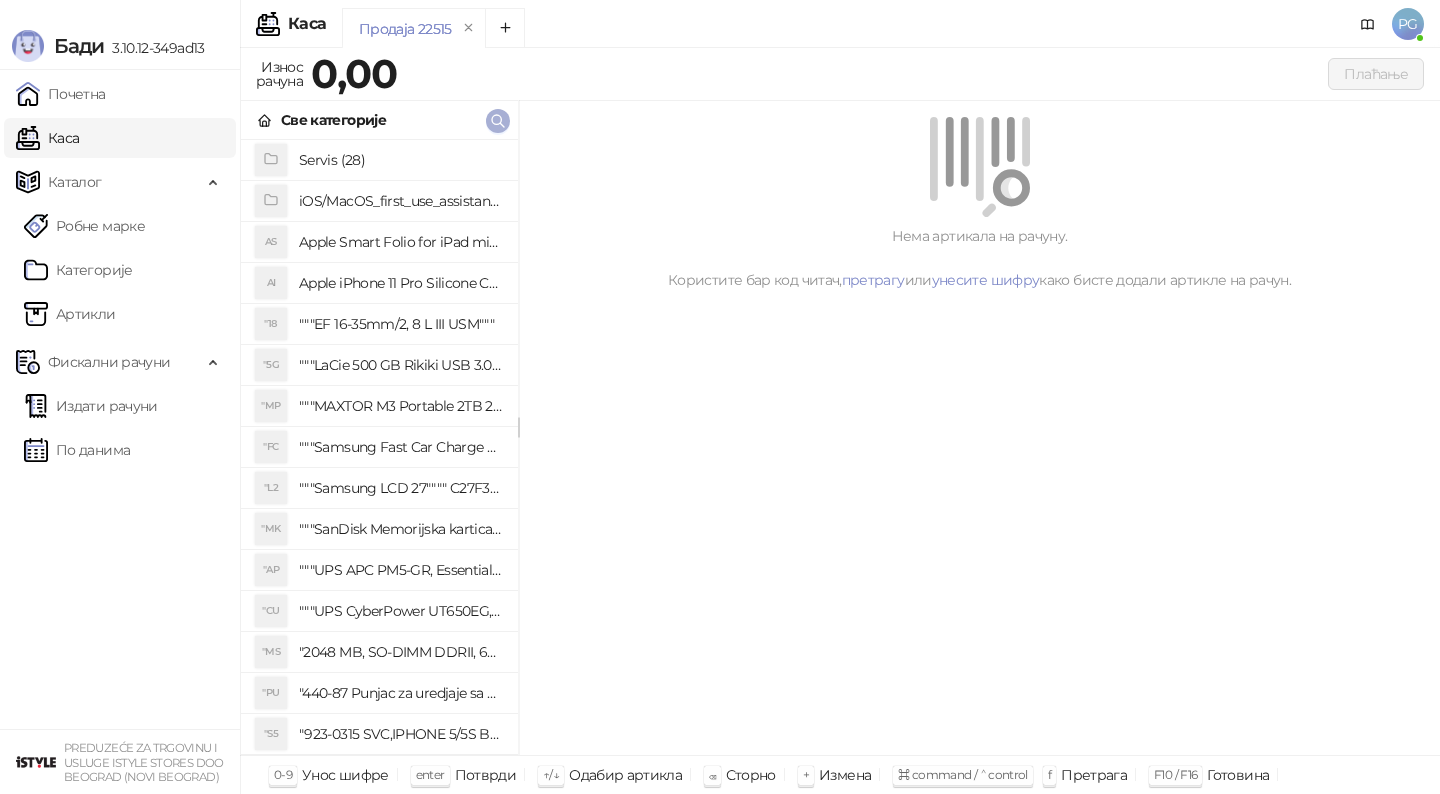 click 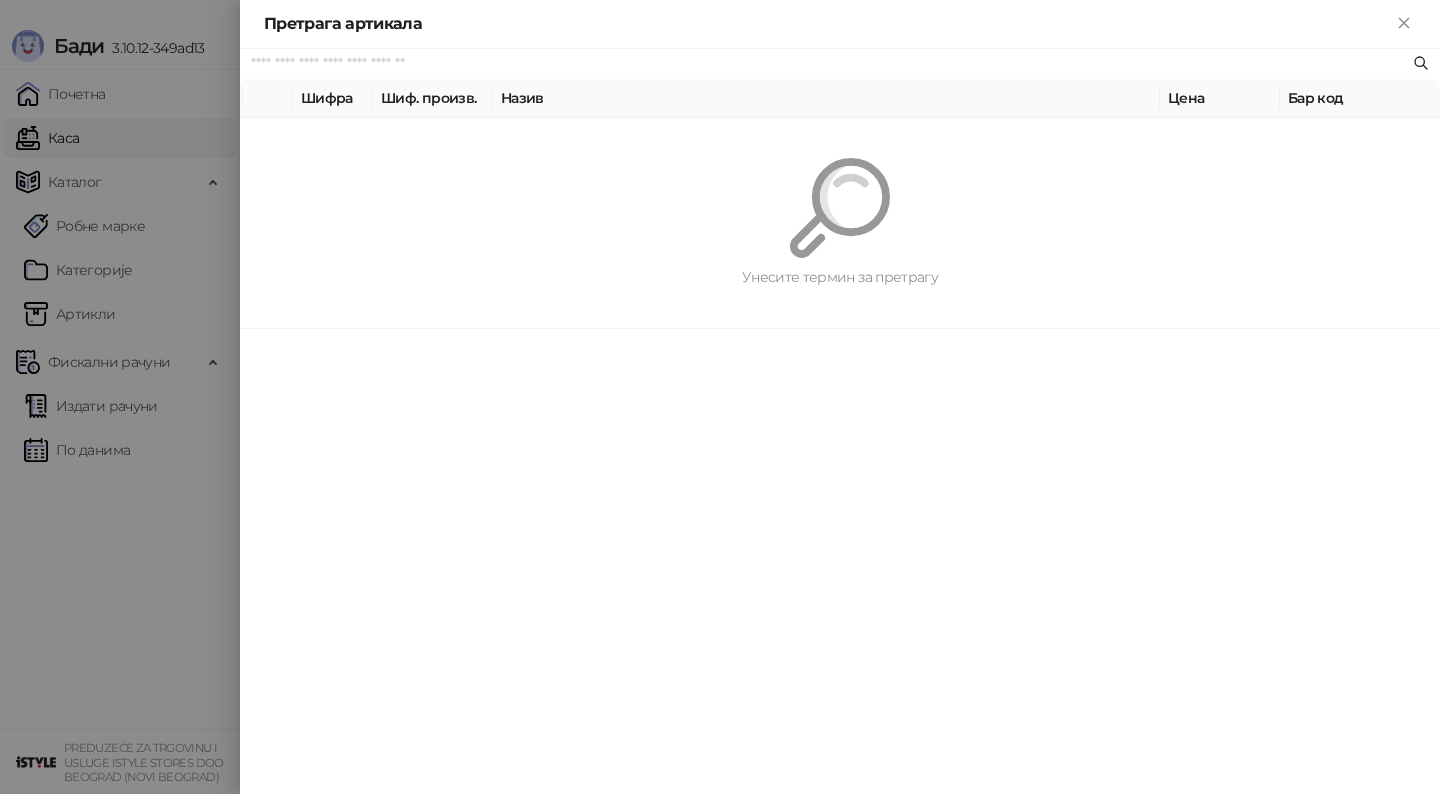 paste on "*********" 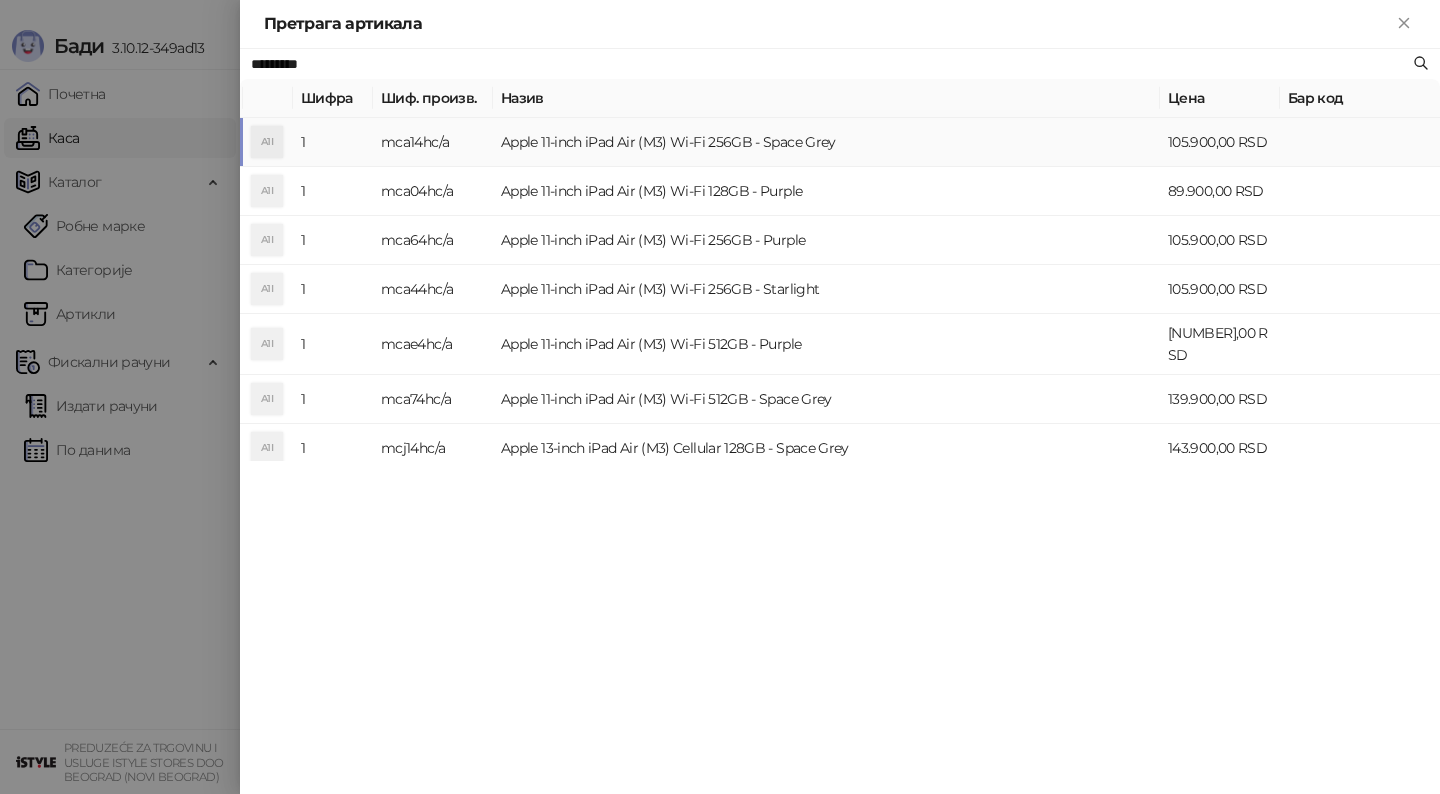 type on "*********" 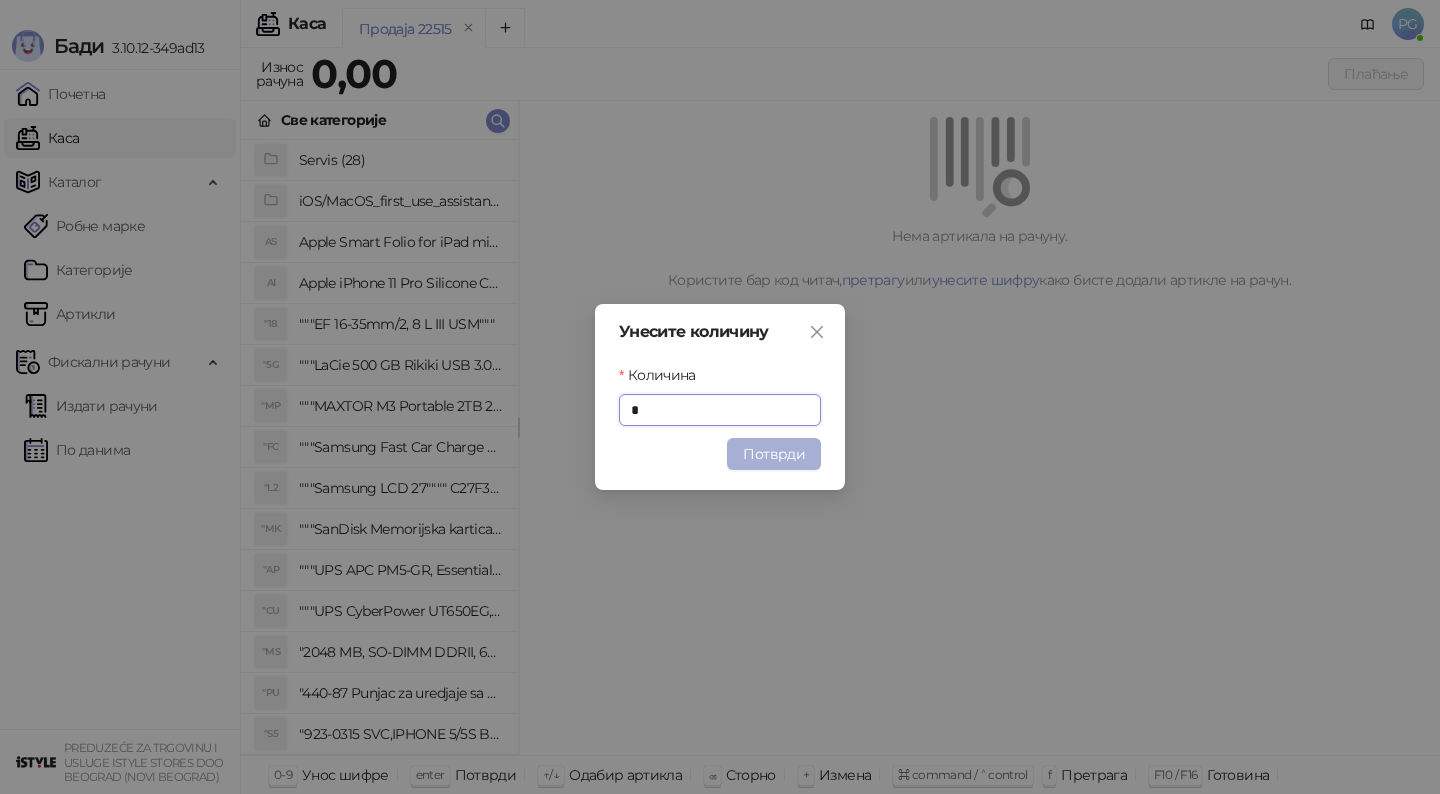 click on "Потврди" at bounding box center (774, 454) 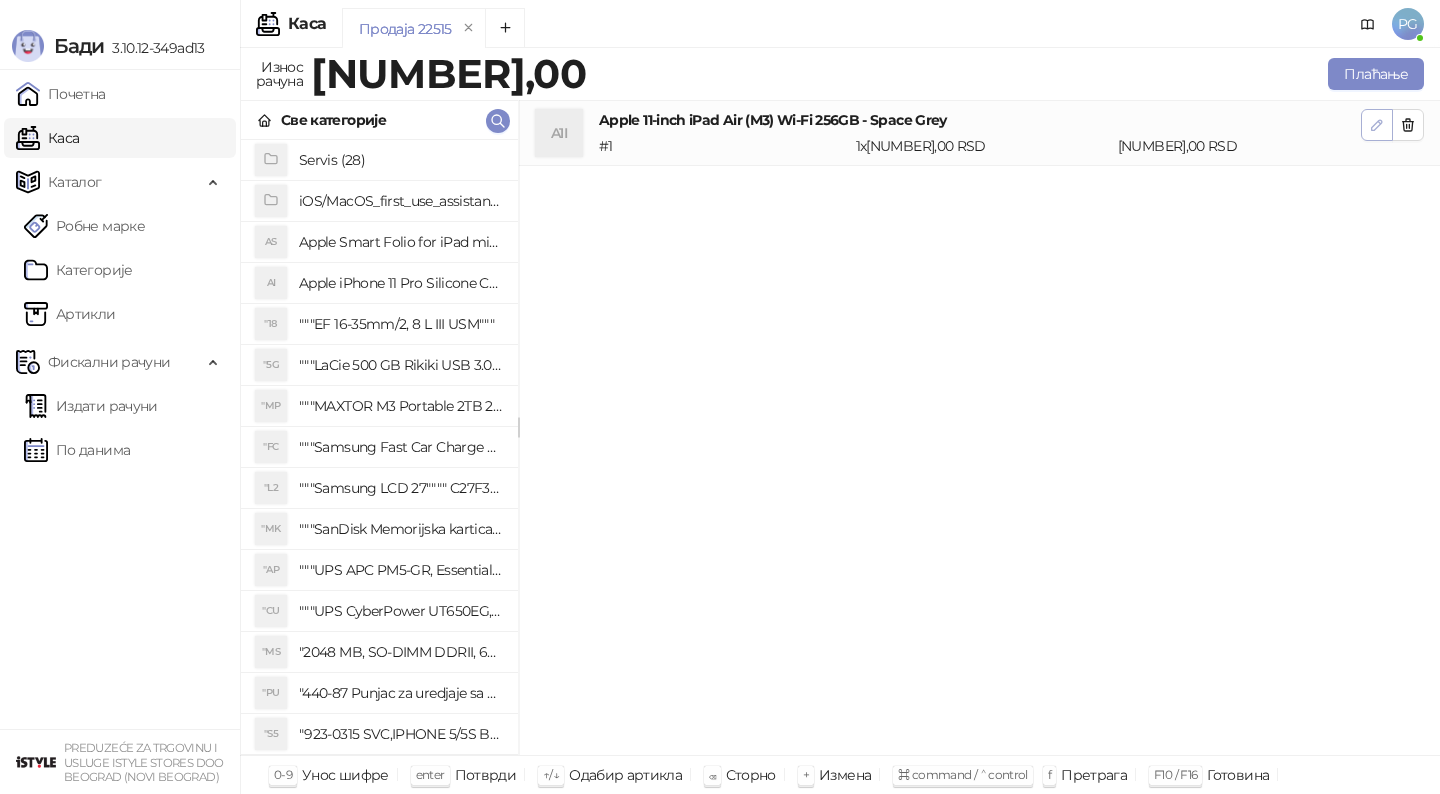 click 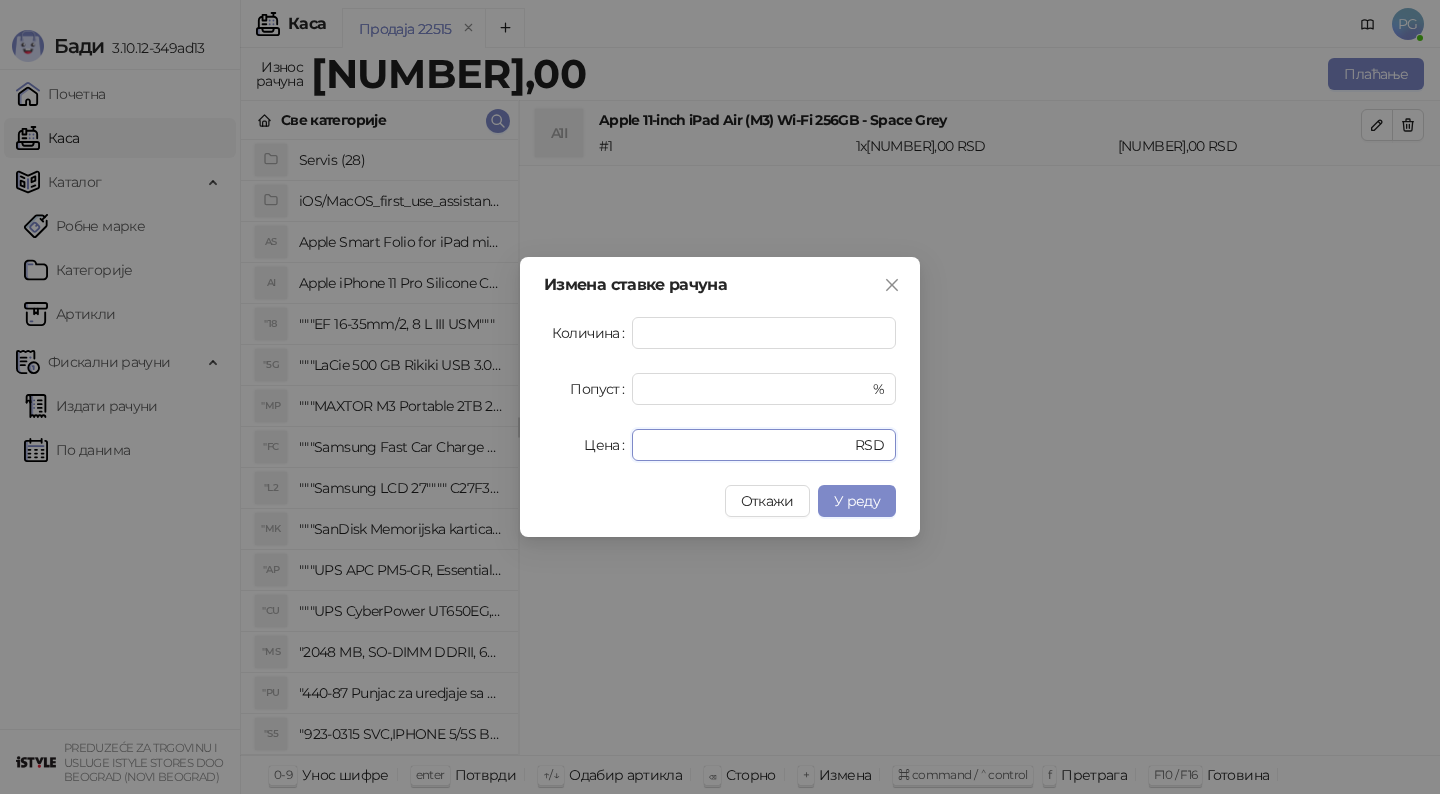 drag, startPoint x: 725, startPoint y: 452, endPoint x: 558, endPoint y: 432, distance: 168.19334 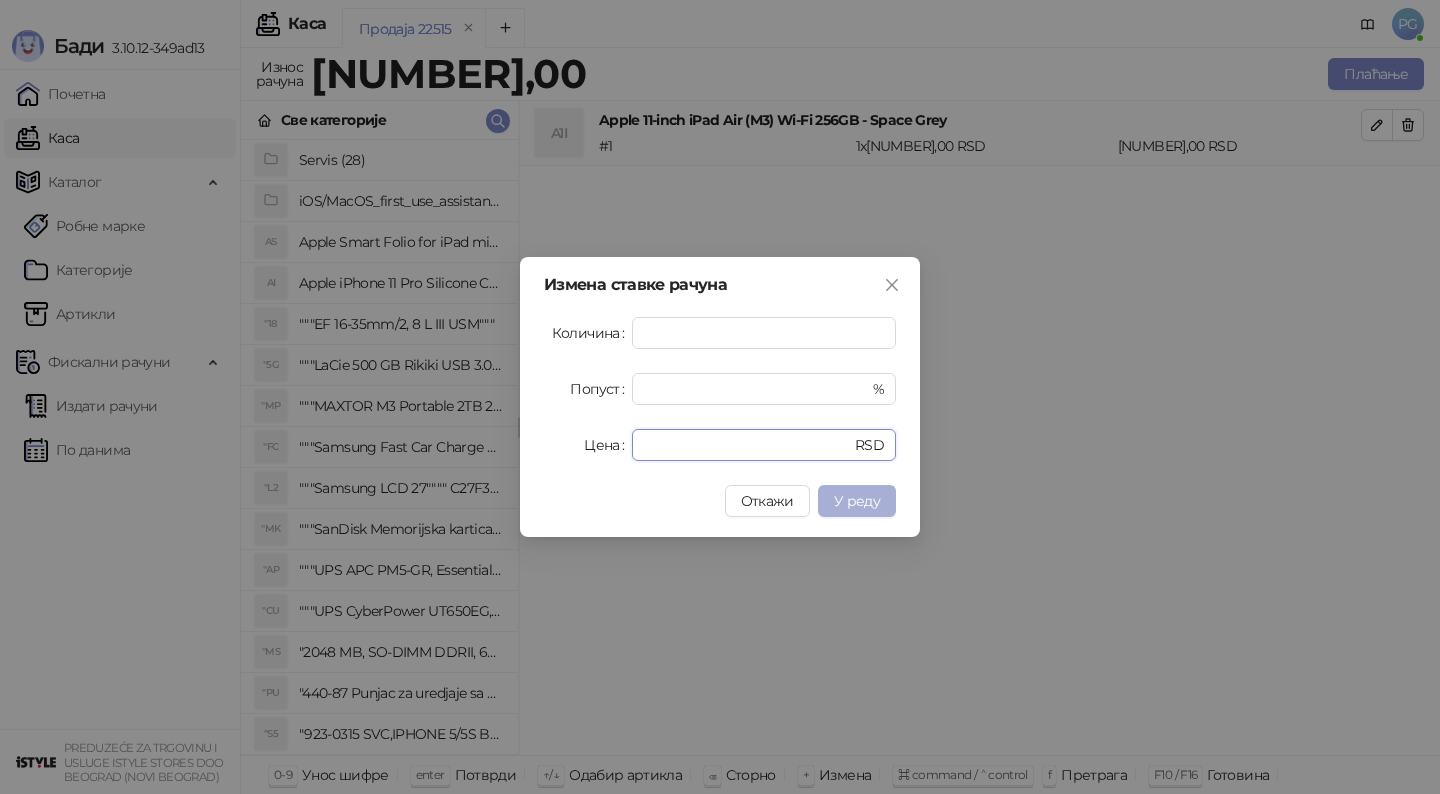 type on "*****" 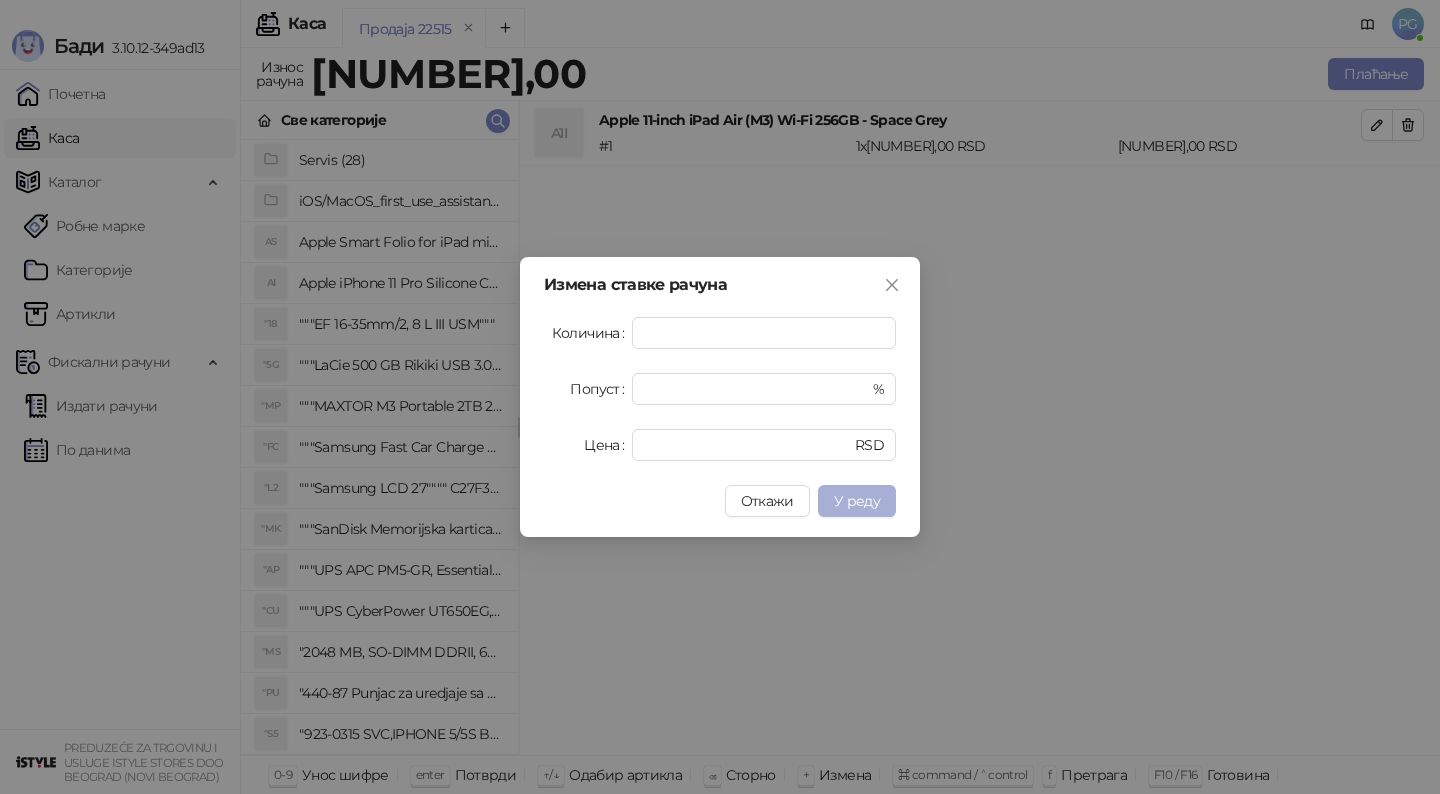 click on "У реду" at bounding box center [857, 501] 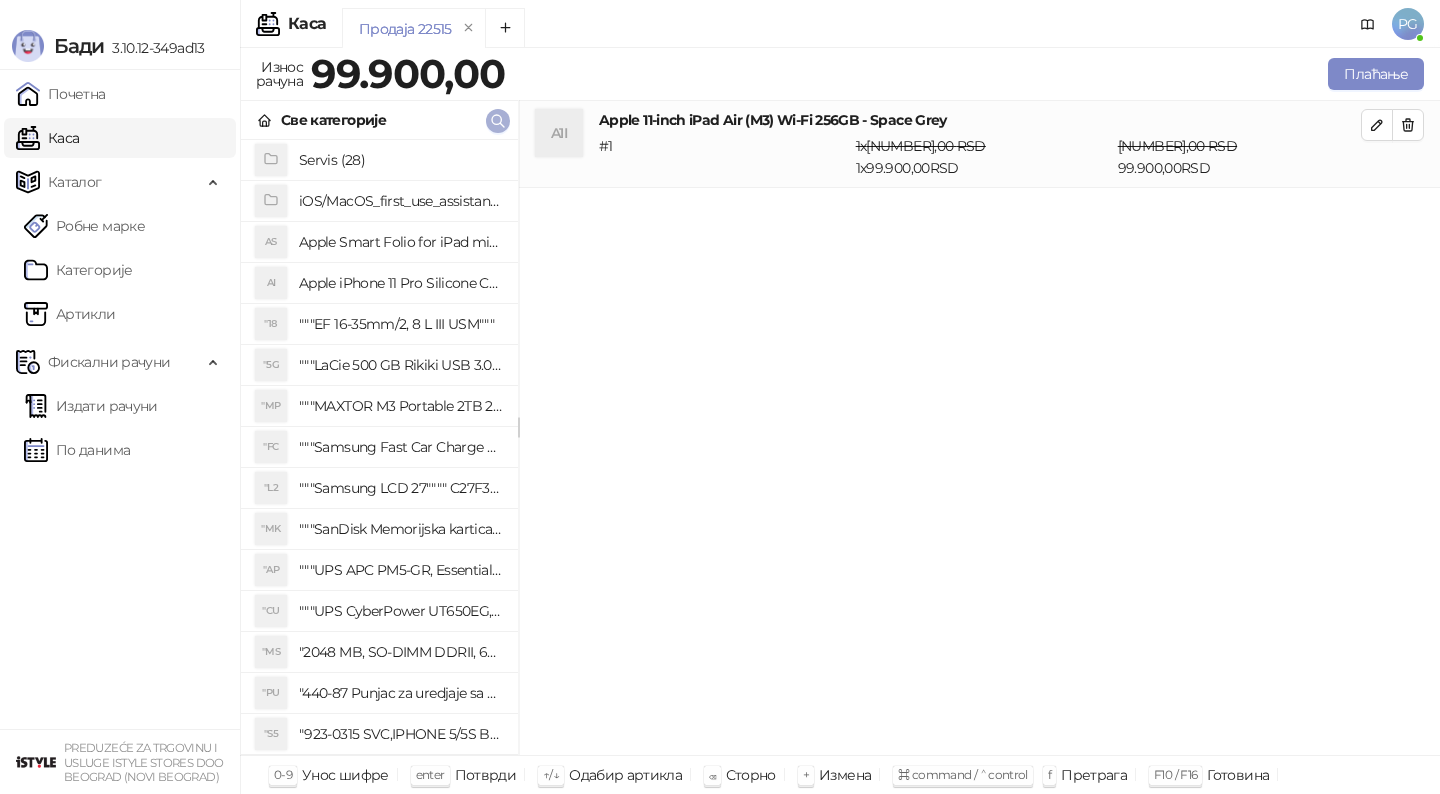 click 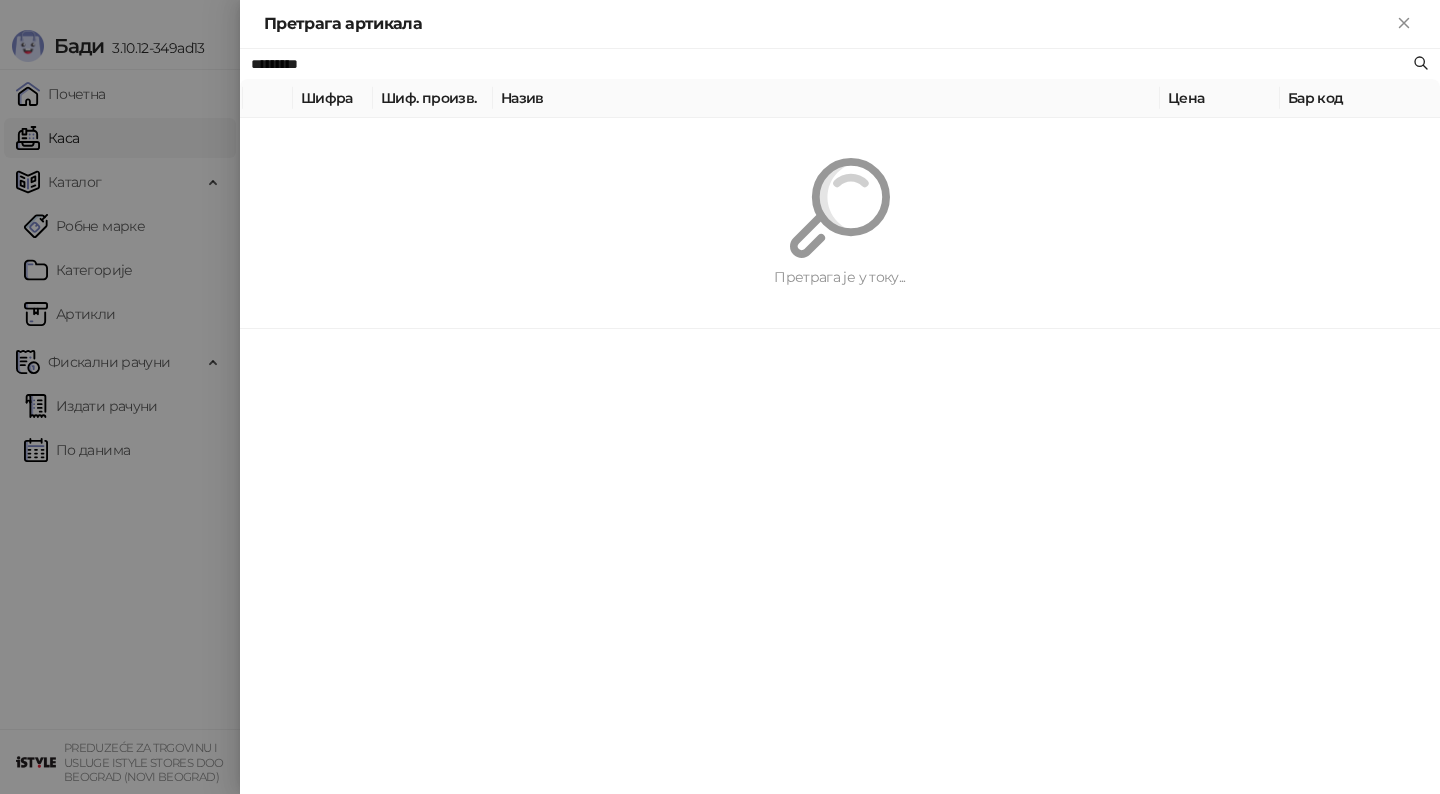 paste on "******" 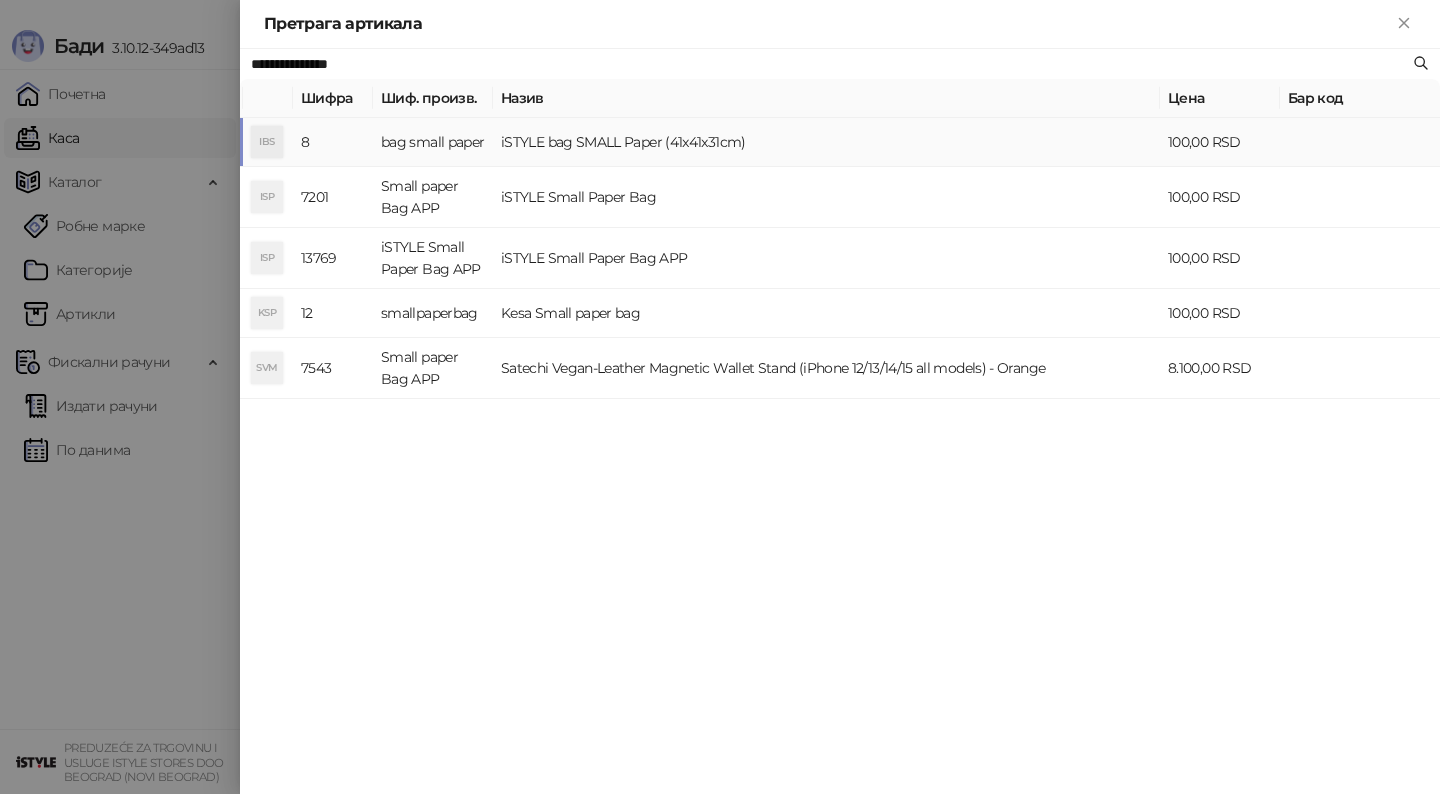 click on "iSTYLE bag SMALL Paper (41x41x31cm)" at bounding box center (826, 142) 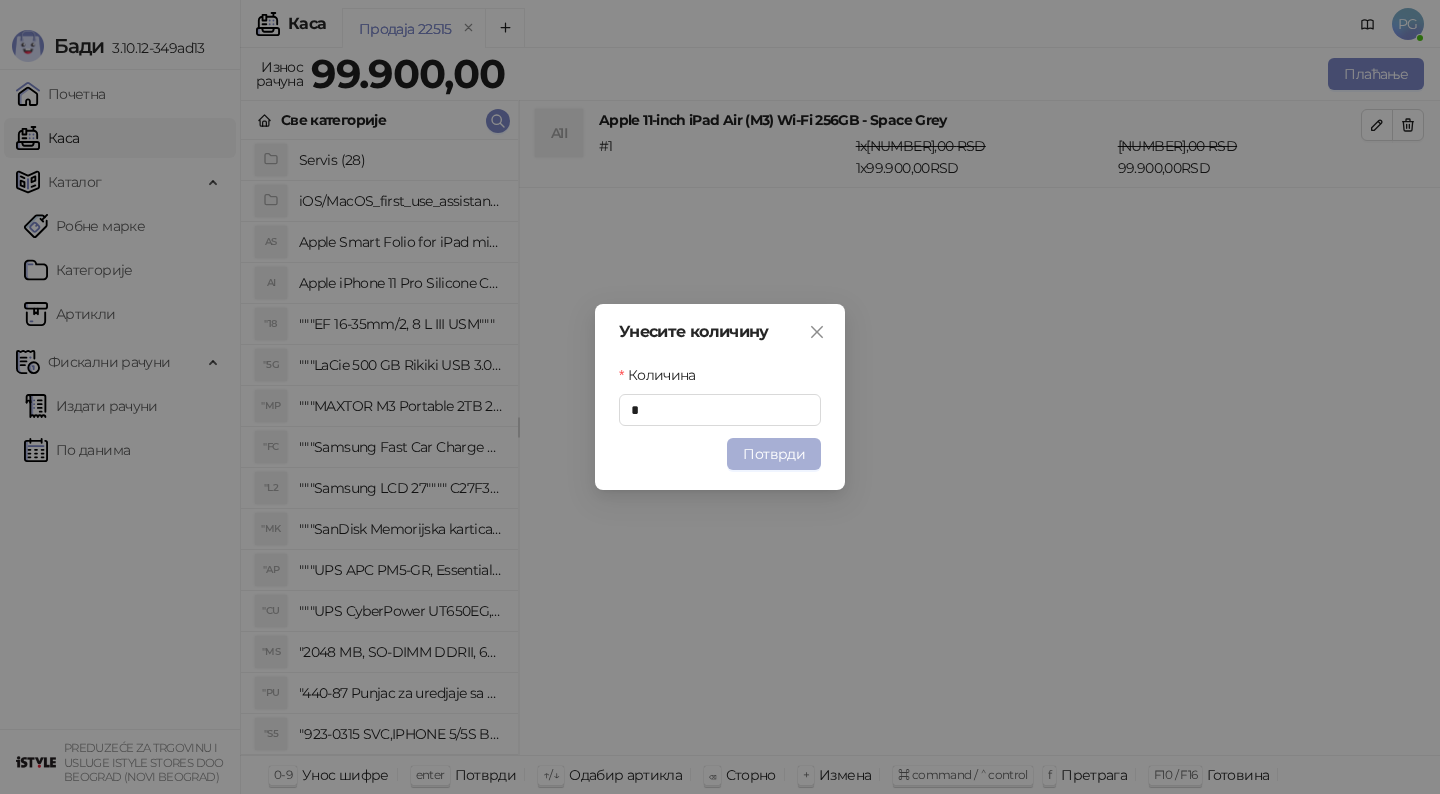 click on "Потврди" at bounding box center (774, 454) 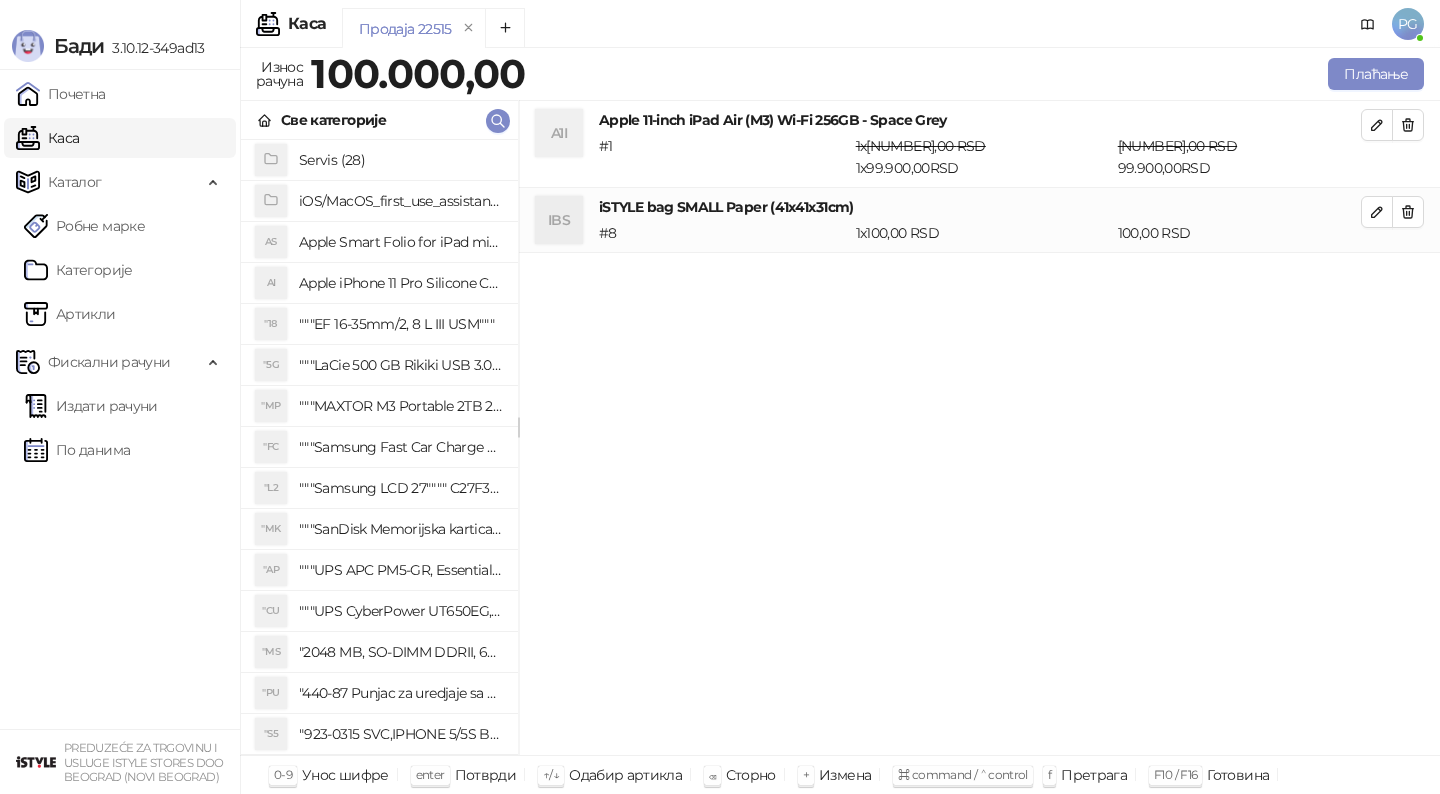 click on "Све категорије" at bounding box center (379, 120) 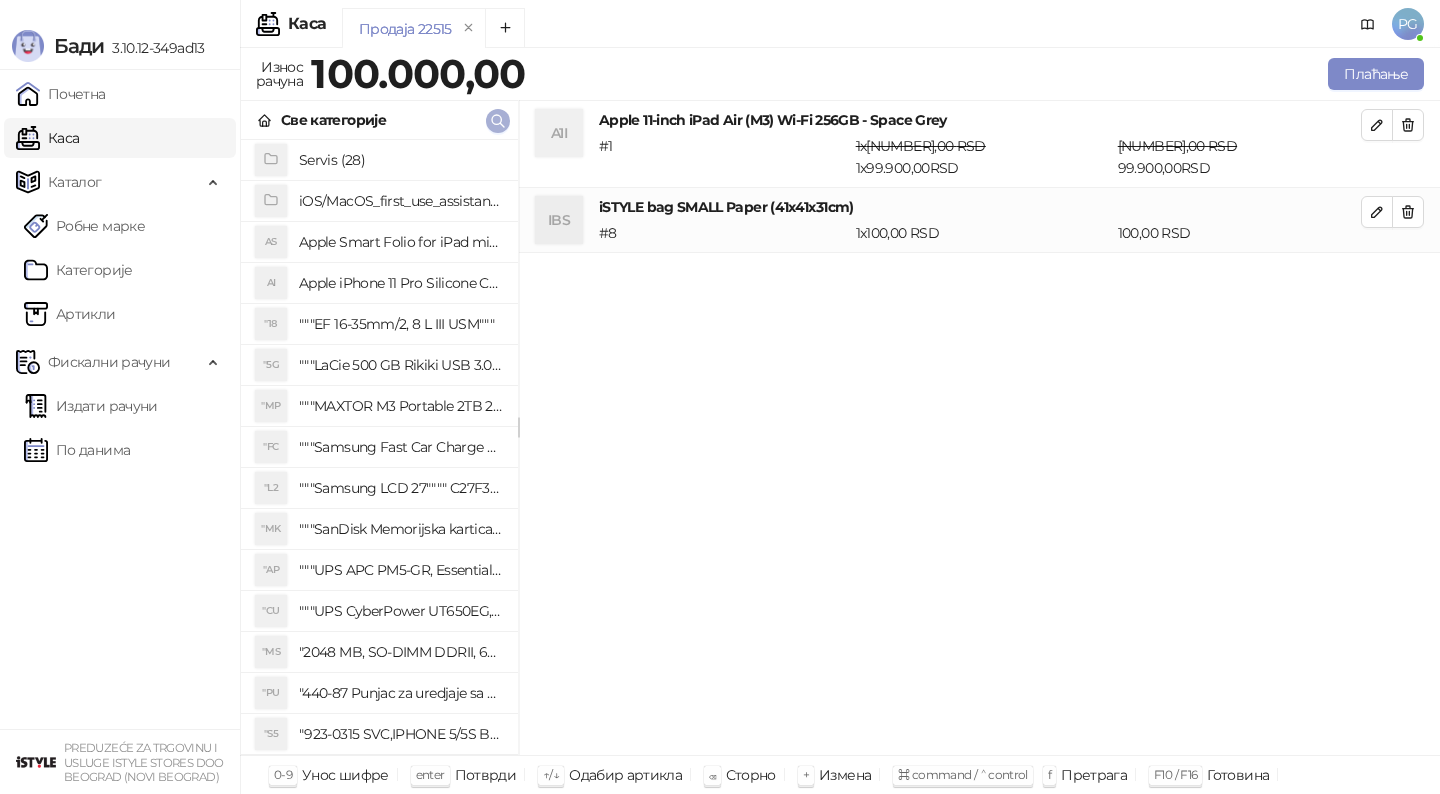 click 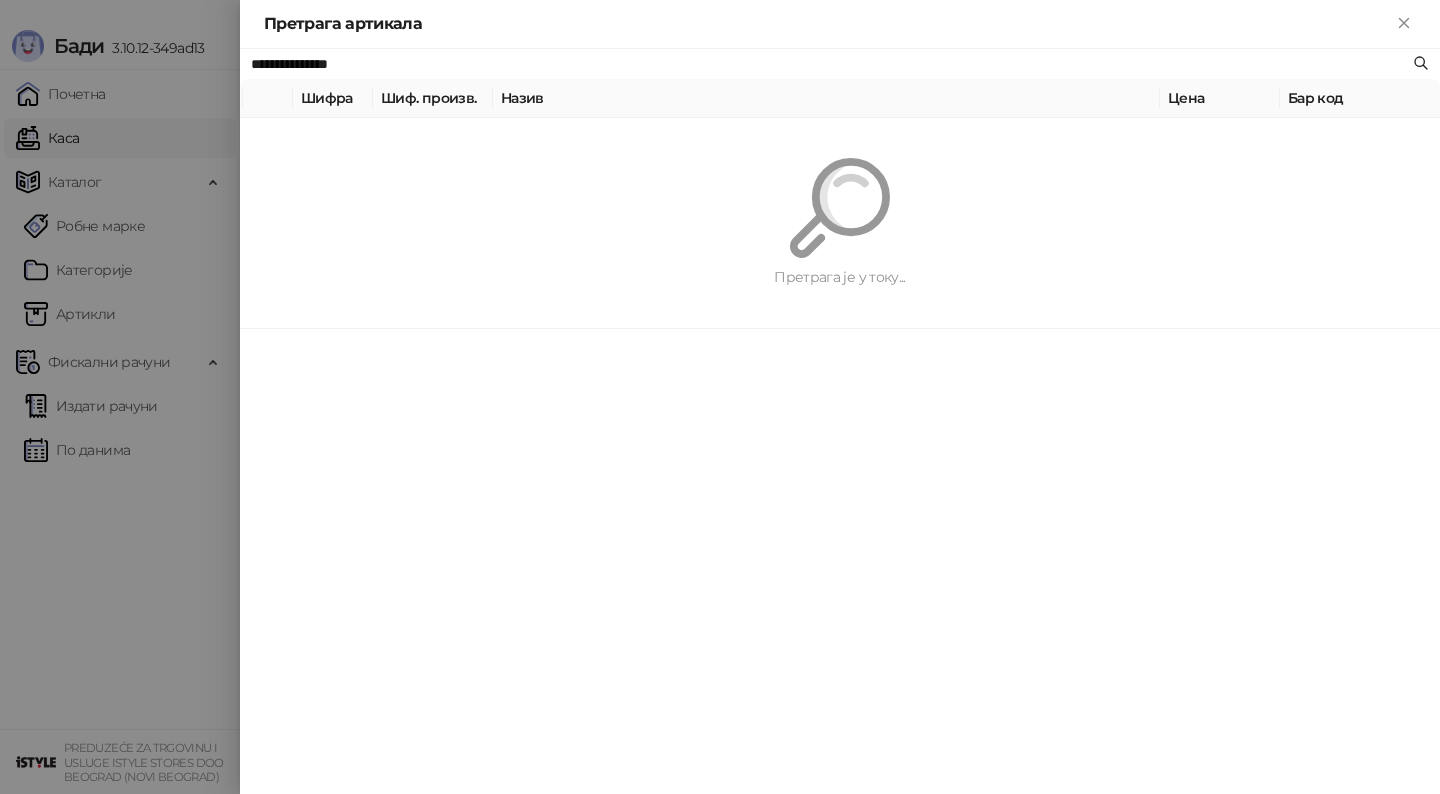 paste 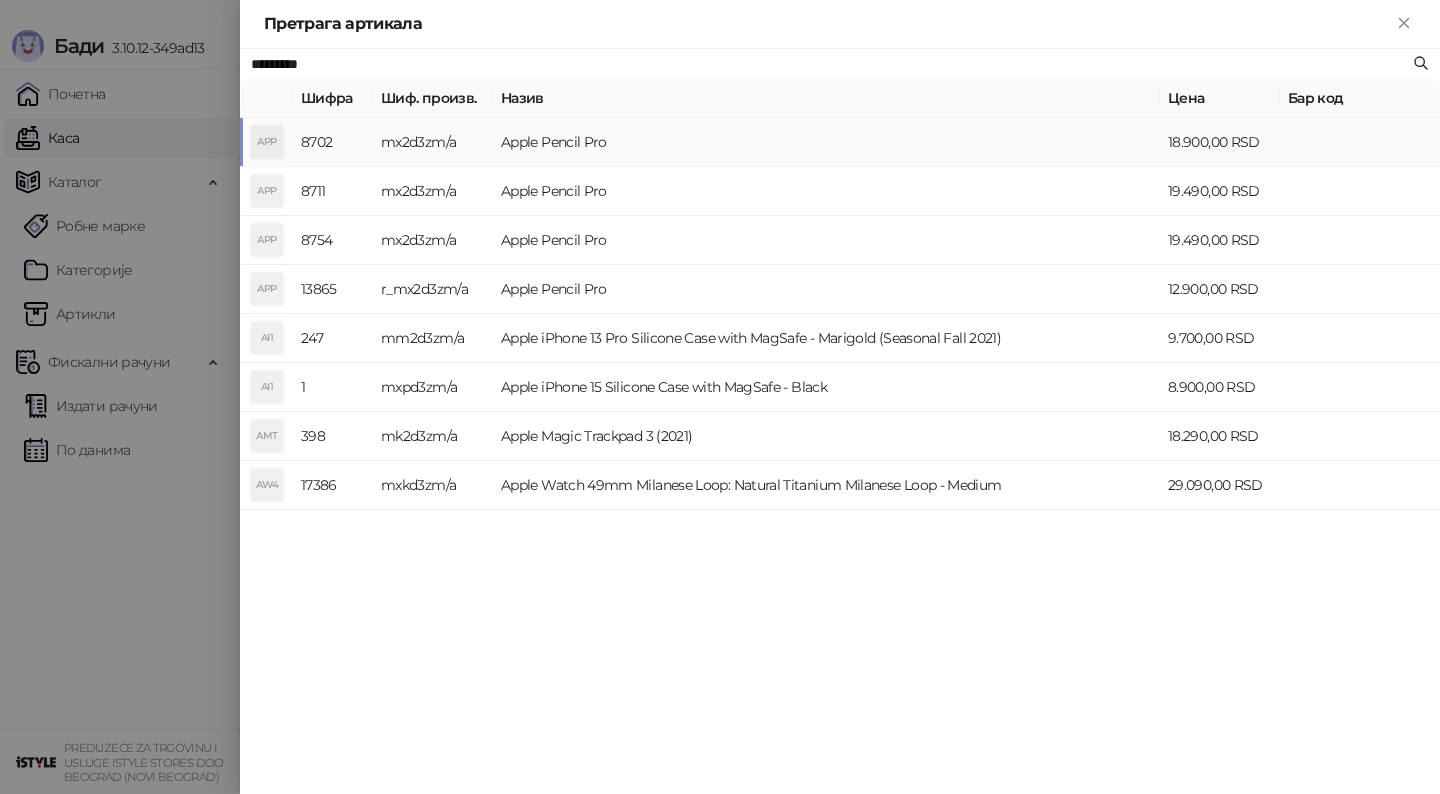 click on "Apple Pencil Pro" at bounding box center [826, 142] 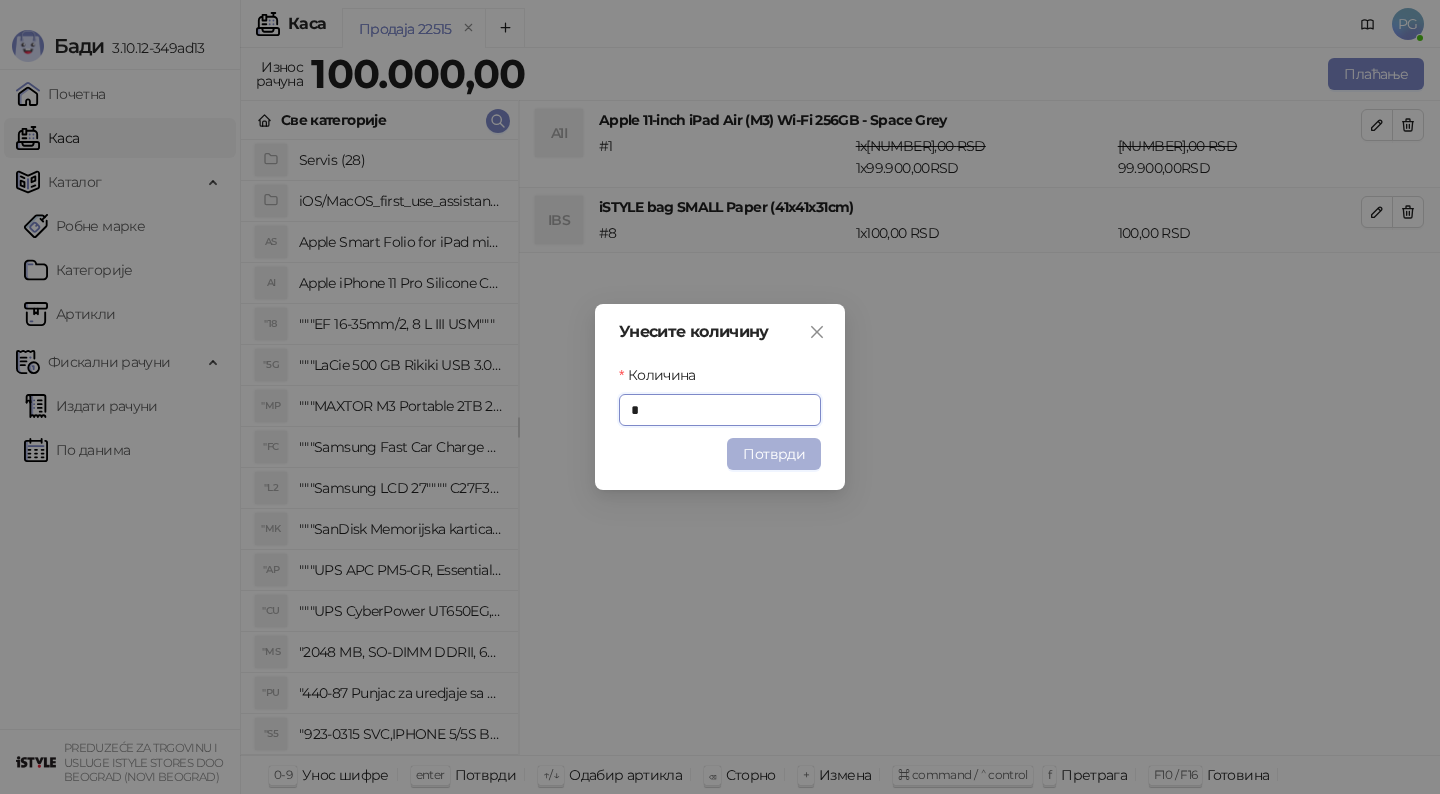click on "Потврди" at bounding box center (774, 454) 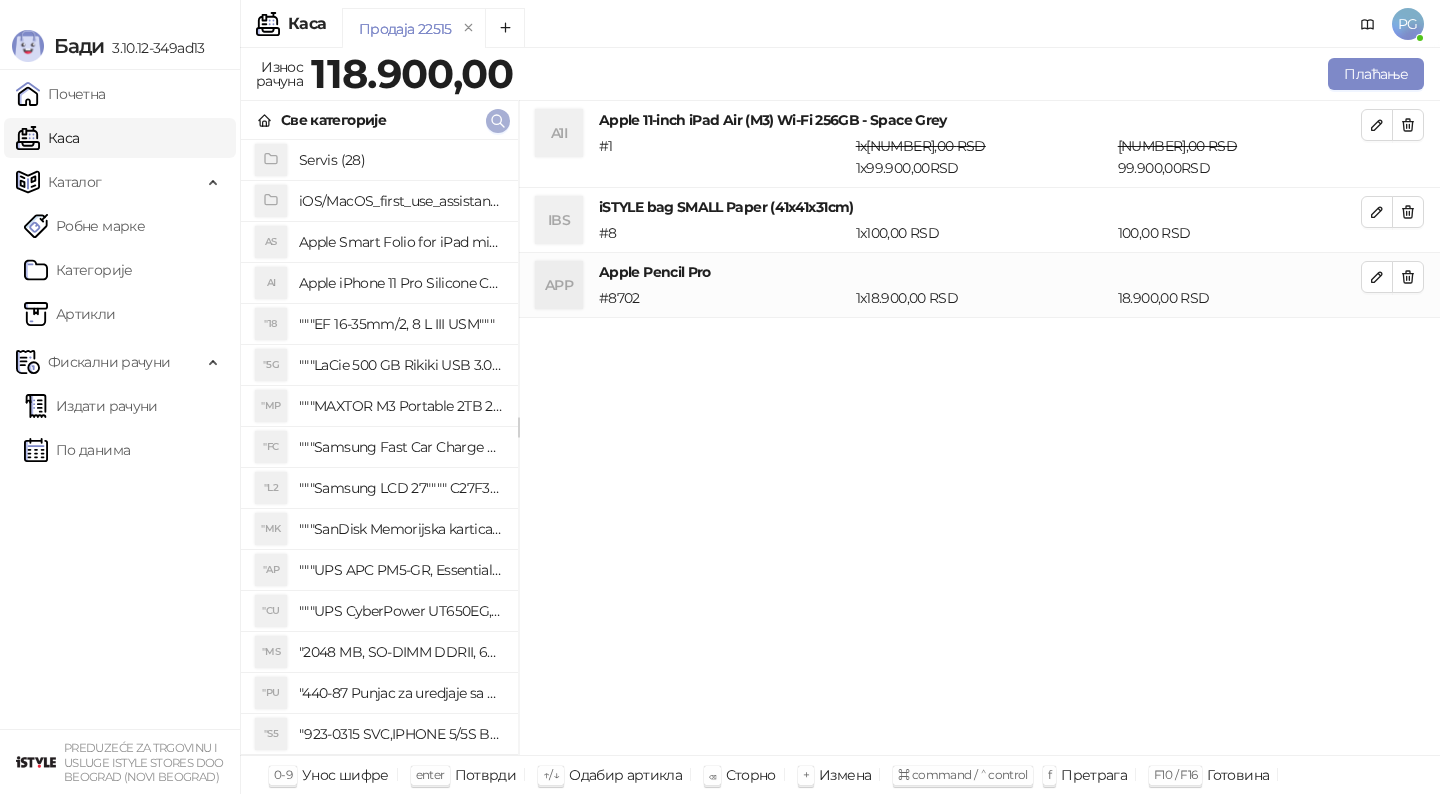 click 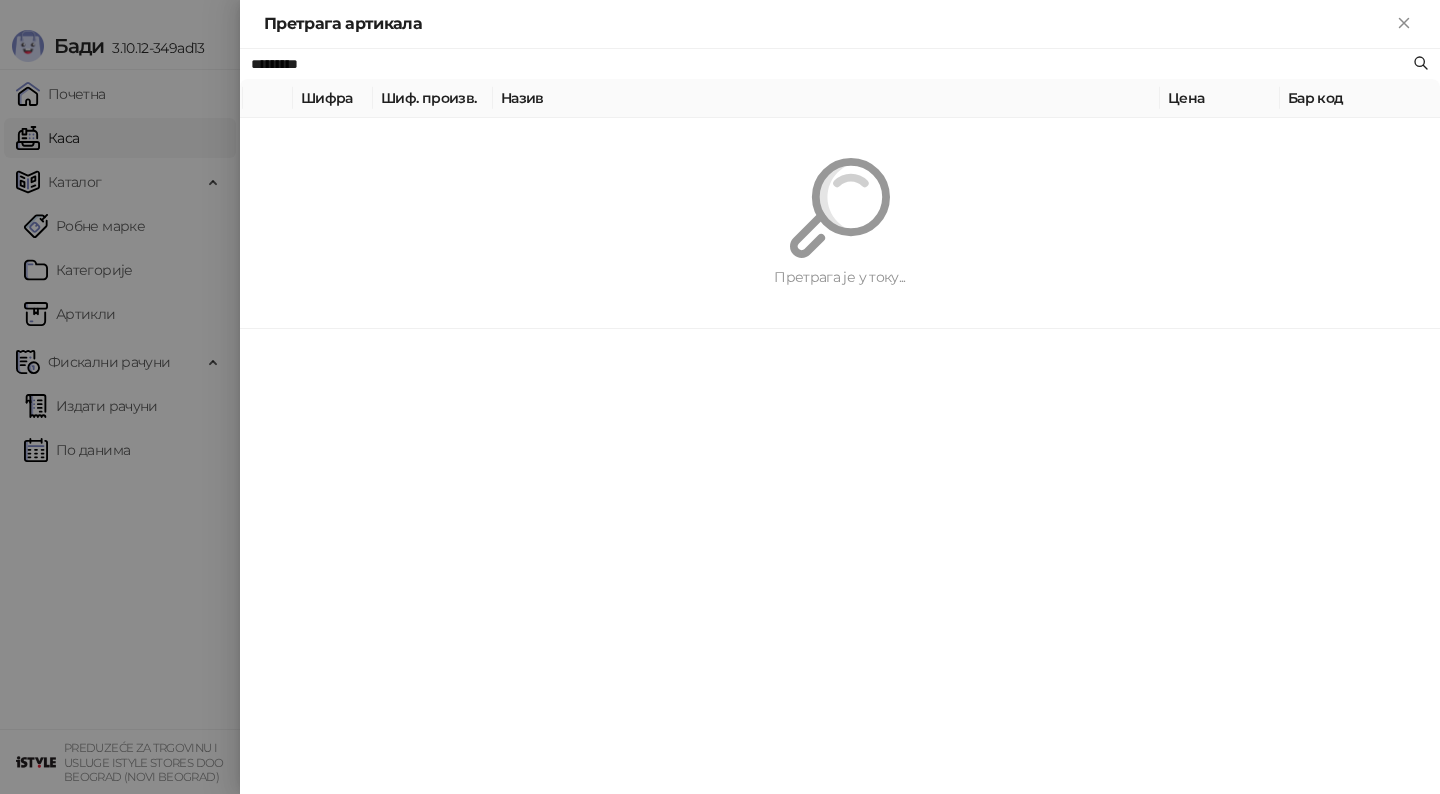 paste on "*******" 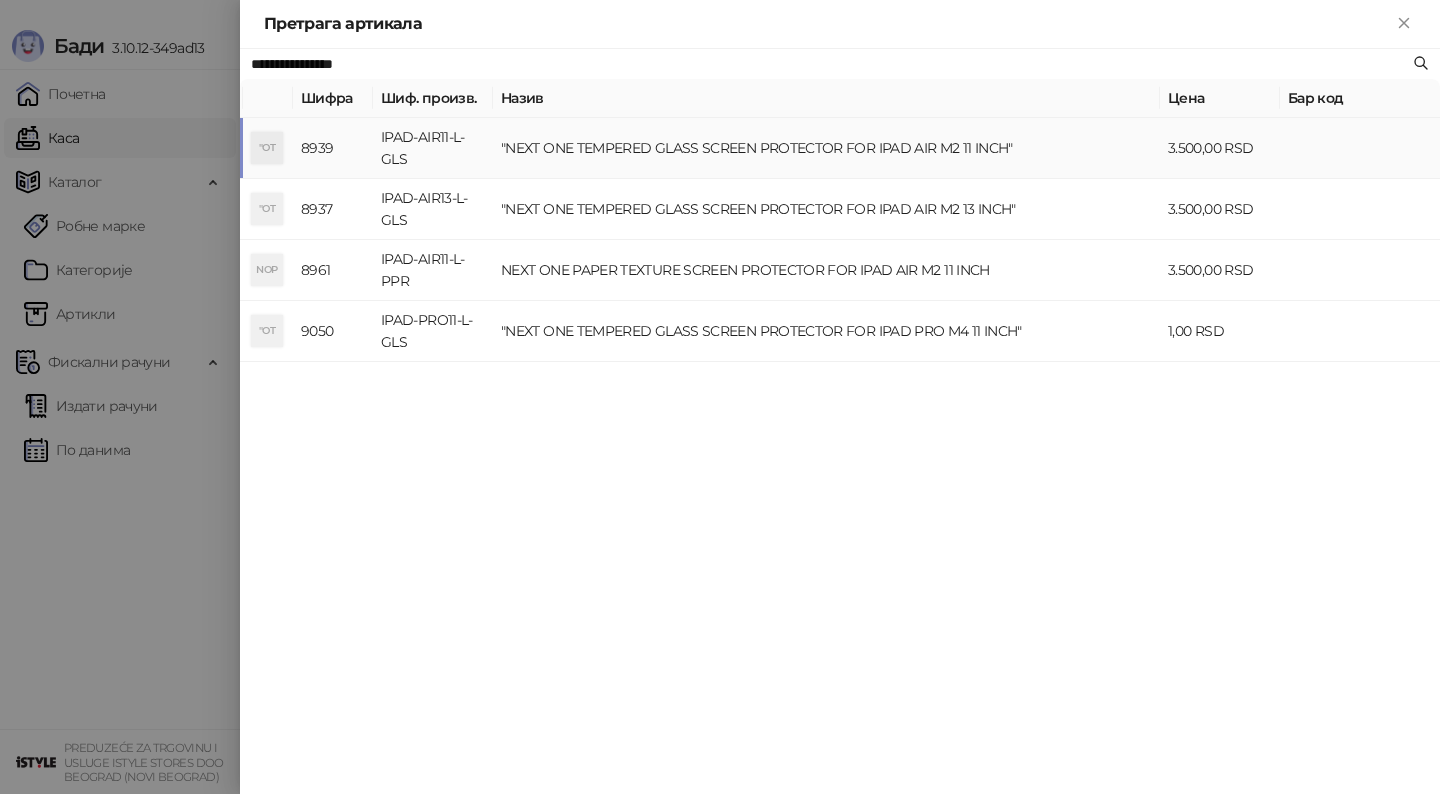type on "**********" 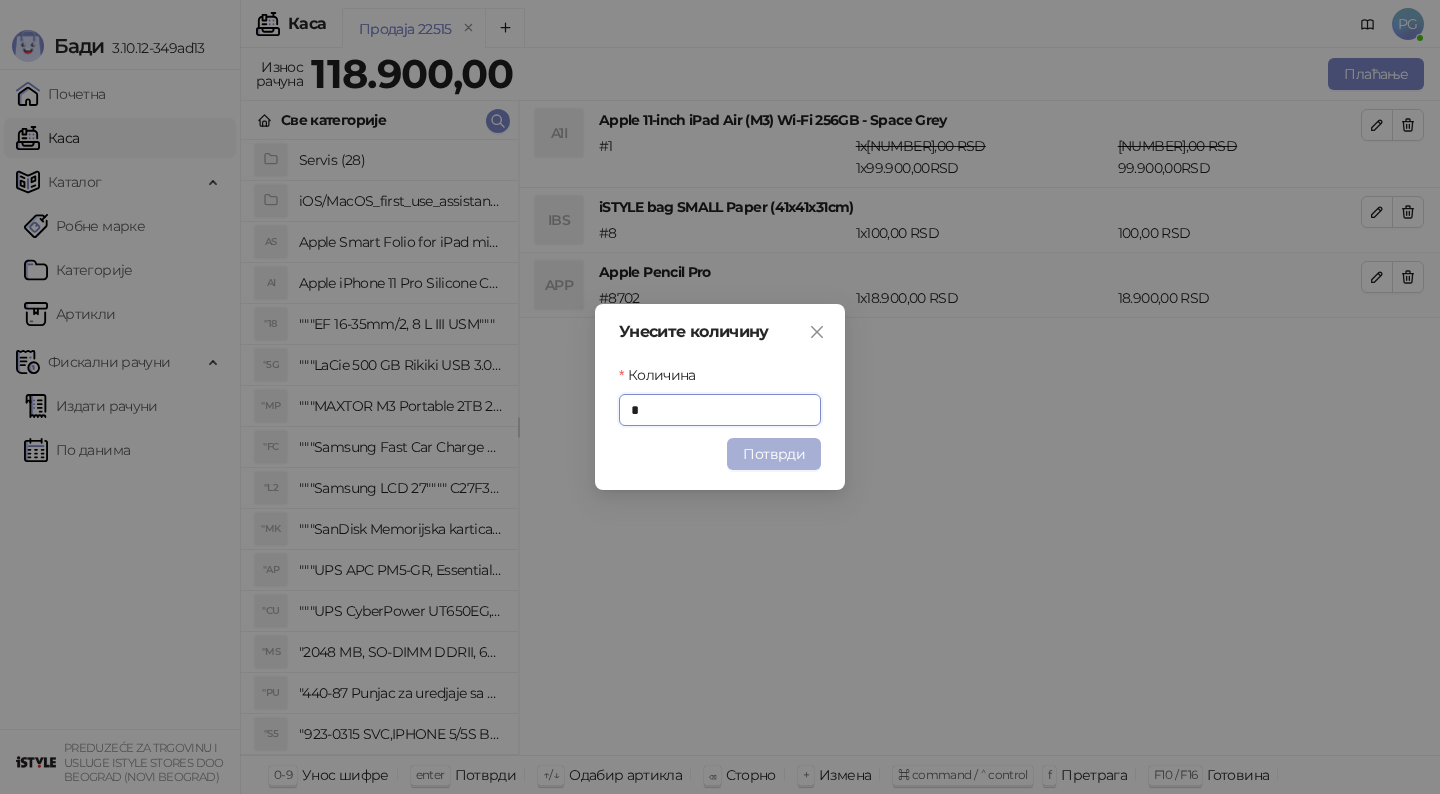 click on "Потврди" at bounding box center (774, 454) 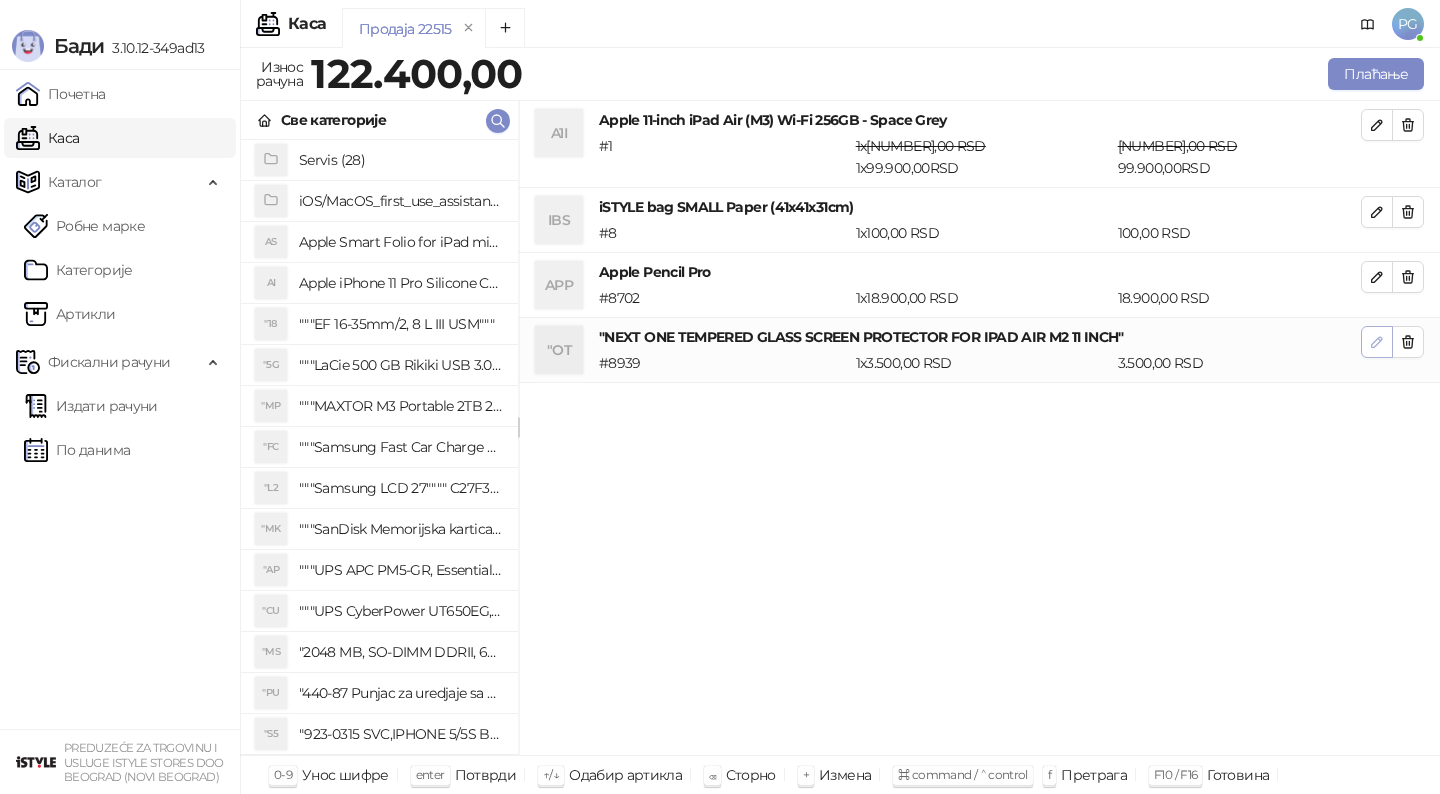 click 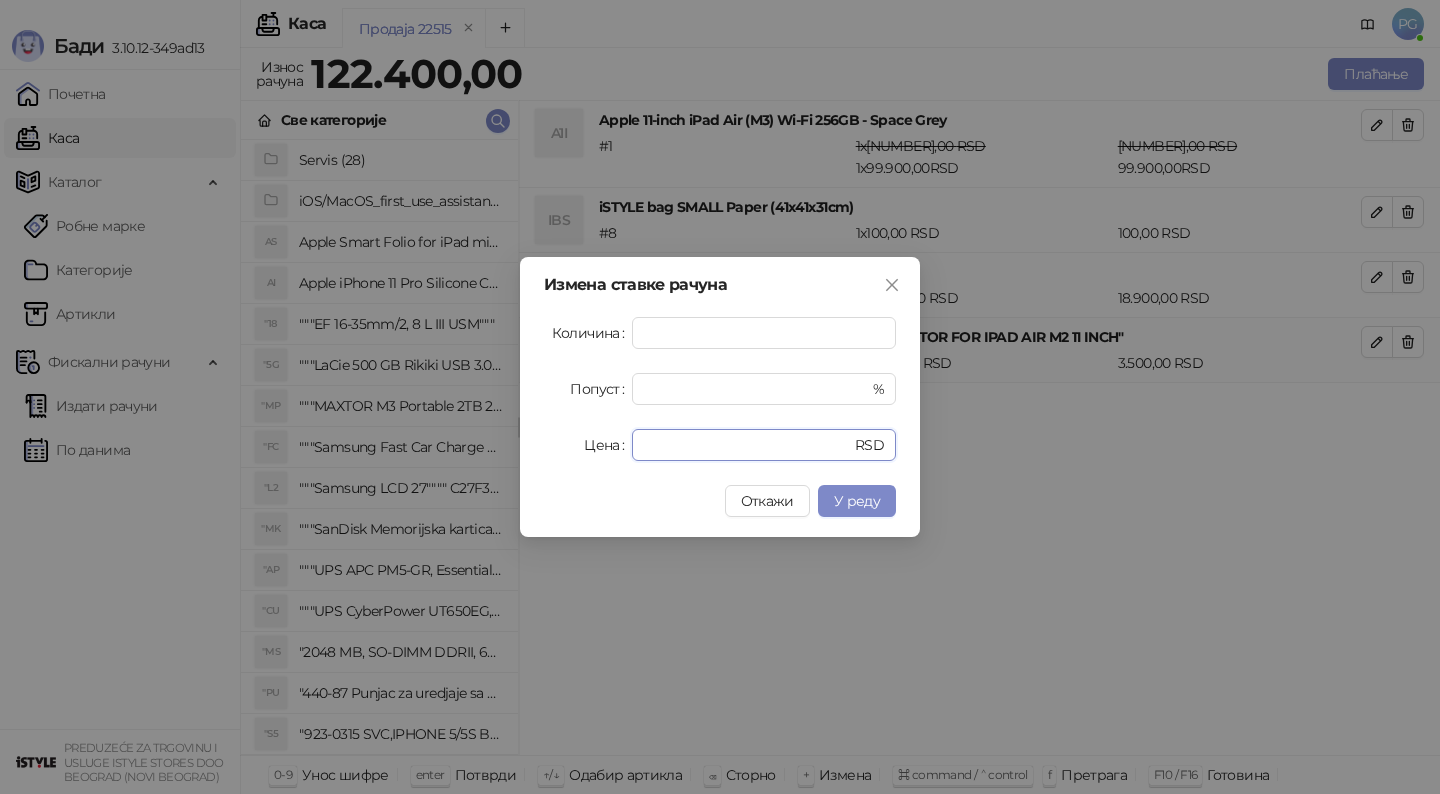 drag, startPoint x: 695, startPoint y: 450, endPoint x: 550, endPoint y: 443, distance: 145.16887 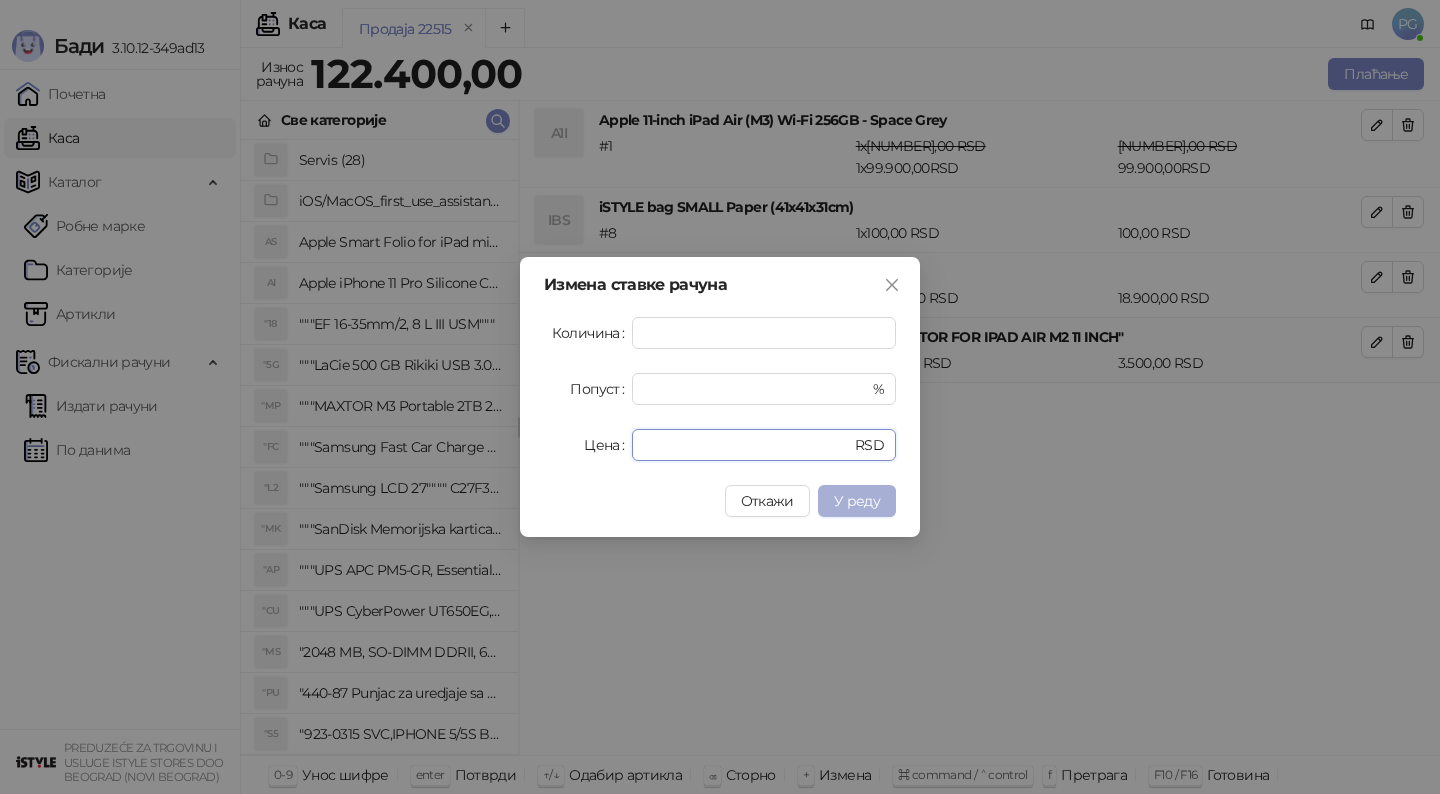 type on "*" 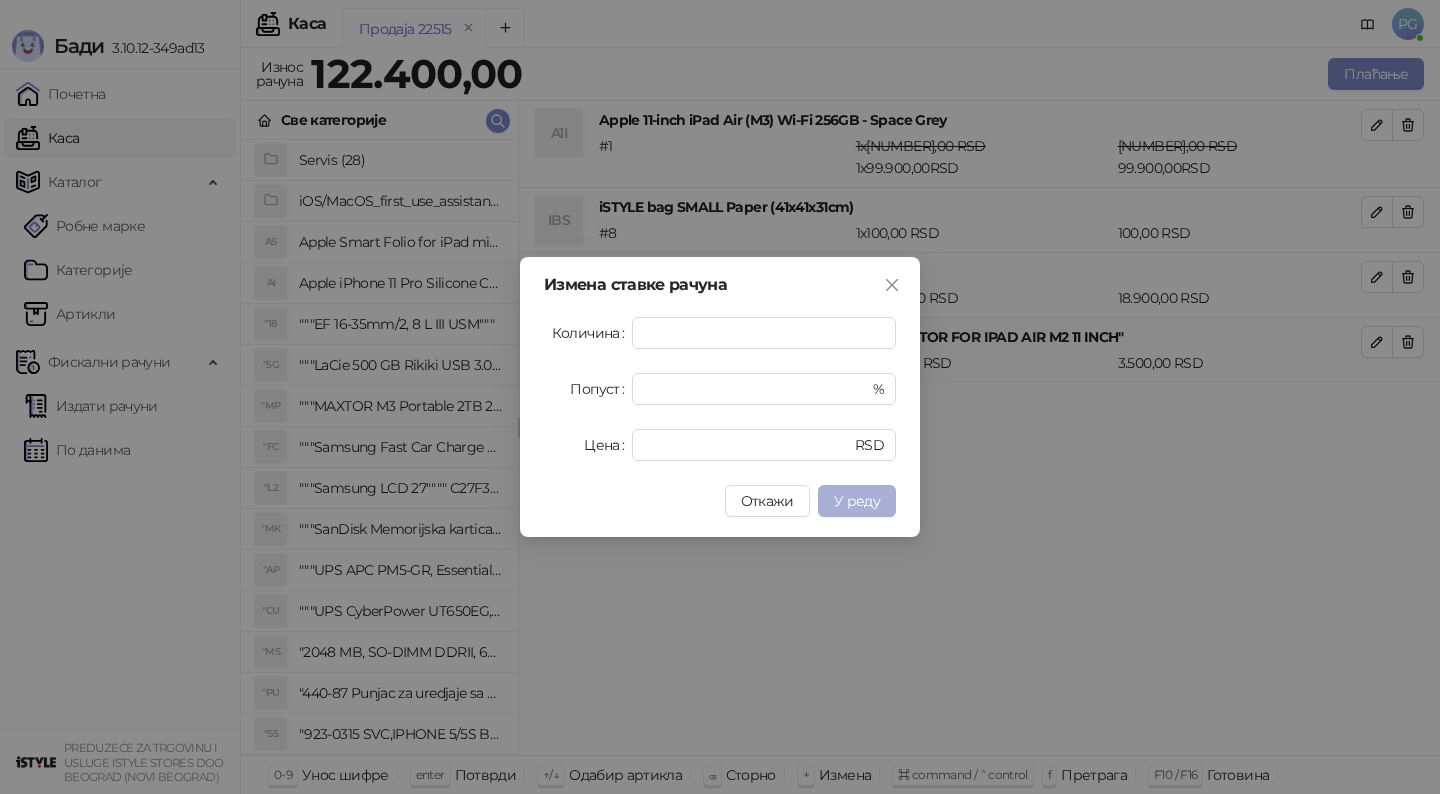 click on "У реду" at bounding box center (857, 501) 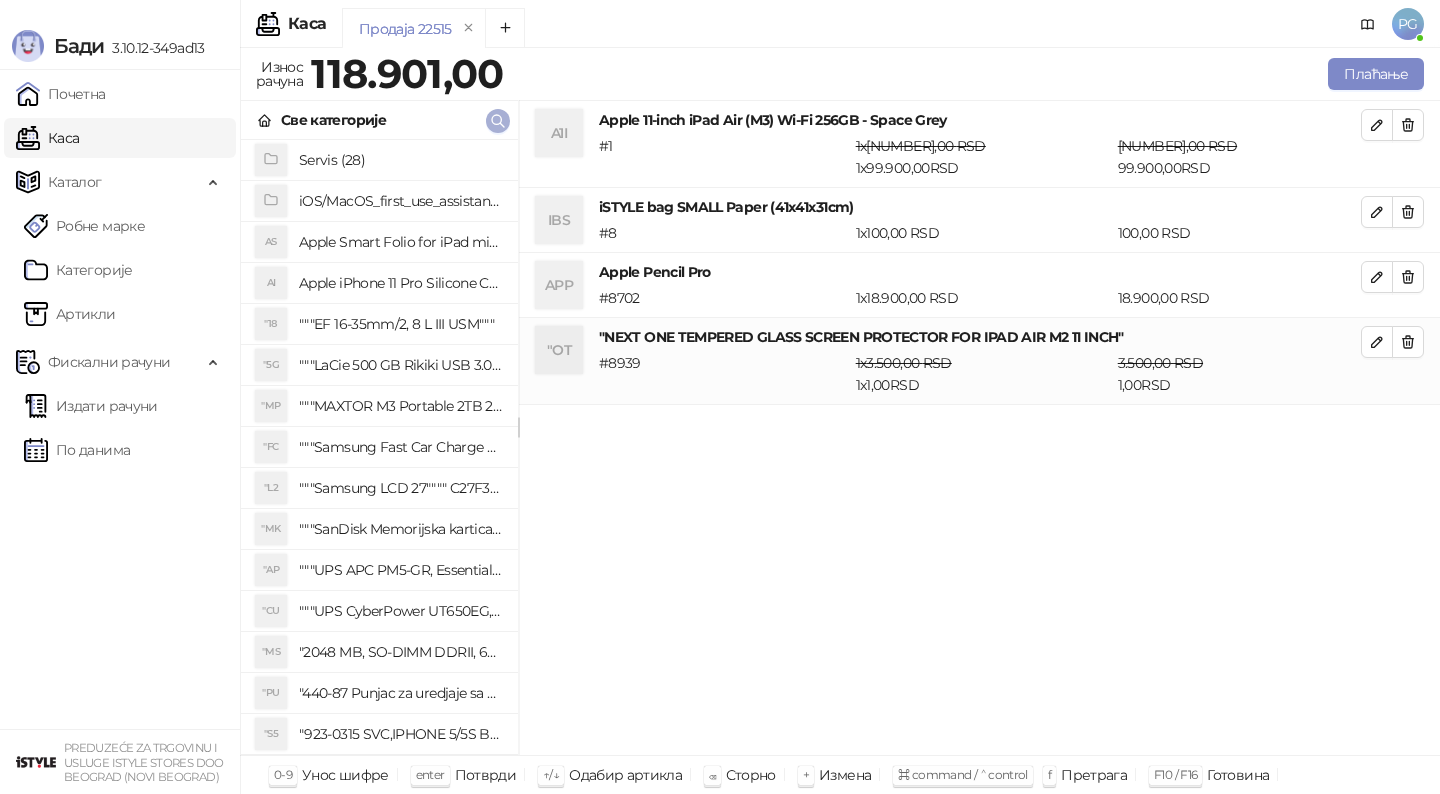click 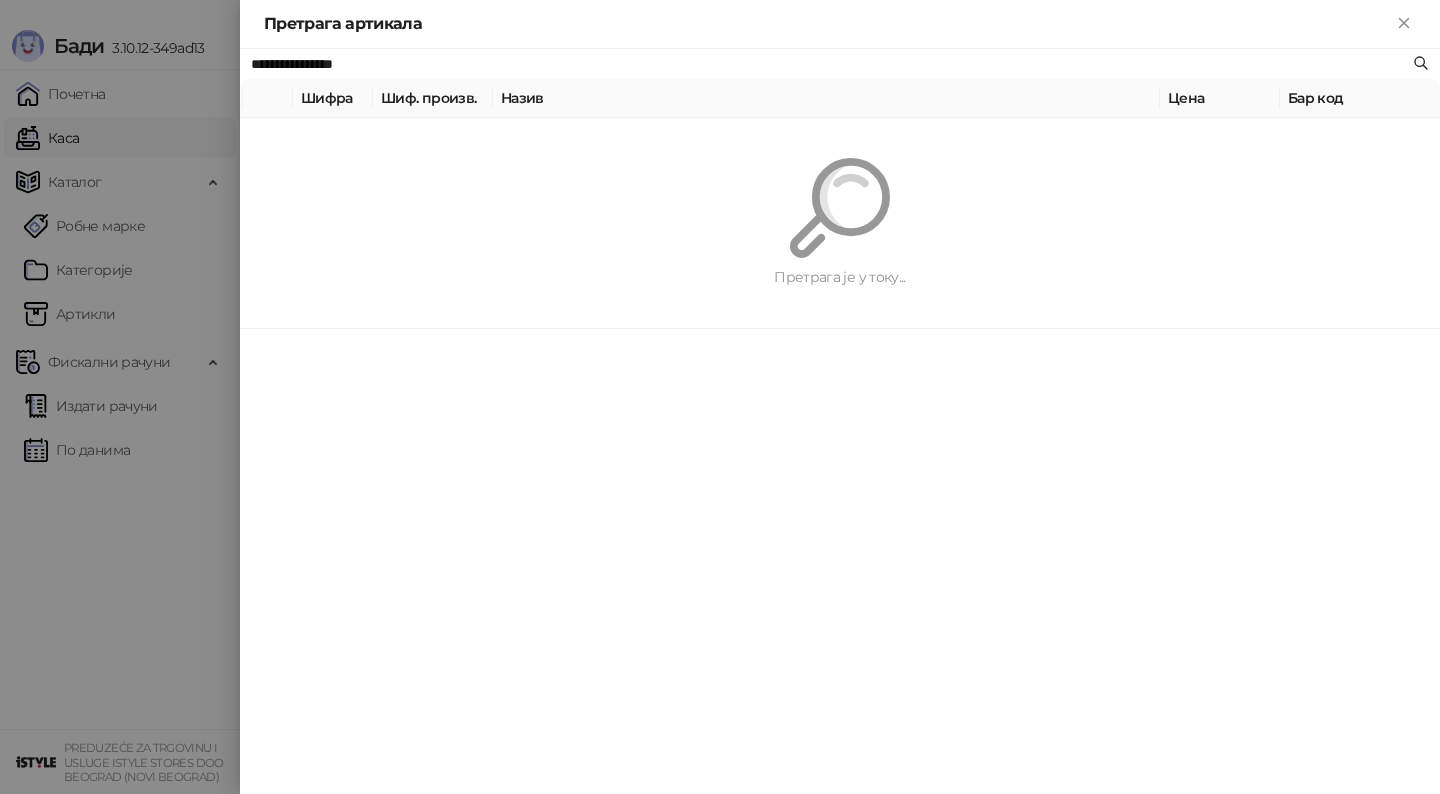 paste on "*******" 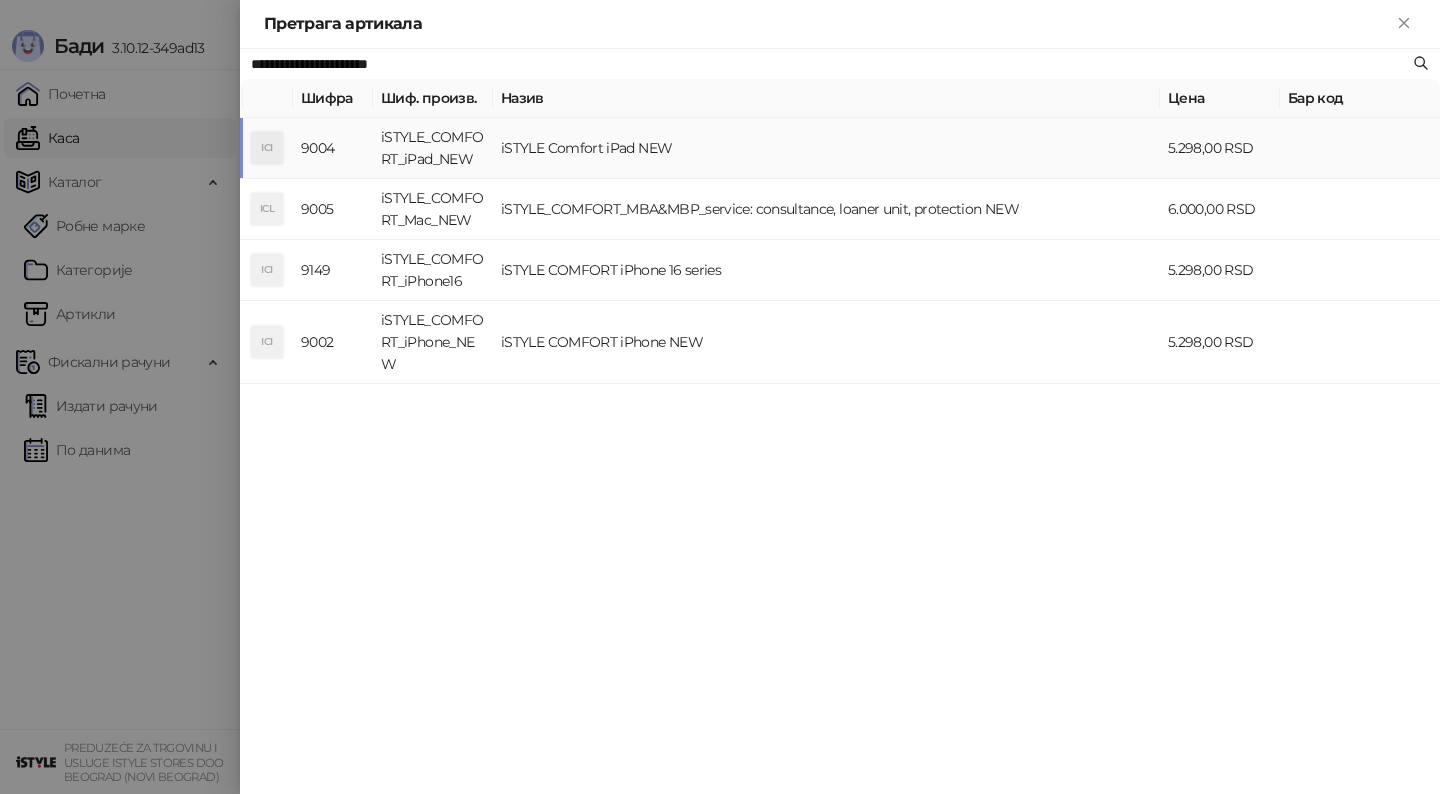 click on "iSTYLE Comfort iPad NEW" at bounding box center (826, 148) 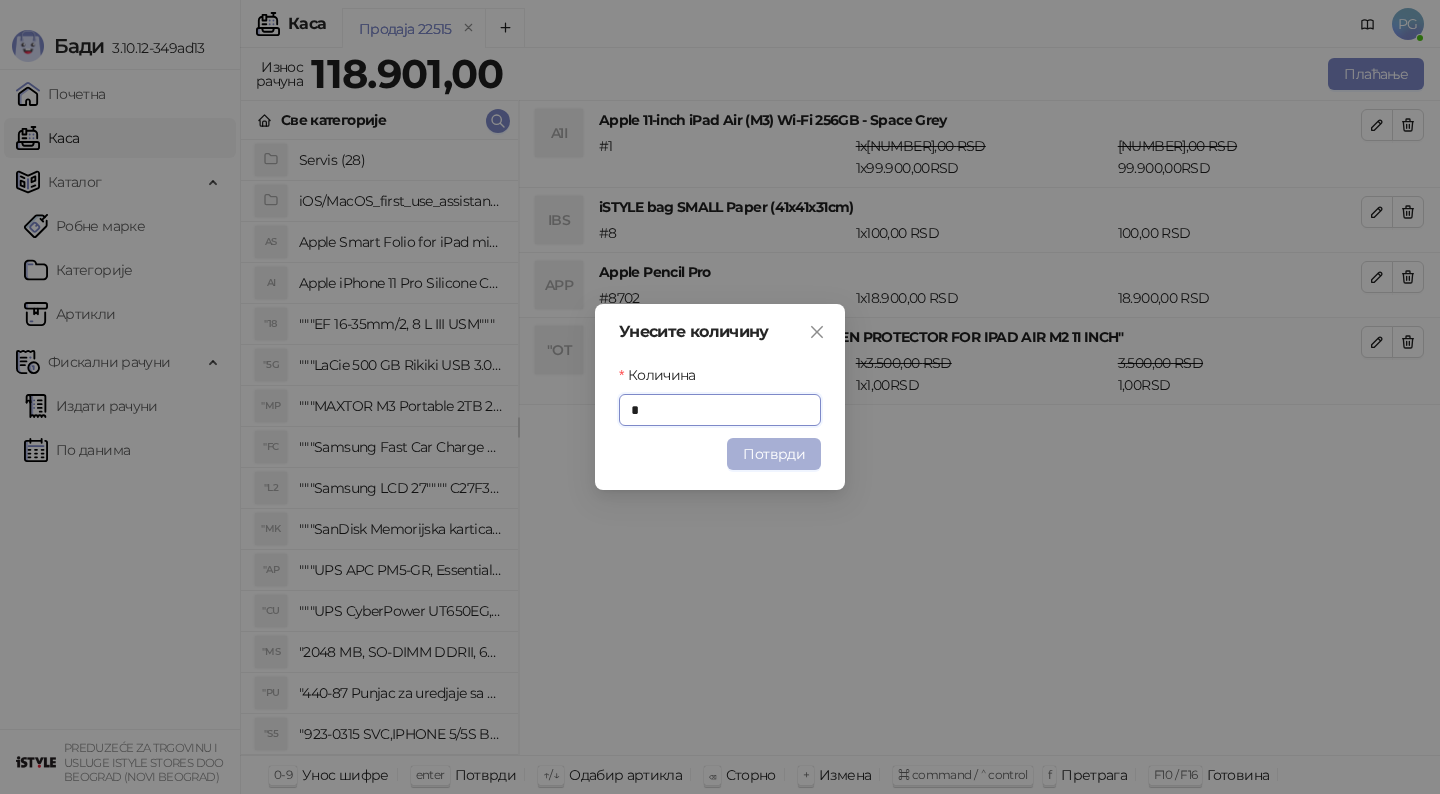 click on "Потврди" at bounding box center [774, 454] 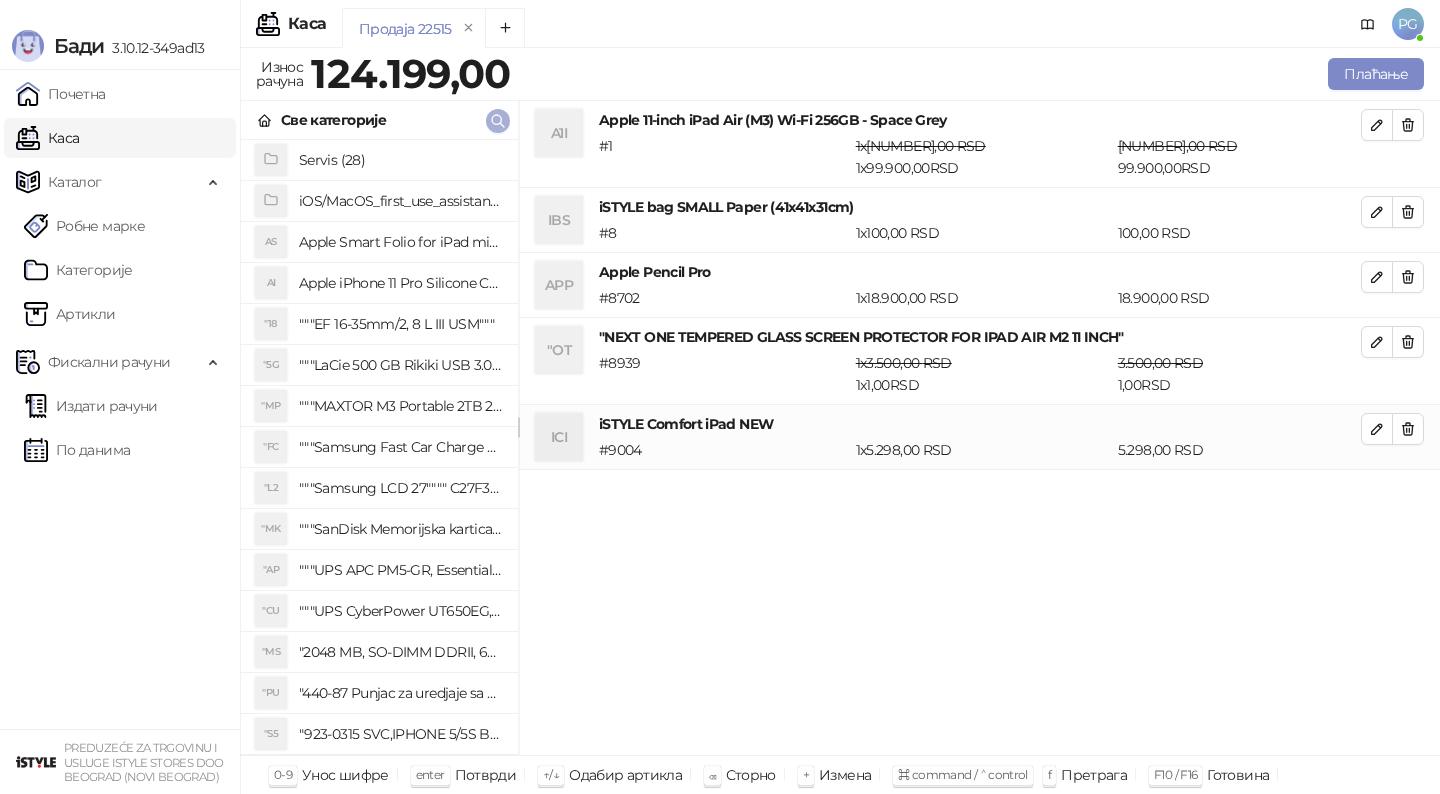 click 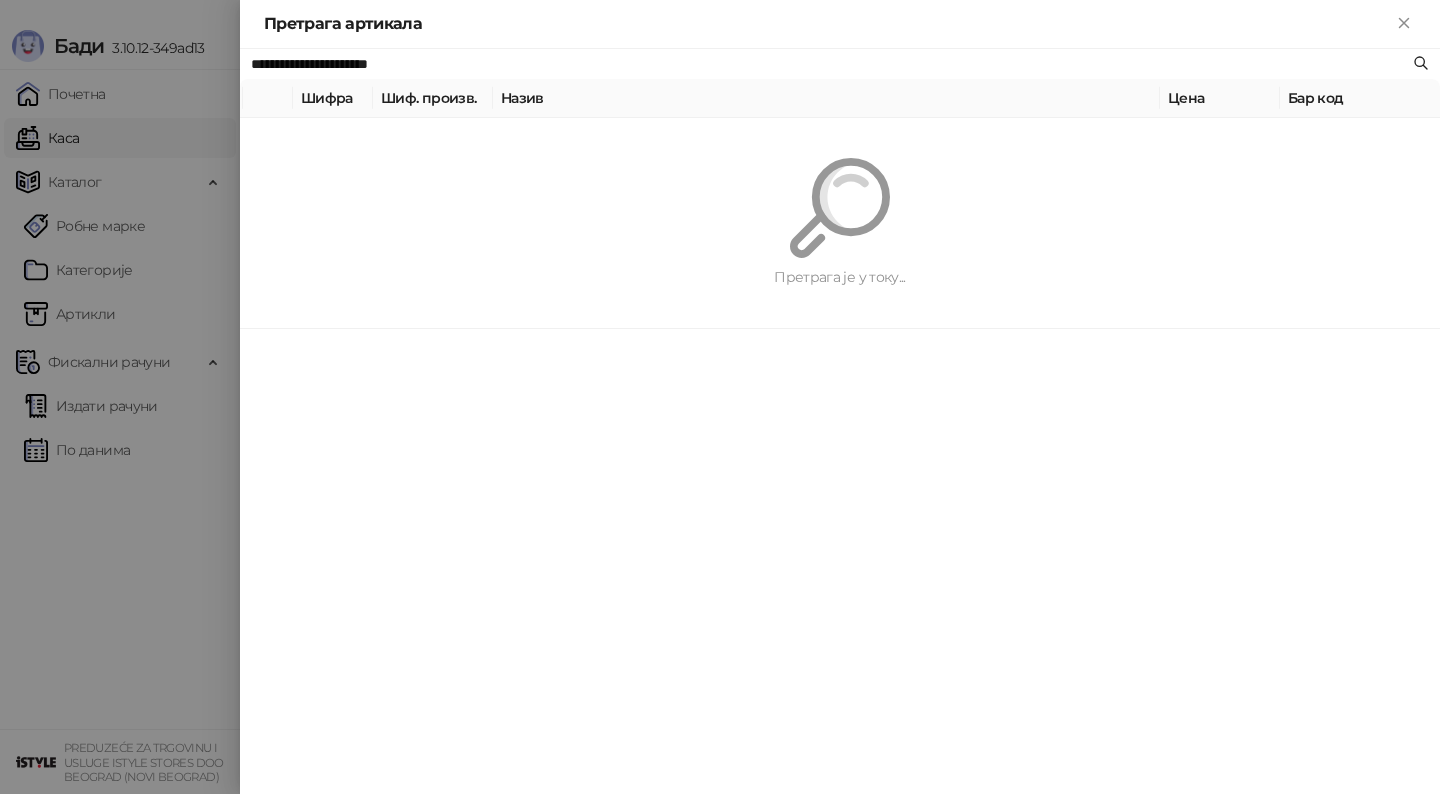 paste 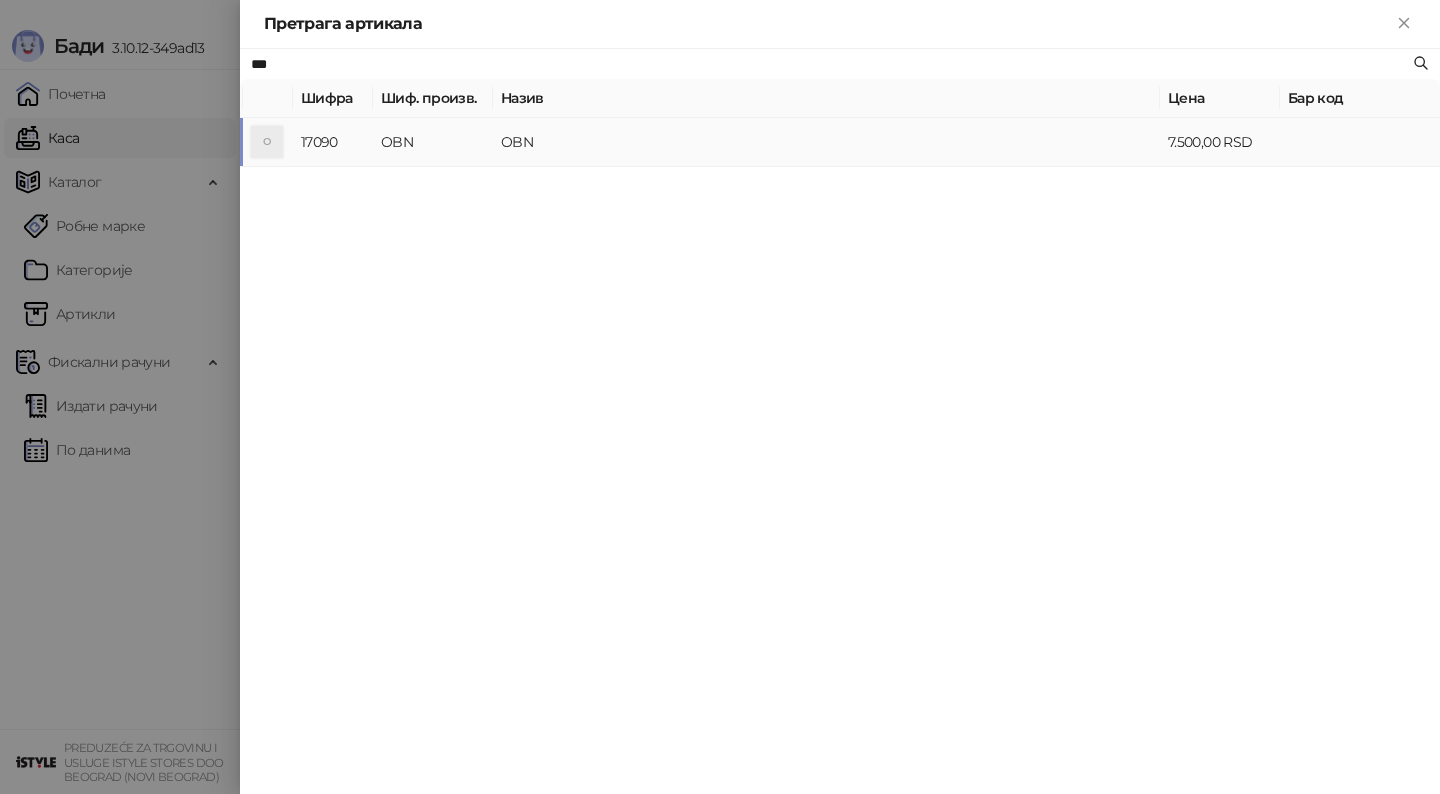 type on "***" 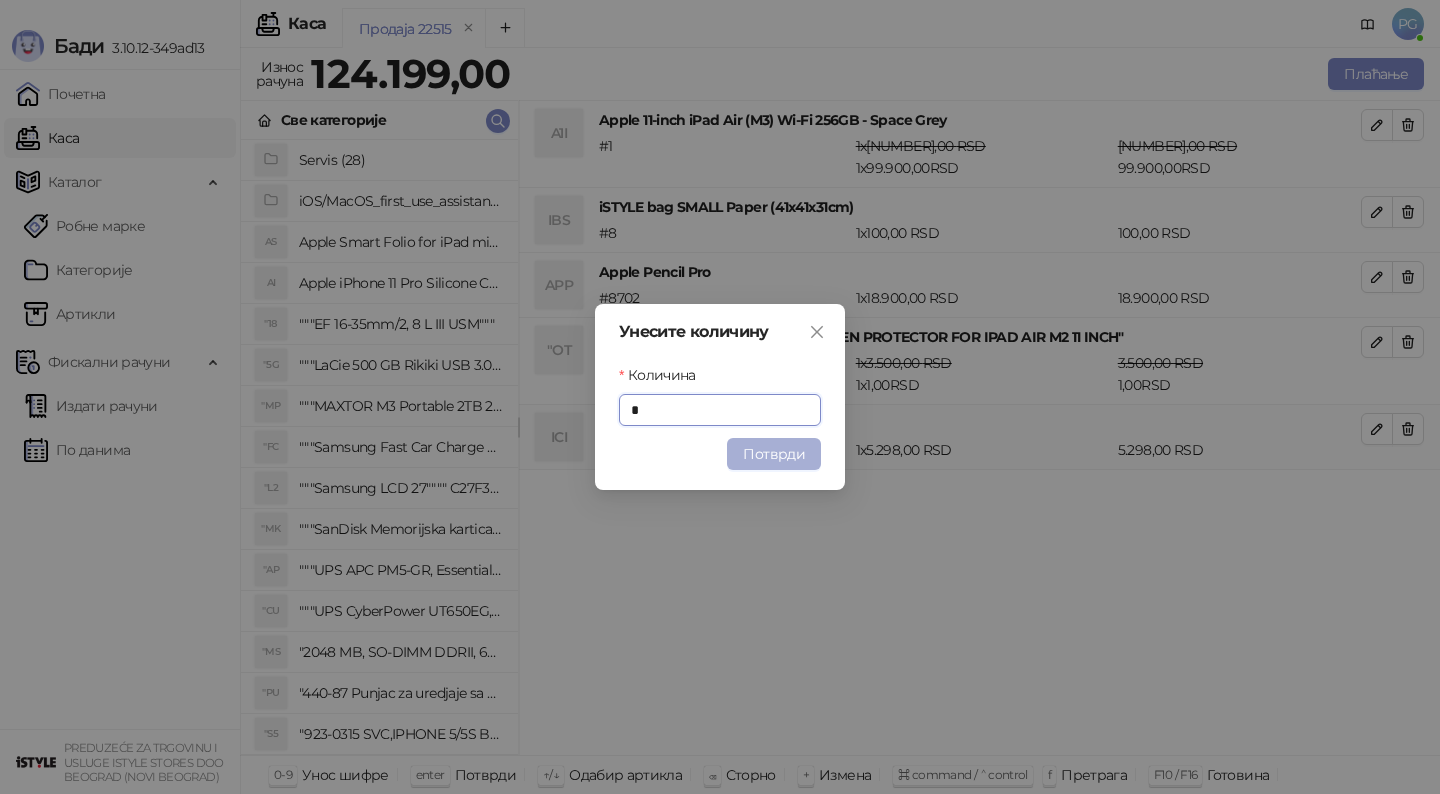 click on "Потврди" at bounding box center [774, 454] 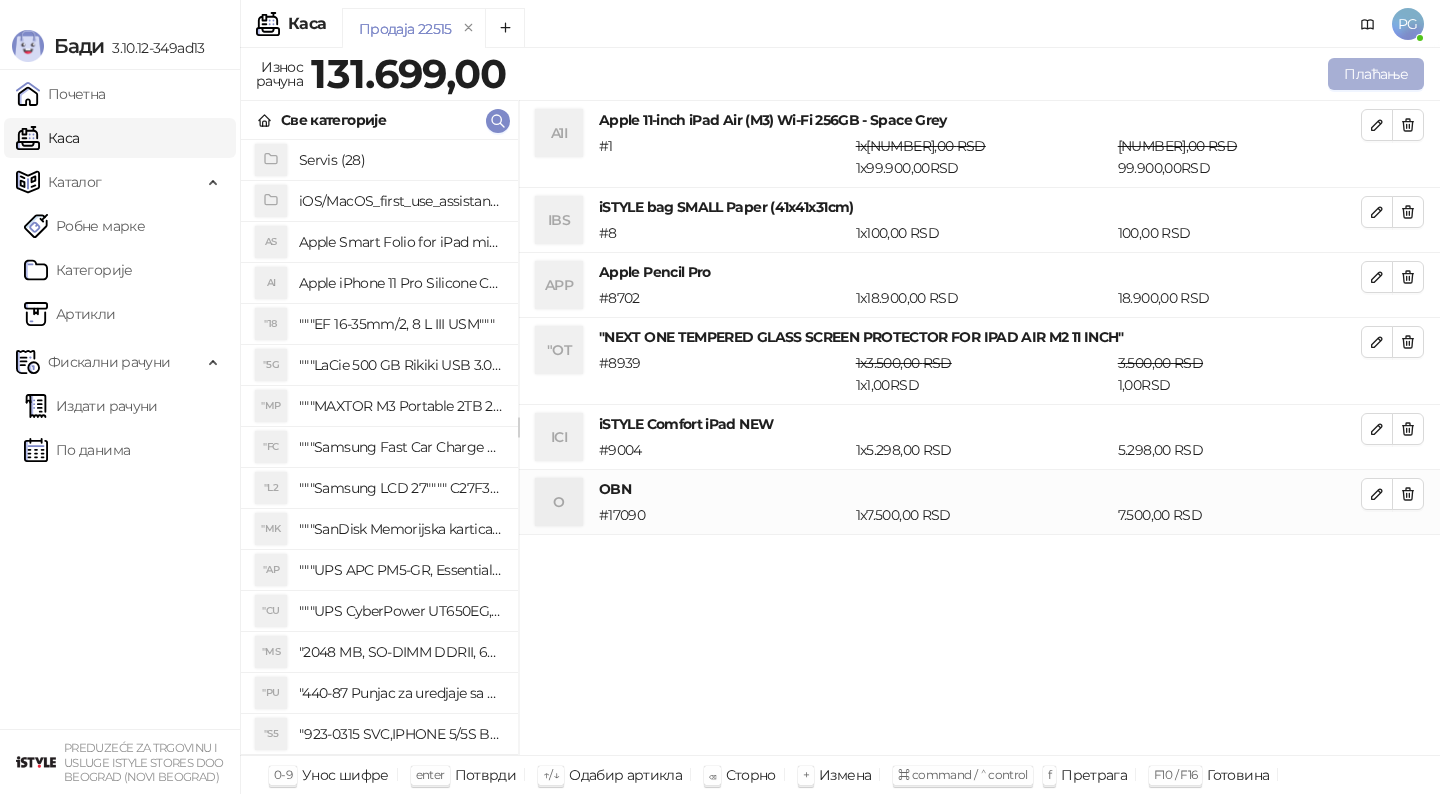click on "Плаћање" at bounding box center [1376, 74] 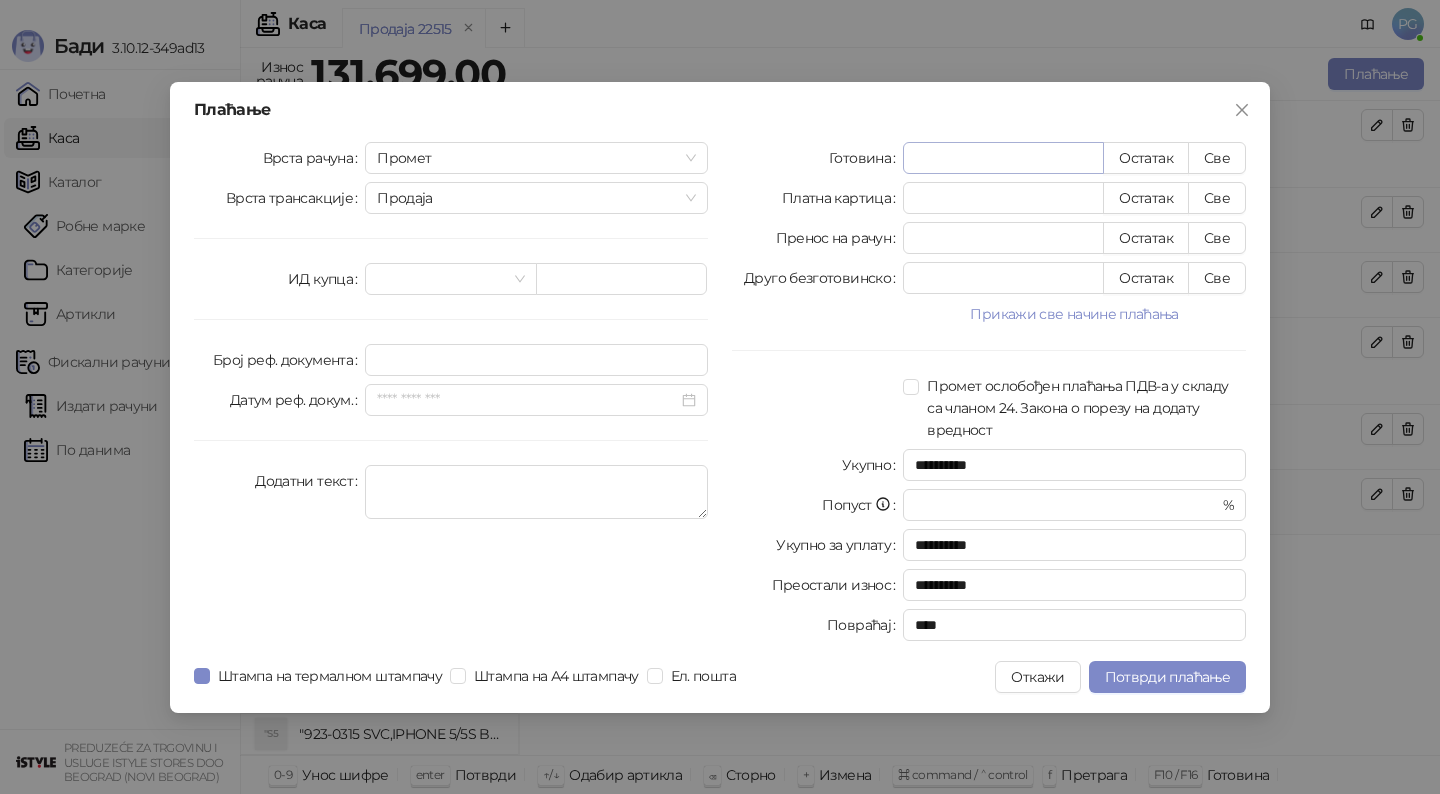 type on "*" 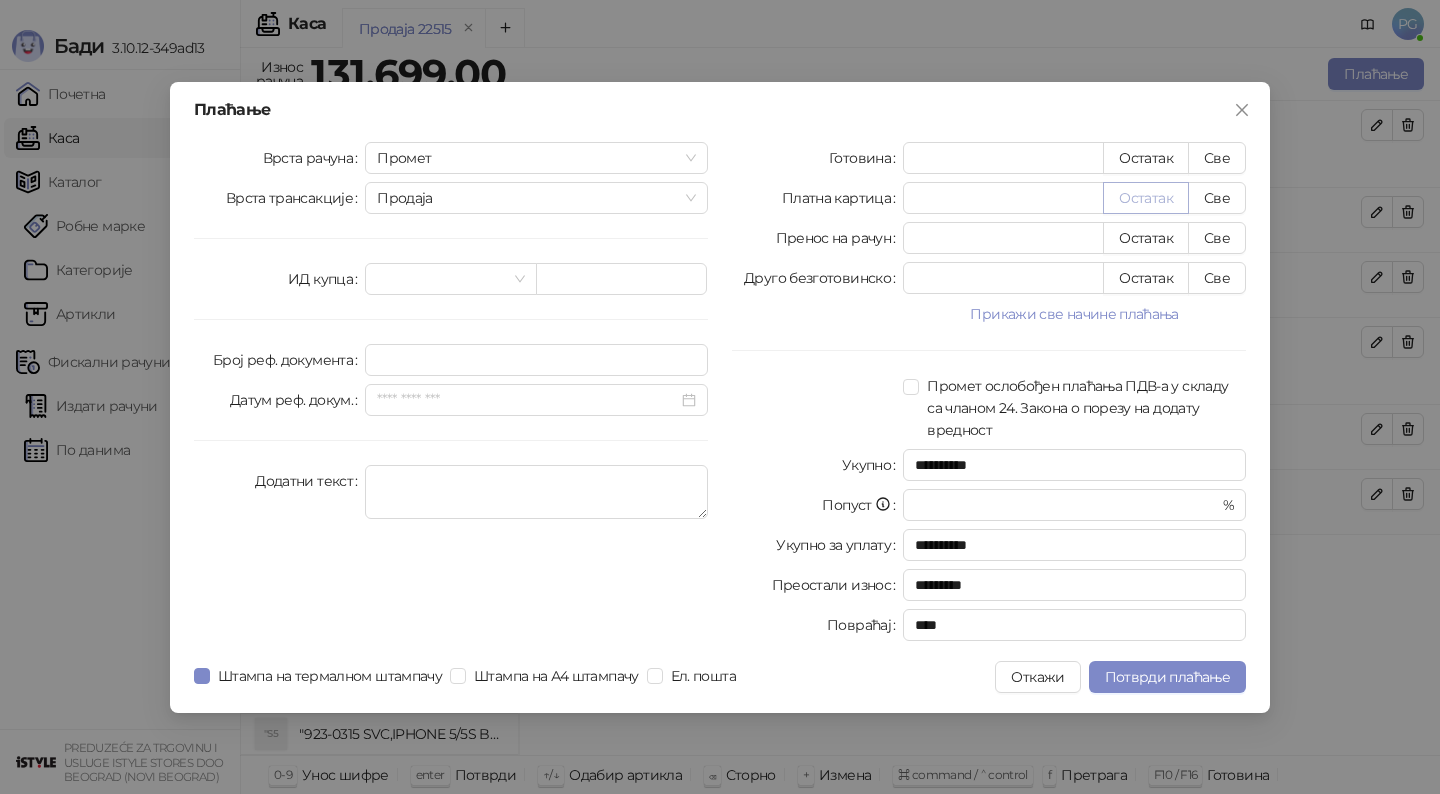 type on "******" 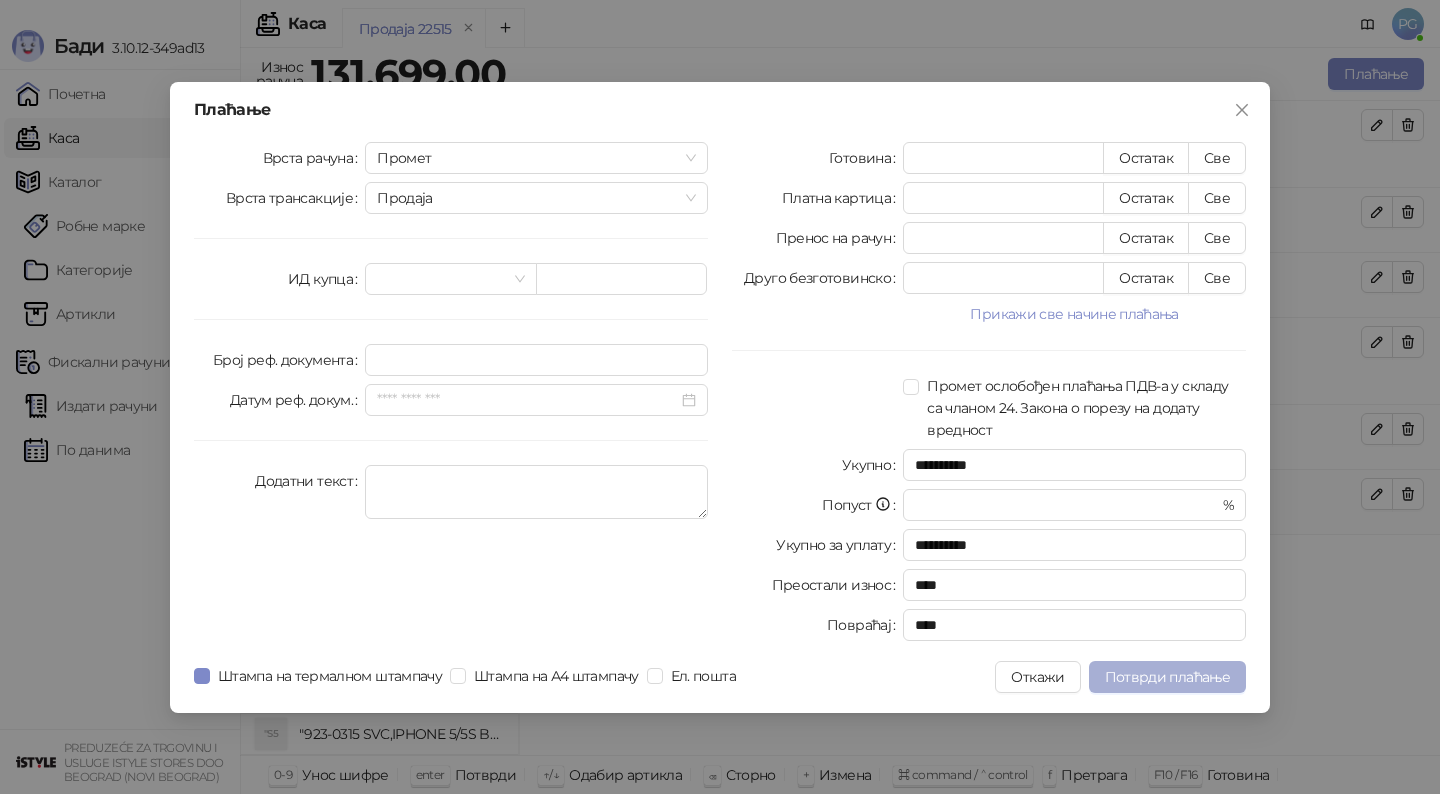 click on "Потврди плаћање" at bounding box center [1167, 677] 